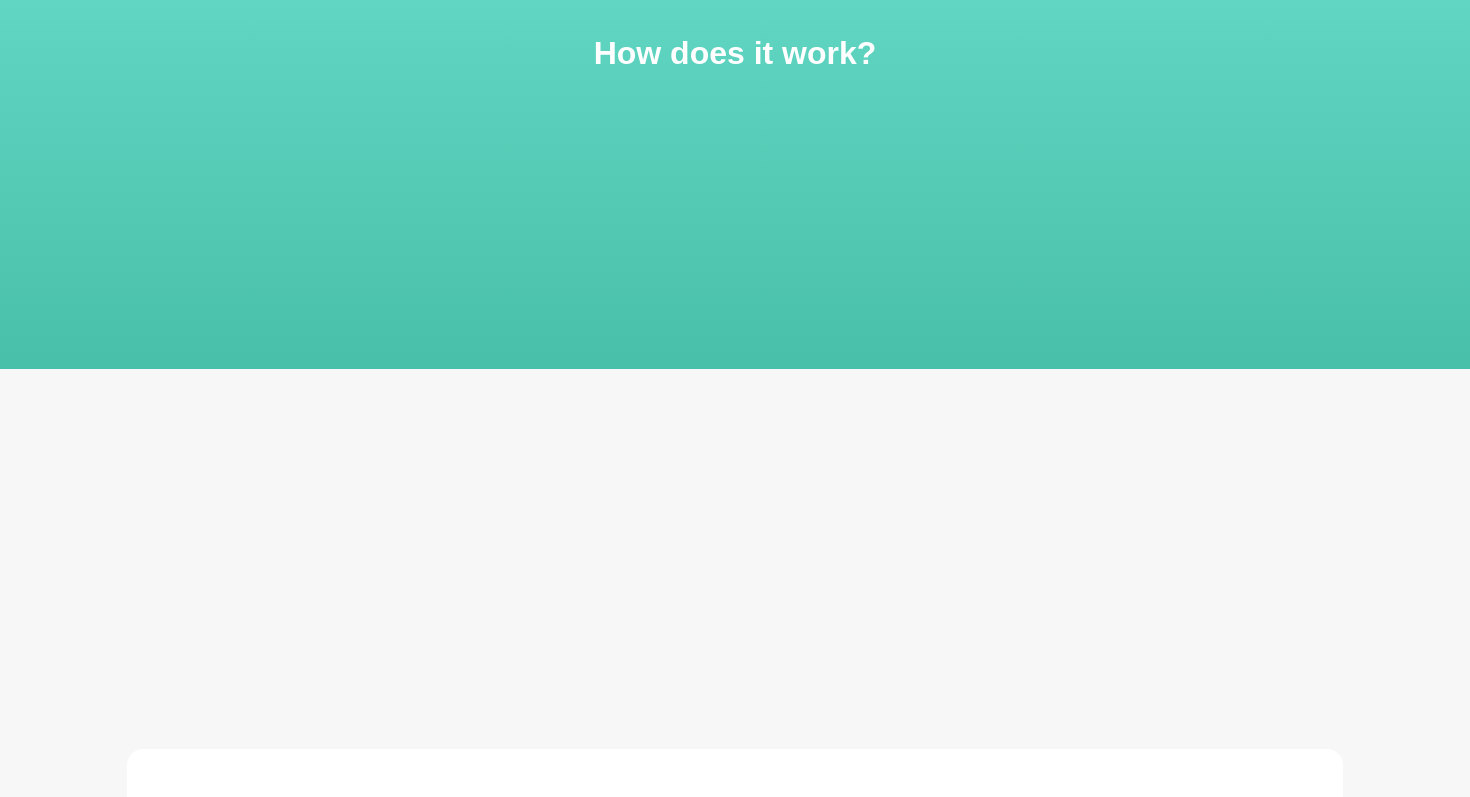 scroll, scrollTop: 0, scrollLeft: 0, axis: both 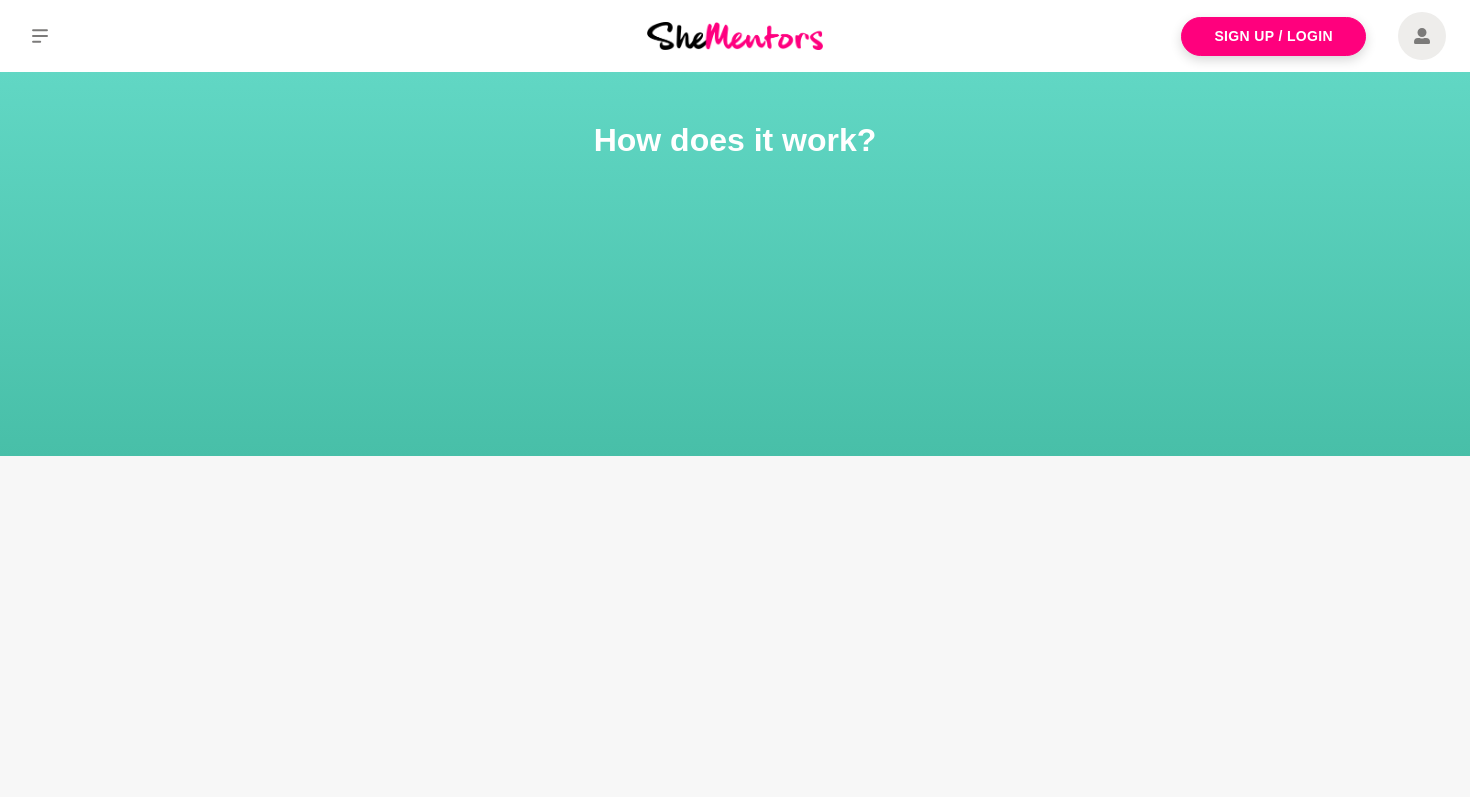 click at bounding box center (1422, 36) 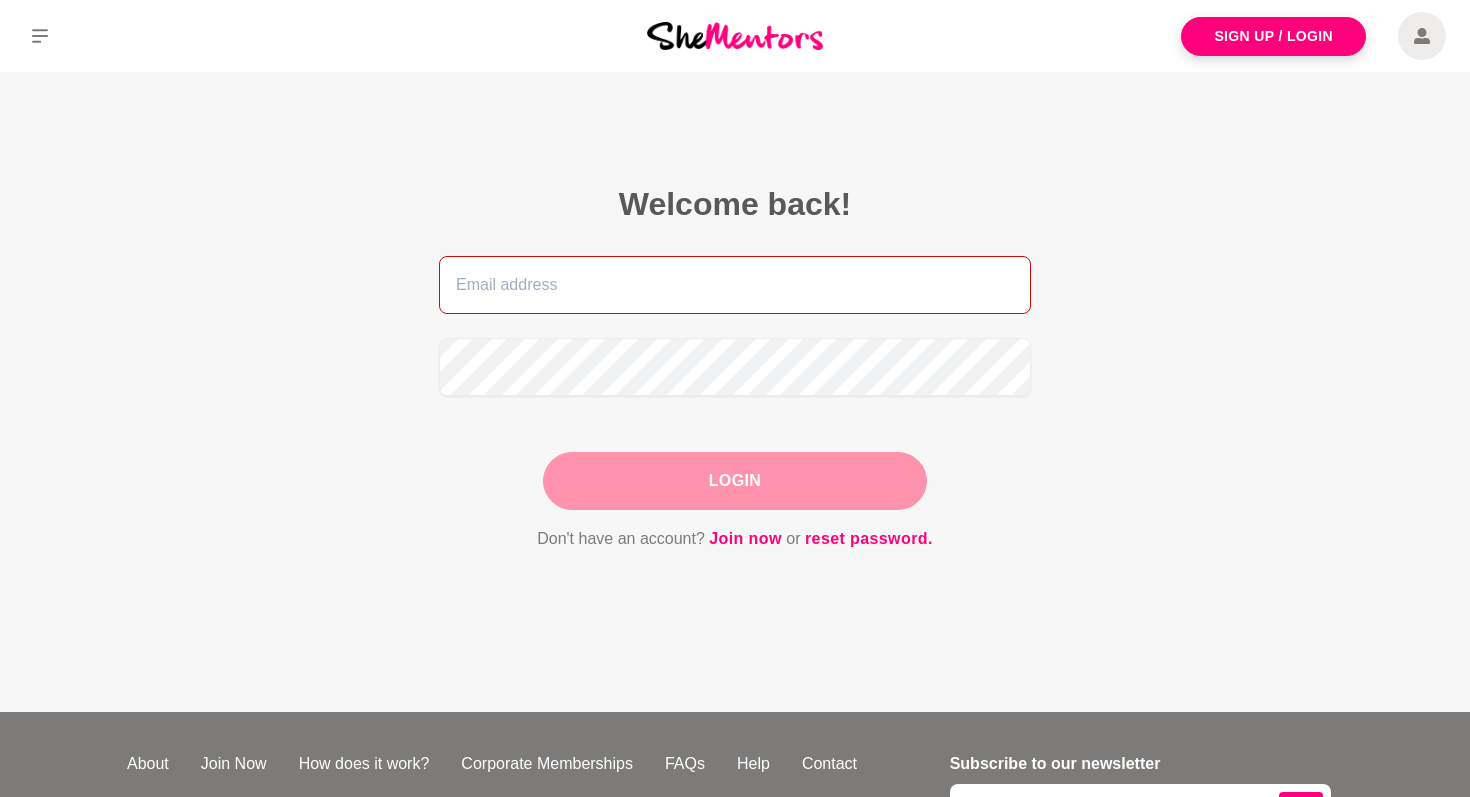 click at bounding box center [735, 285] 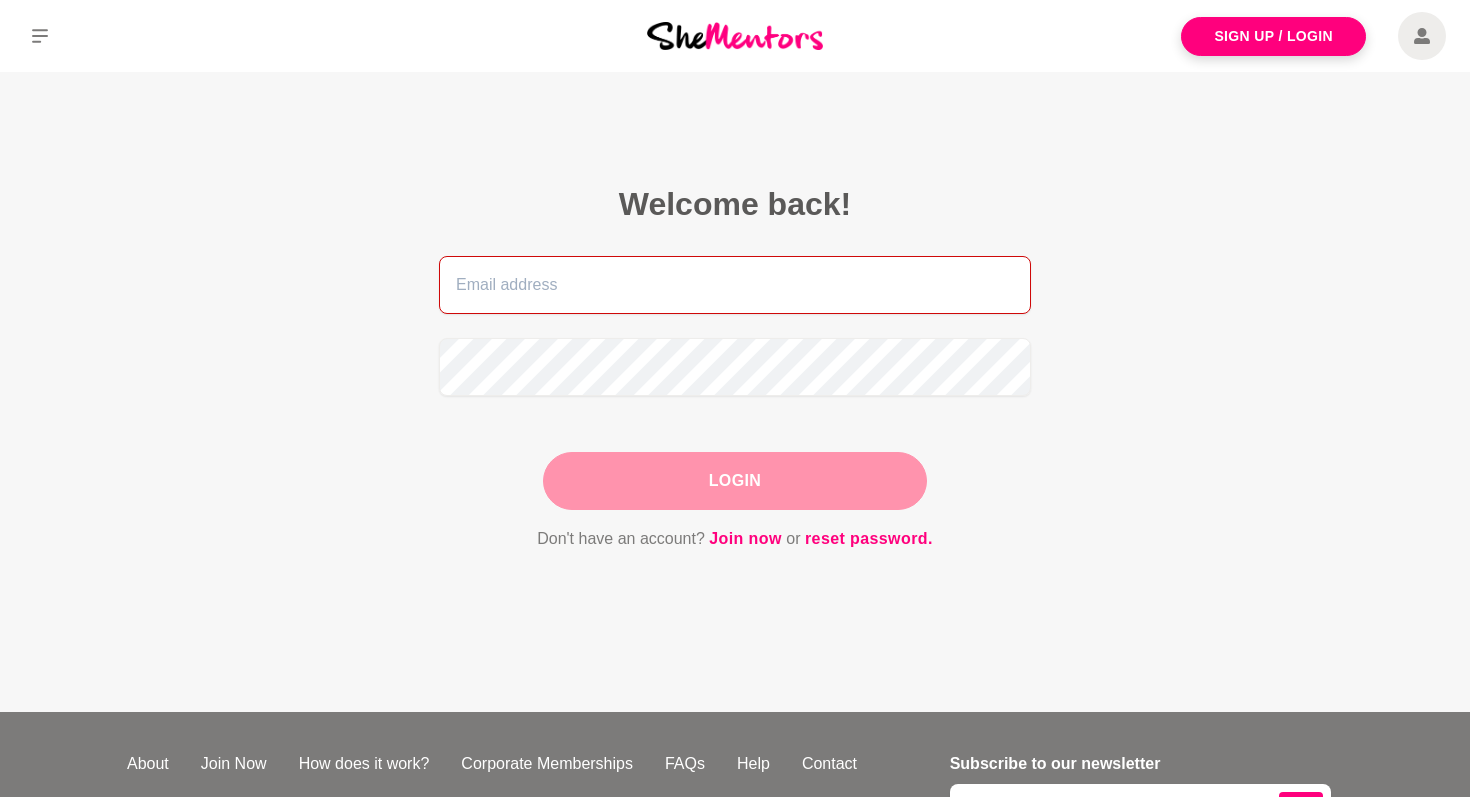 type on "[EMAIL]" 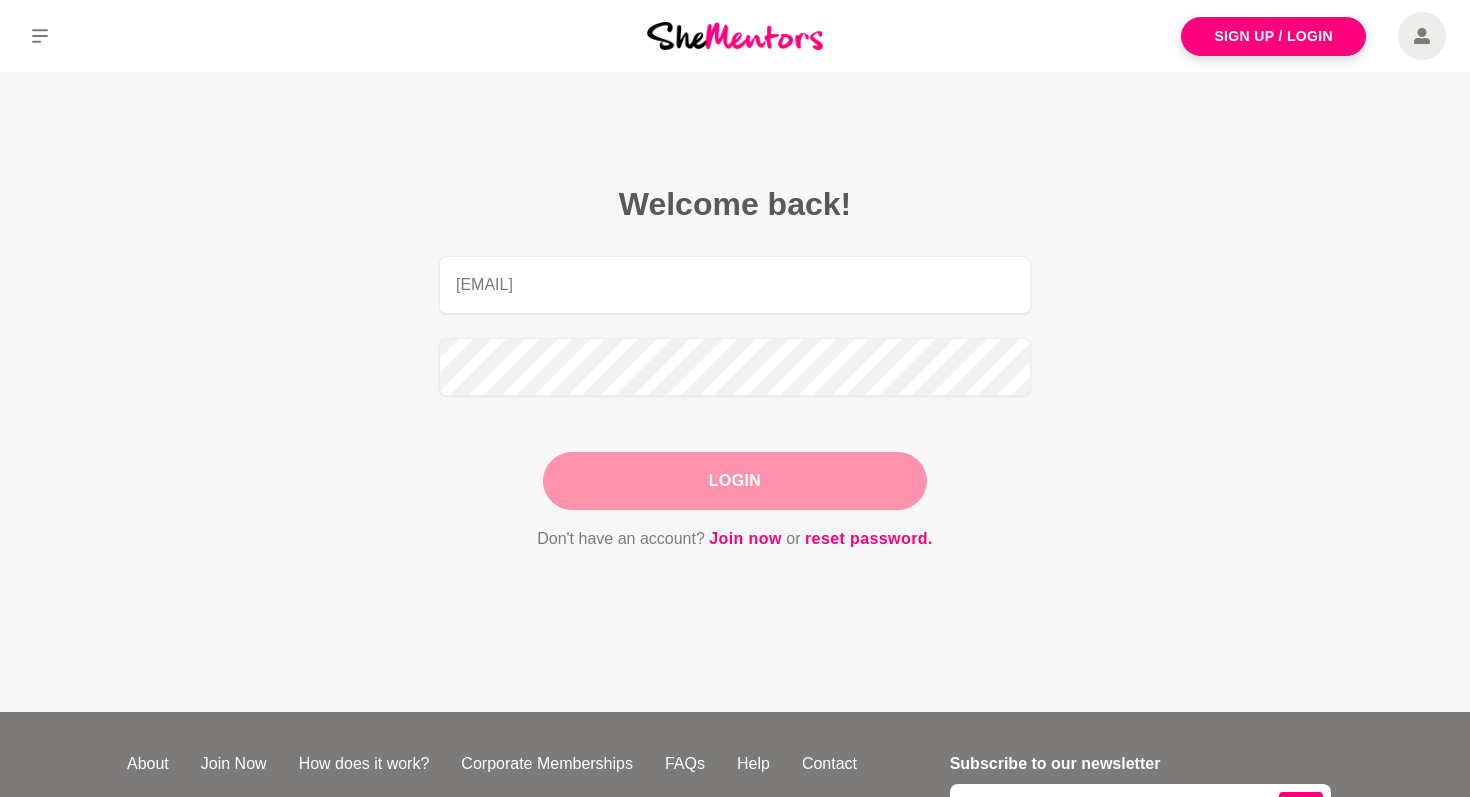 click on "Login" at bounding box center [735, 481] 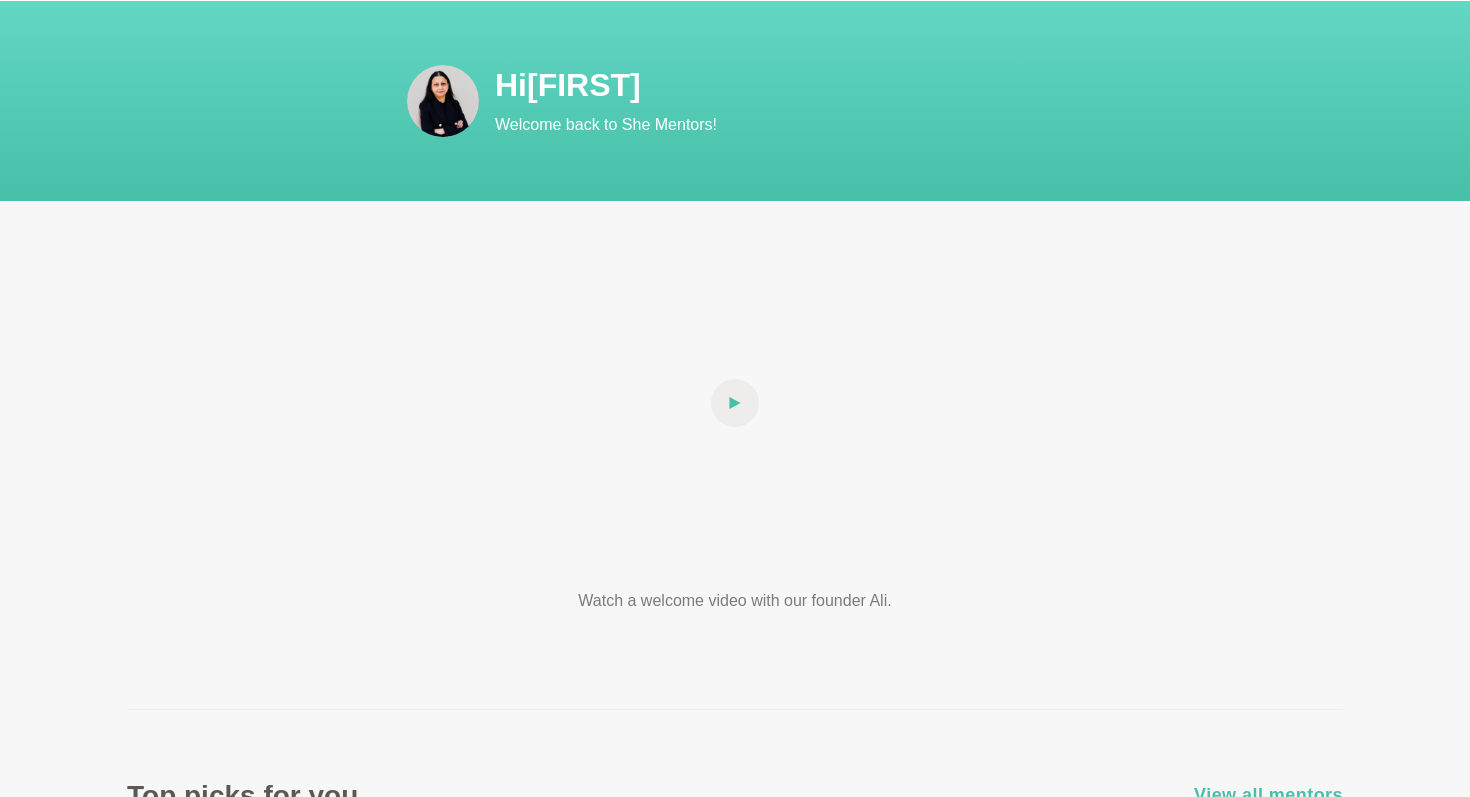 scroll, scrollTop: 0, scrollLeft: 0, axis: both 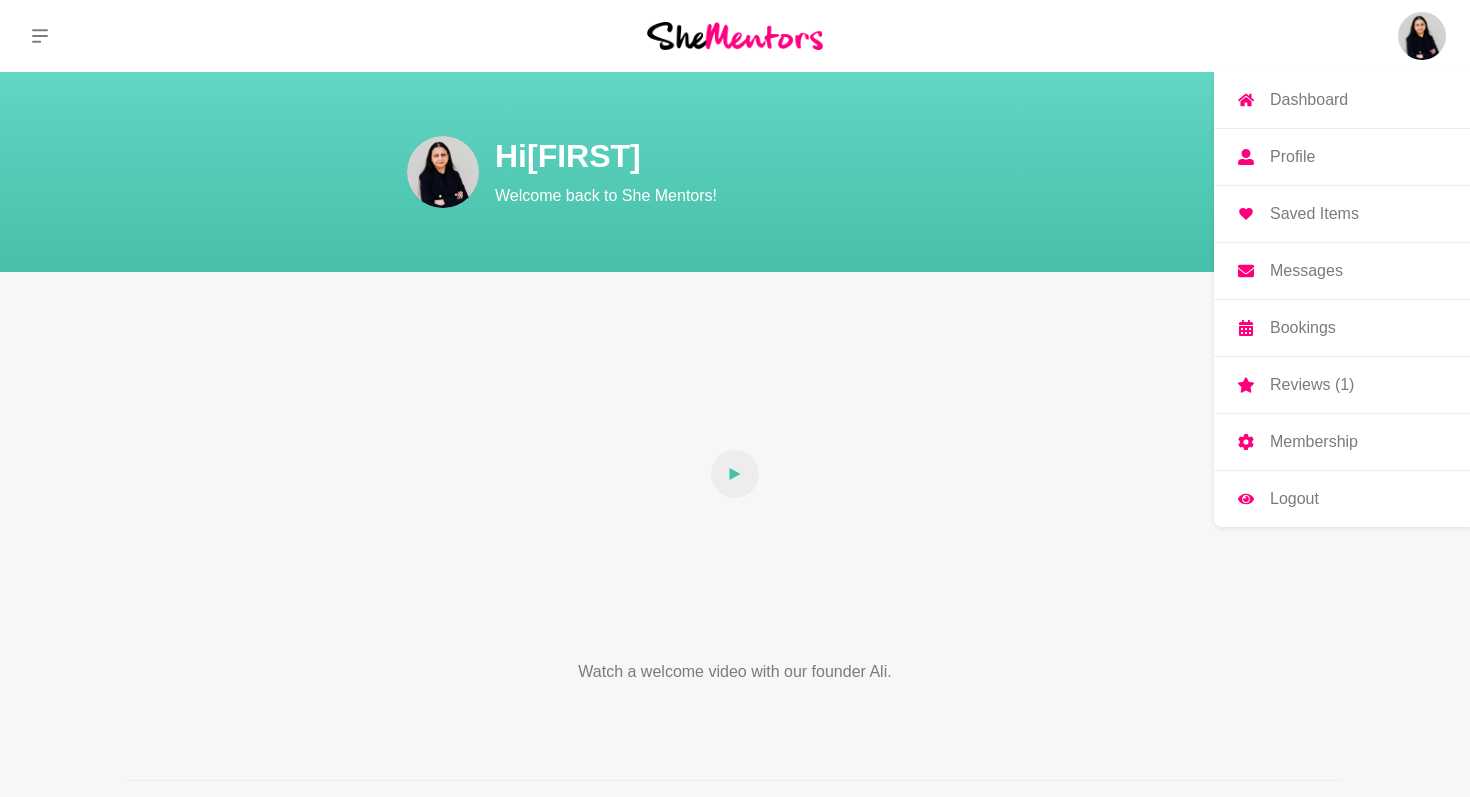 click on "Bookings" at bounding box center [1303, 328] 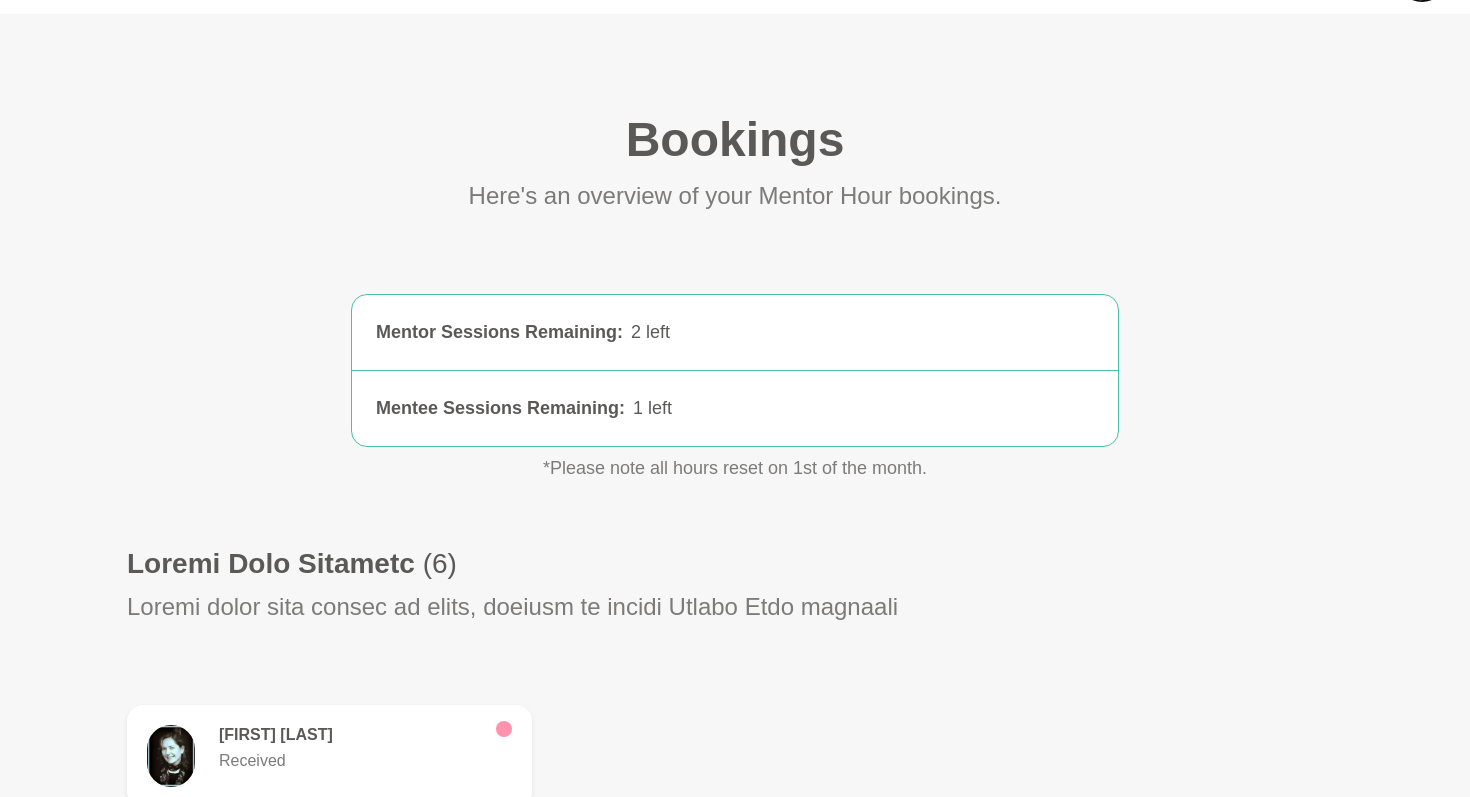 scroll, scrollTop: 0, scrollLeft: 0, axis: both 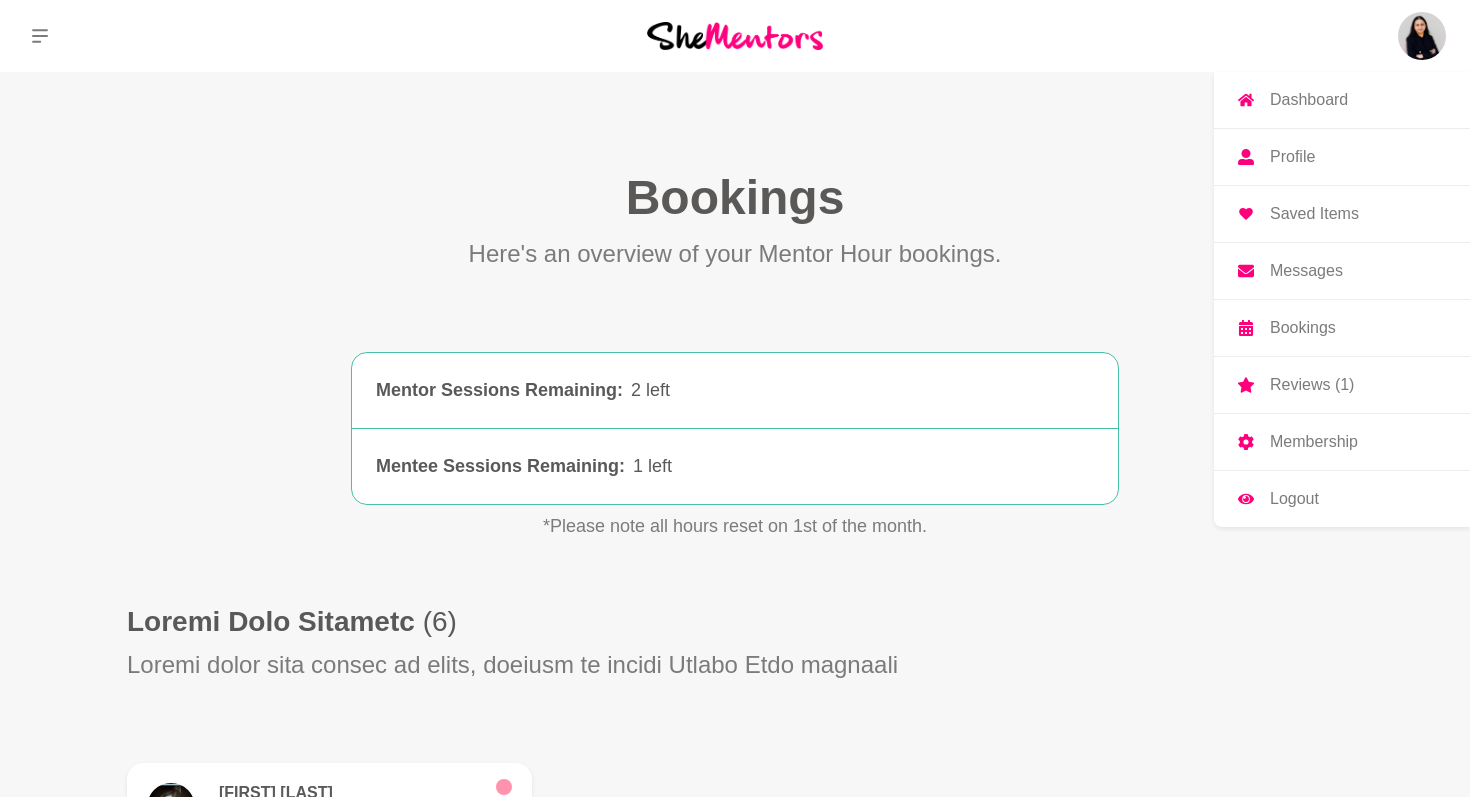 click on "Dashboard" at bounding box center [1309, 100] 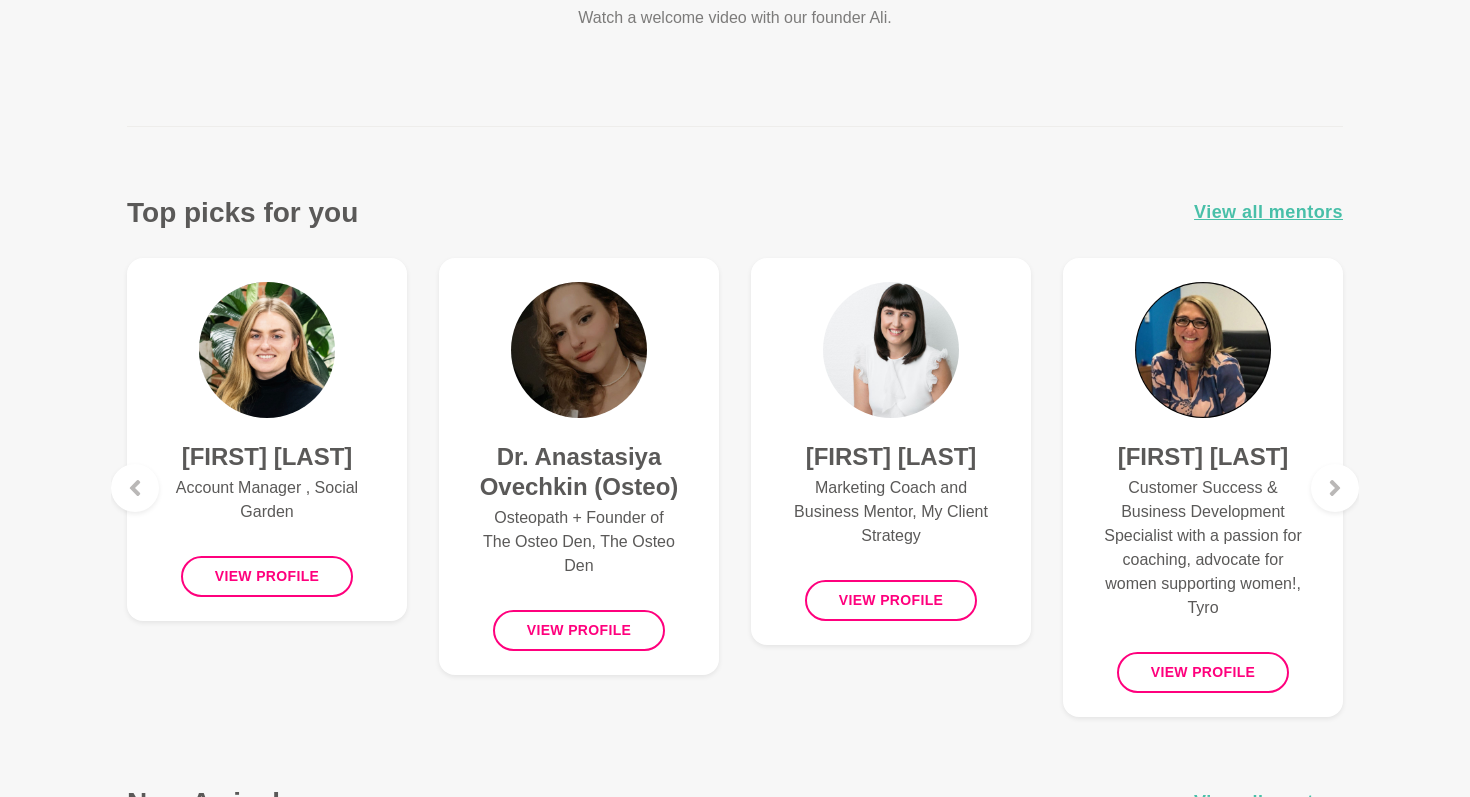 scroll, scrollTop: 658, scrollLeft: 0, axis: vertical 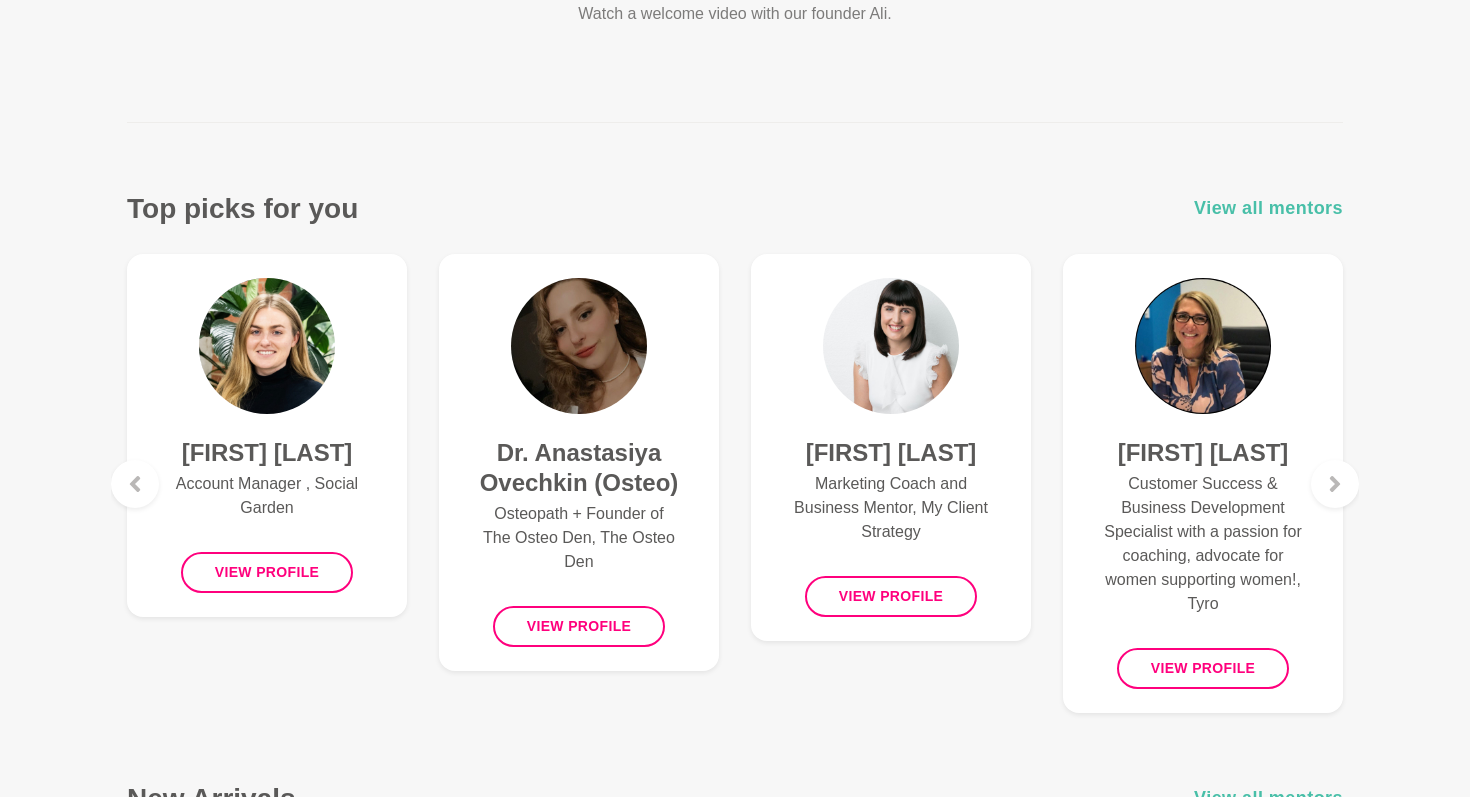 click on "View all mentors" at bounding box center (1268, 208) 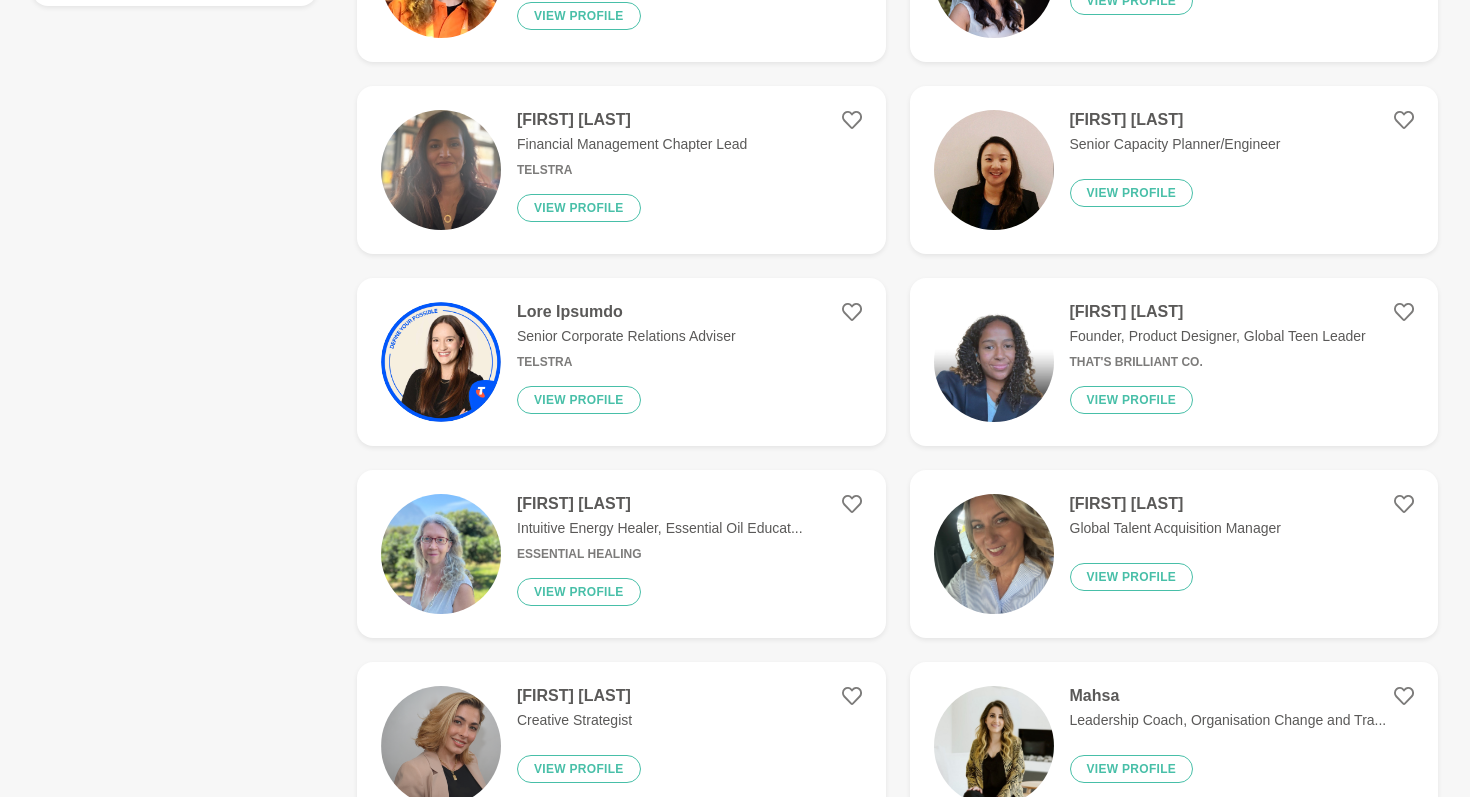 scroll, scrollTop: 638, scrollLeft: 0, axis: vertical 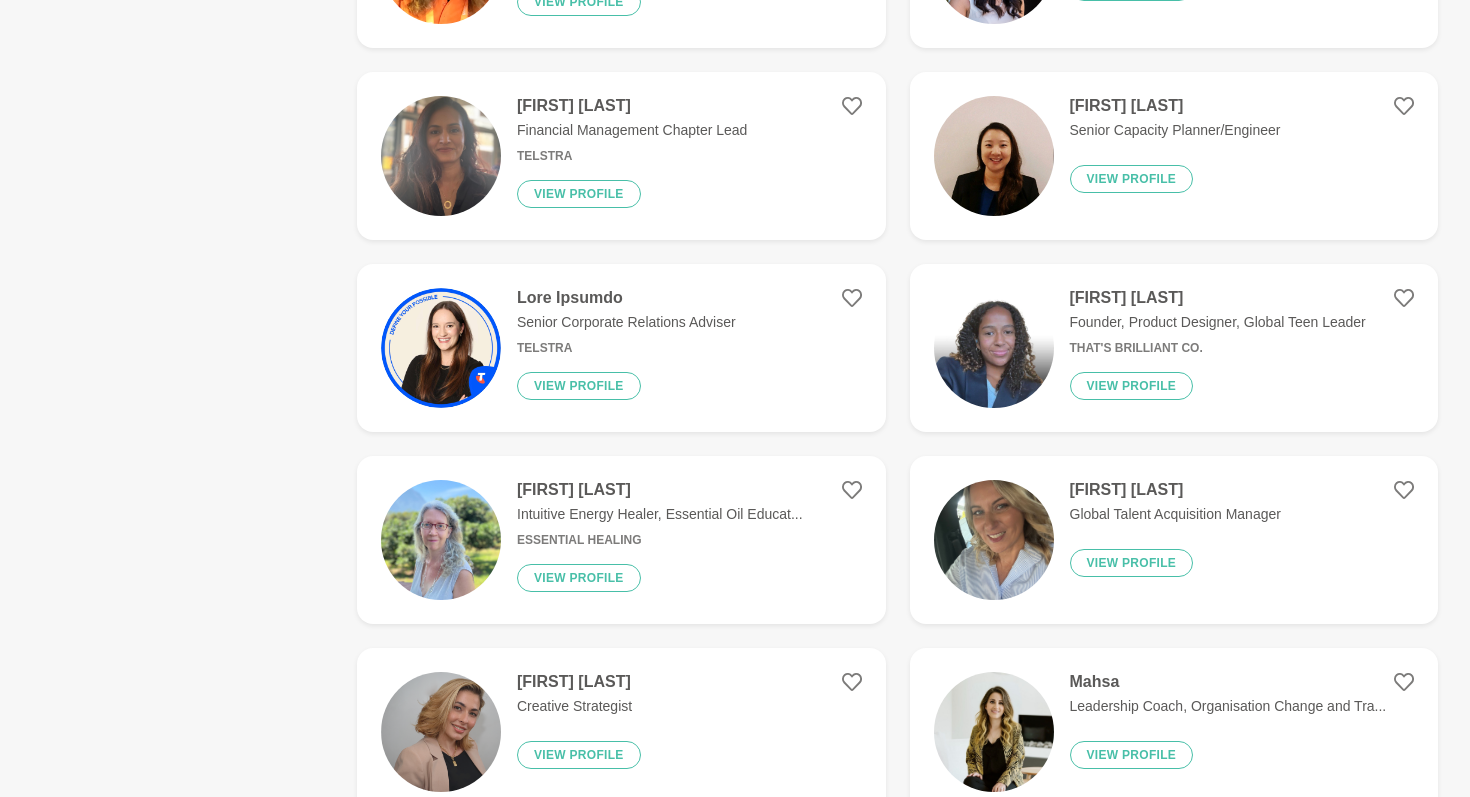 click on "[FIRST] [LAST]" at bounding box center [1175, 490] 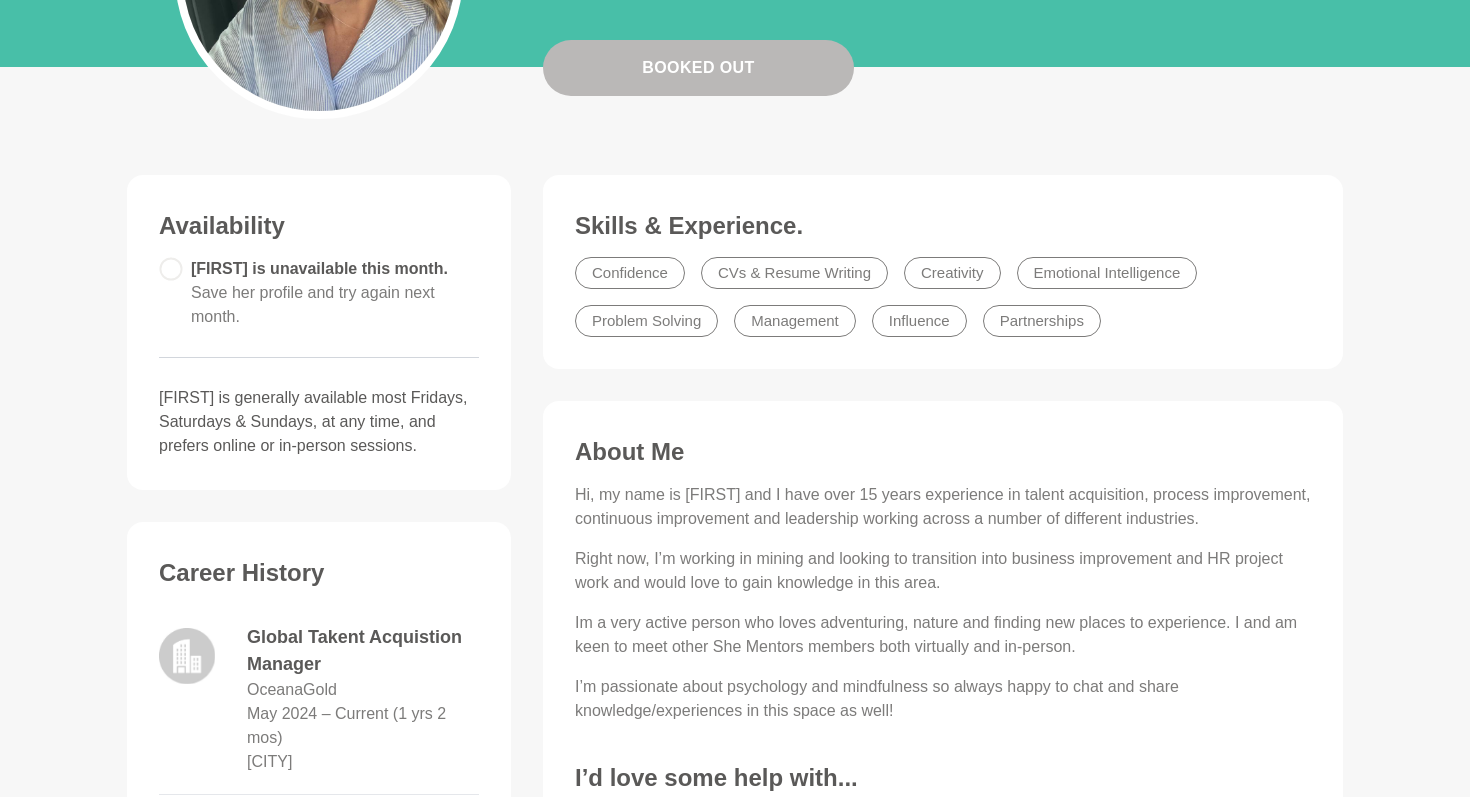scroll, scrollTop: 0, scrollLeft: 0, axis: both 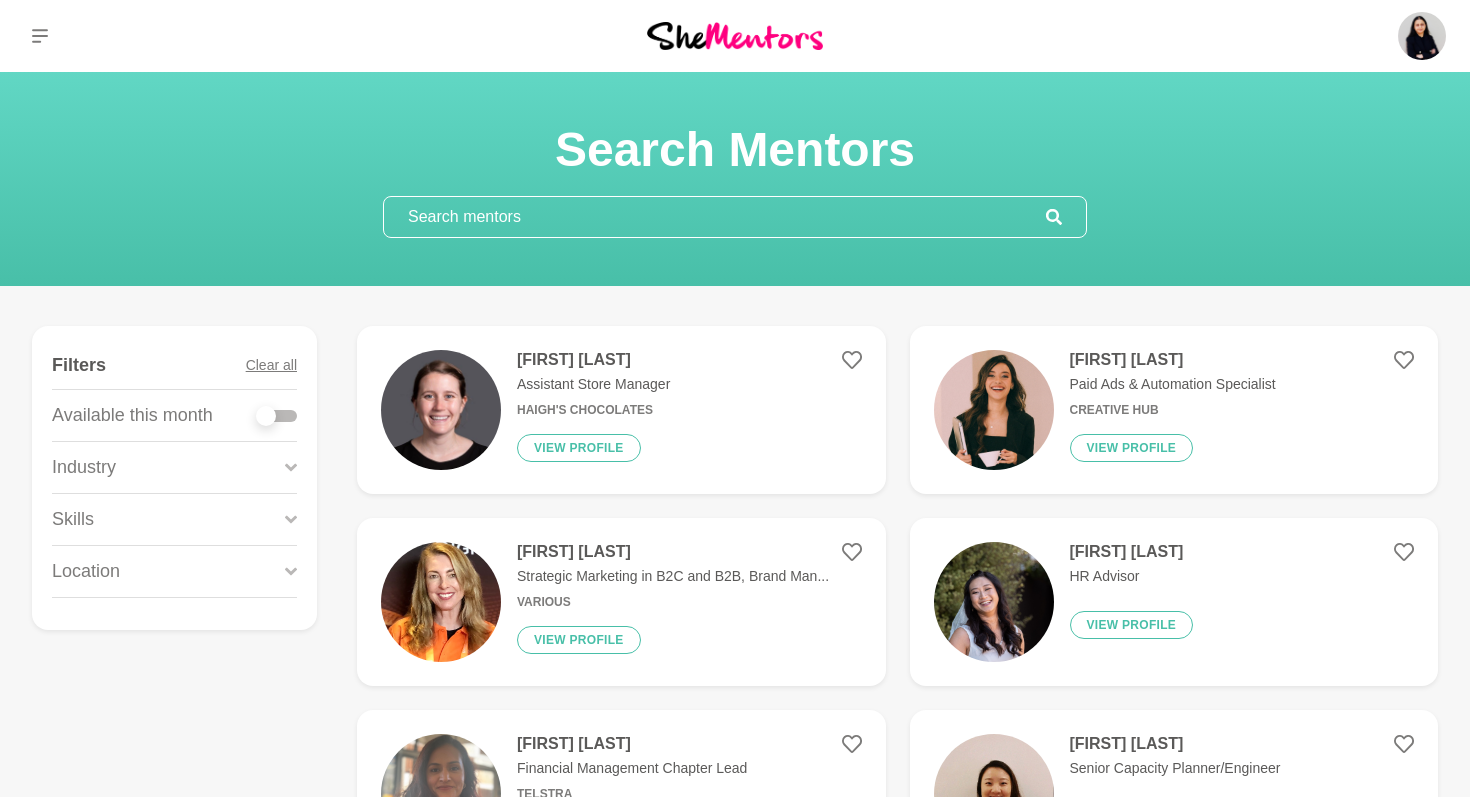 click at bounding box center (715, 217) 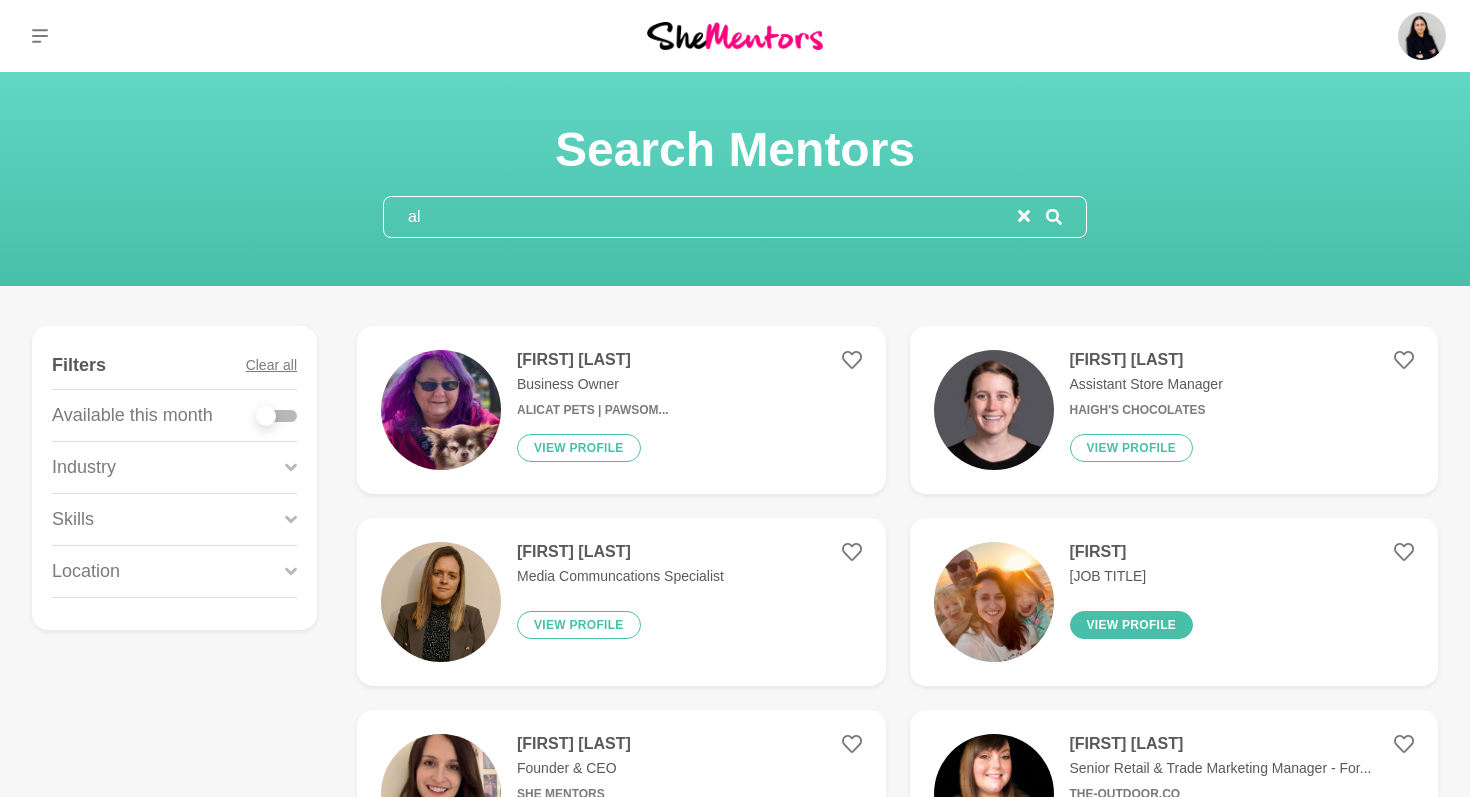 type on "al" 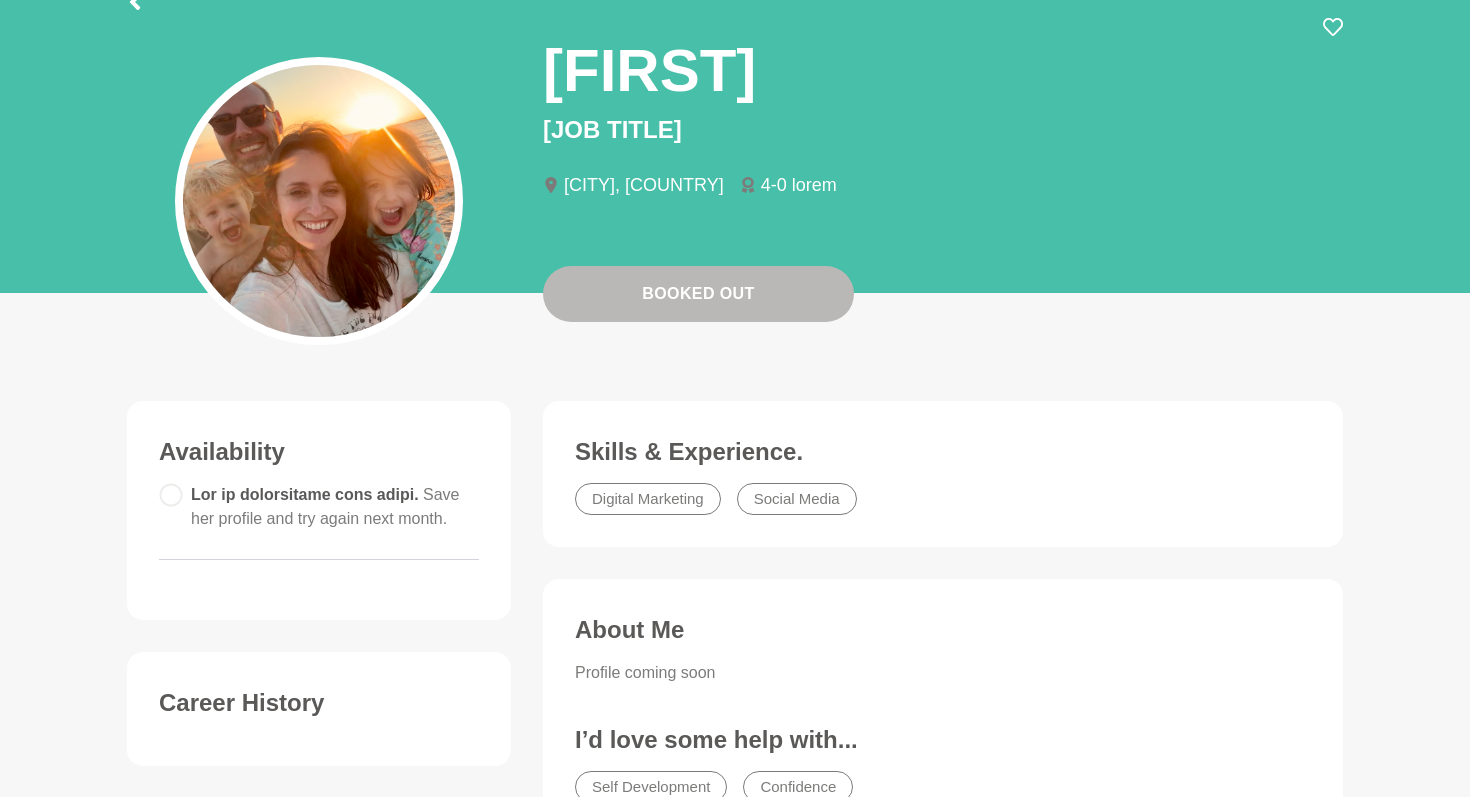 scroll, scrollTop: 0, scrollLeft: 0, axis: both 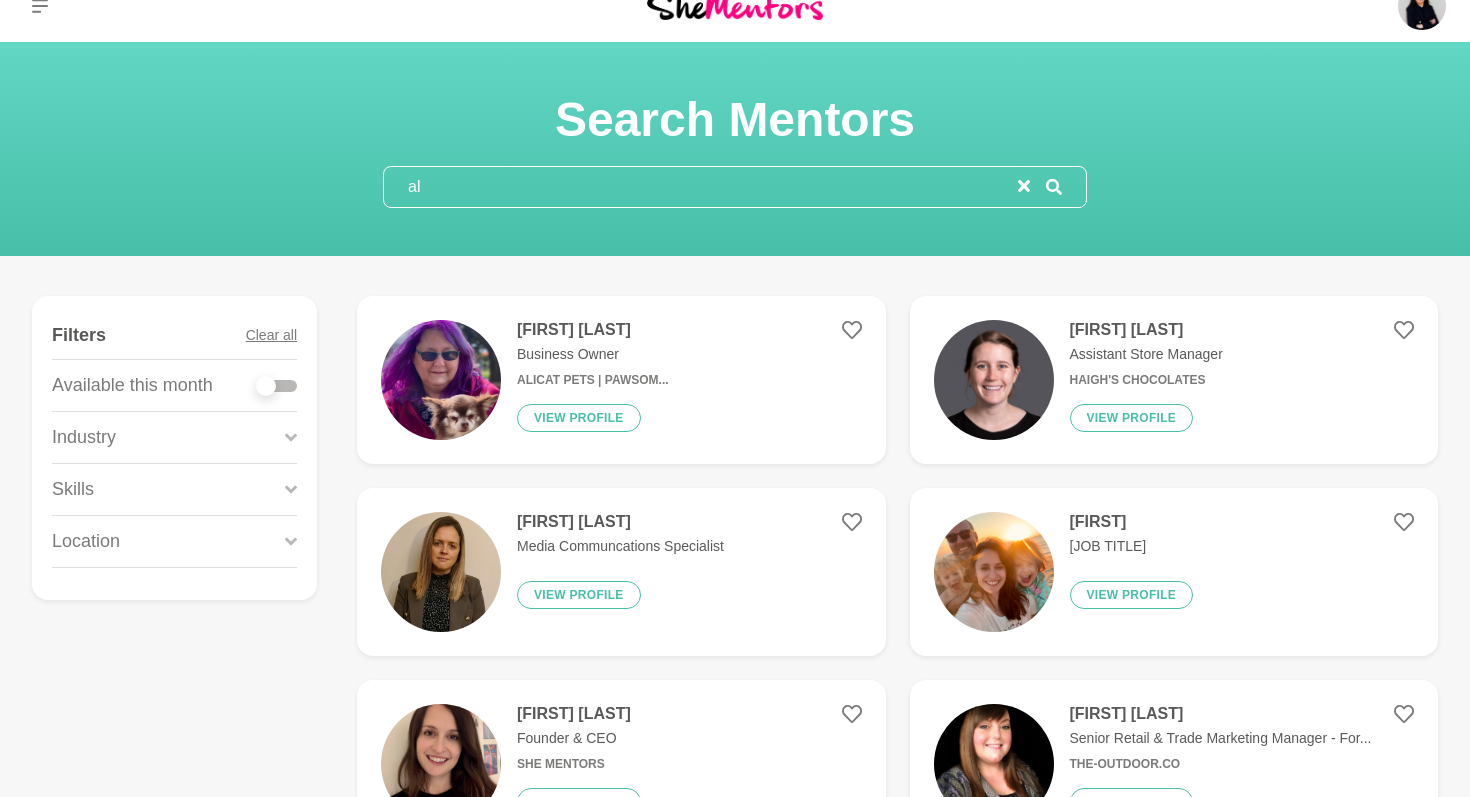 click on "al" at bounding box center (701, 187) 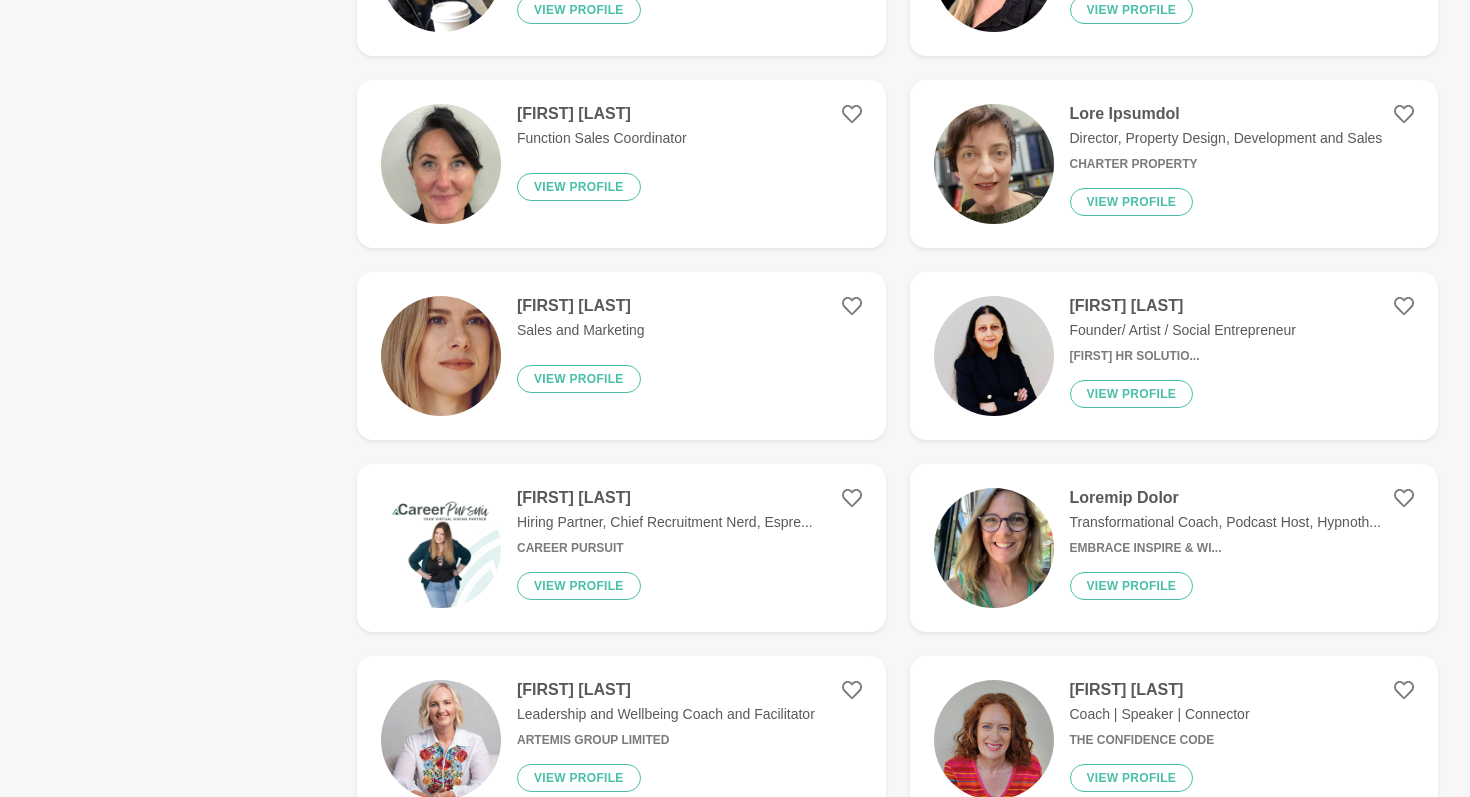 scroll, scrollTop: 1016, scrollLeft: 0, axis: vertical 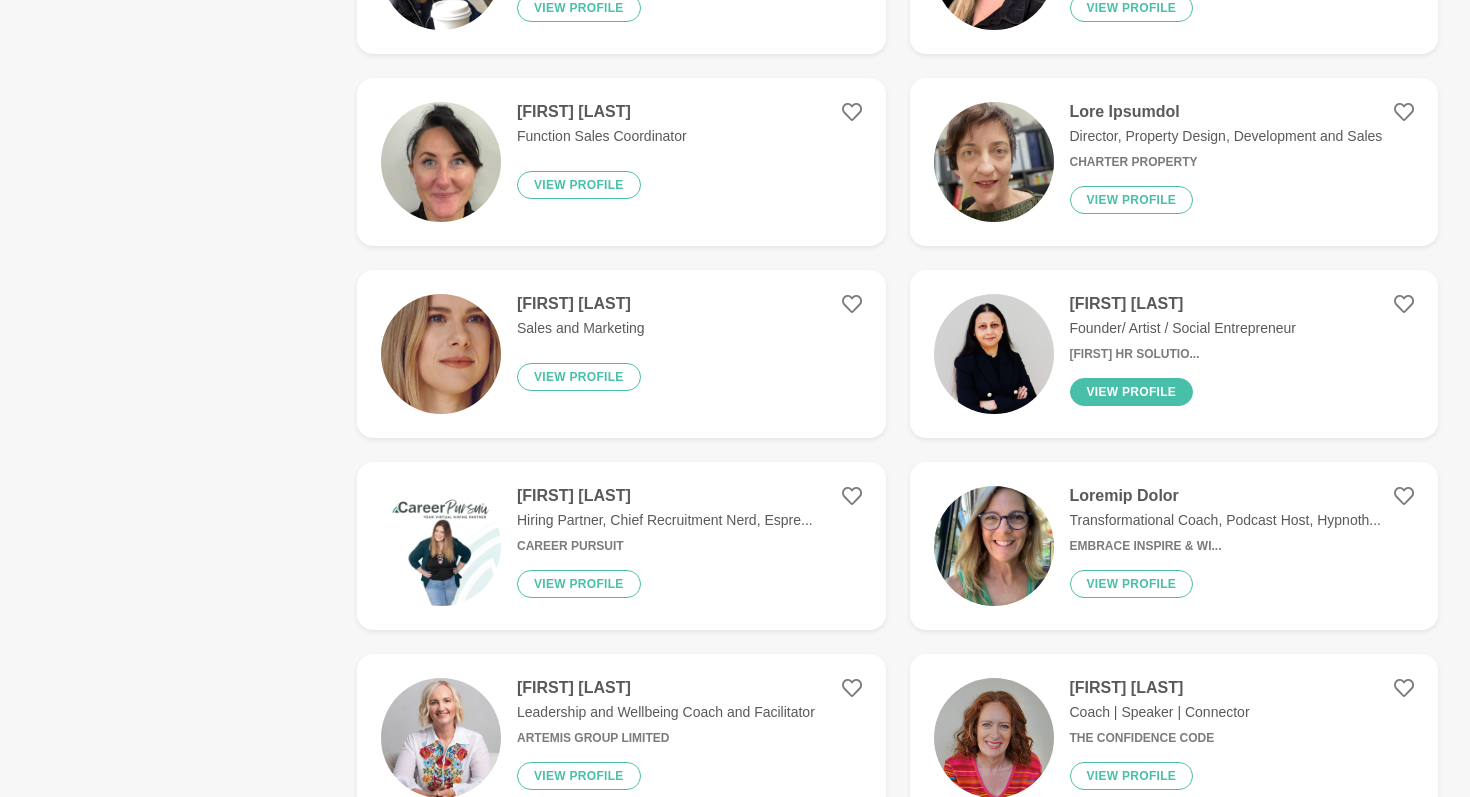 type on "sales" 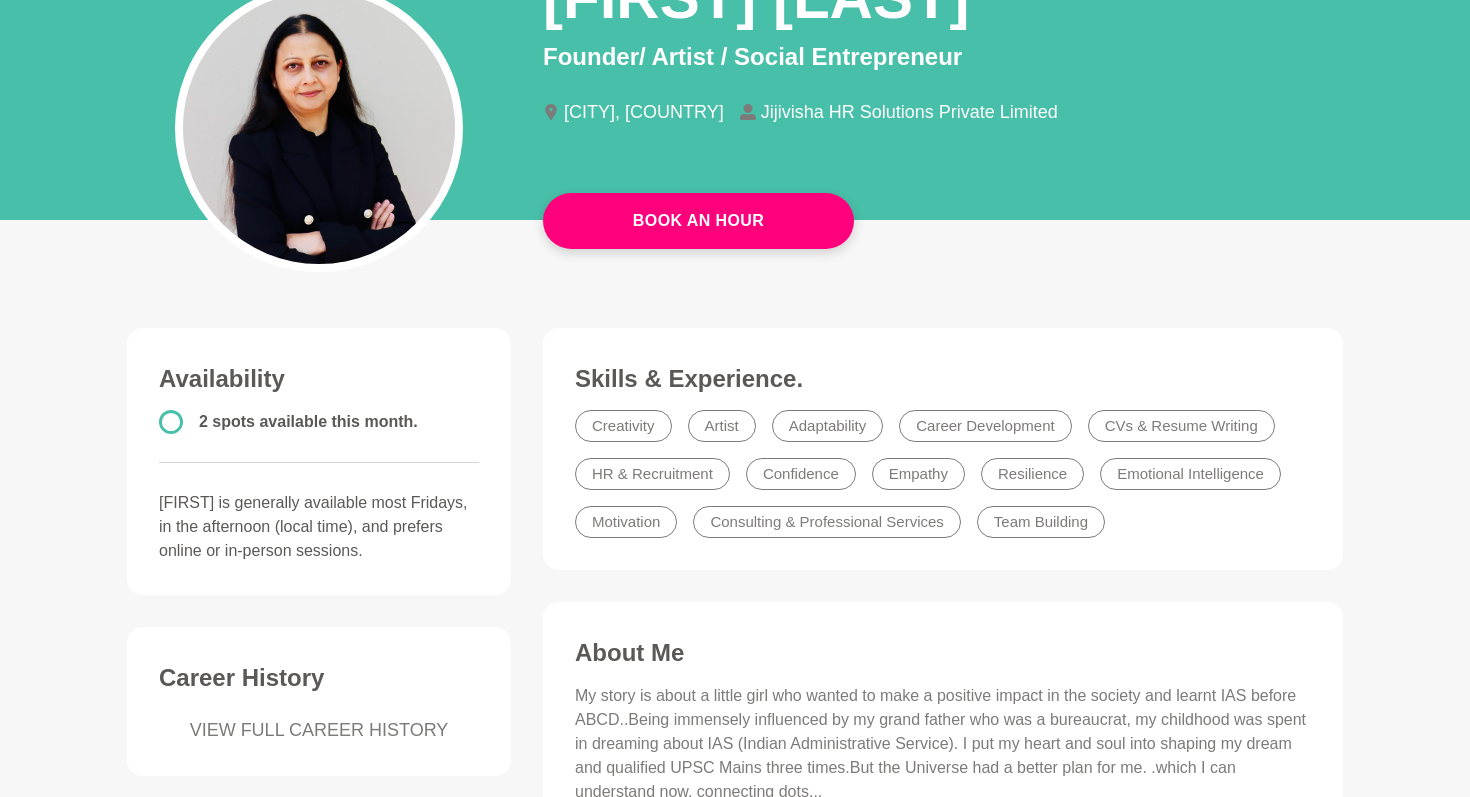 scroll, scrollTop: 204, scrollLeft: 0, axis: vertical 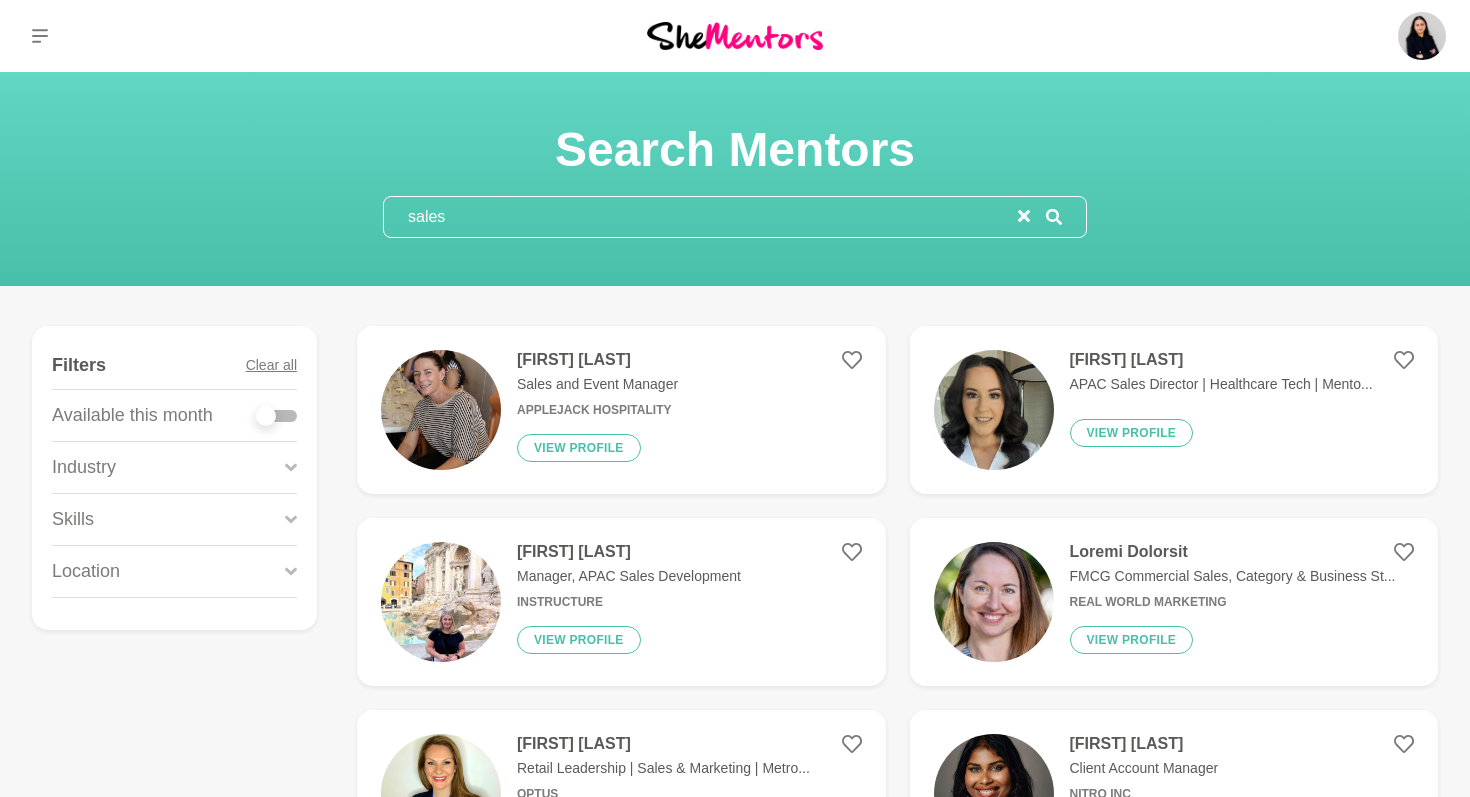 click on "sales" at bounding box center [701, 217] 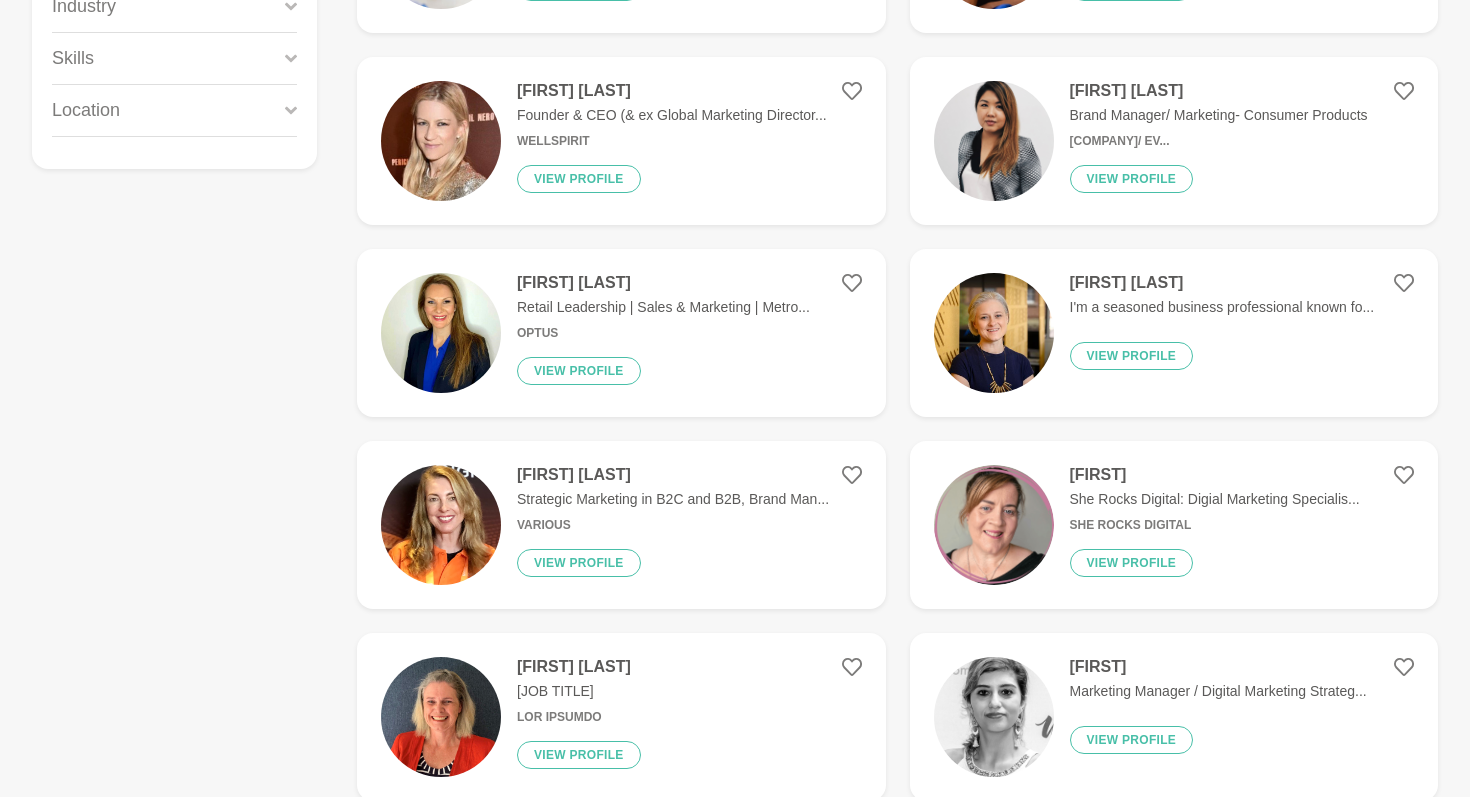 scroll, scrollTop: 476, scrollLeft: 0, axis: vertical 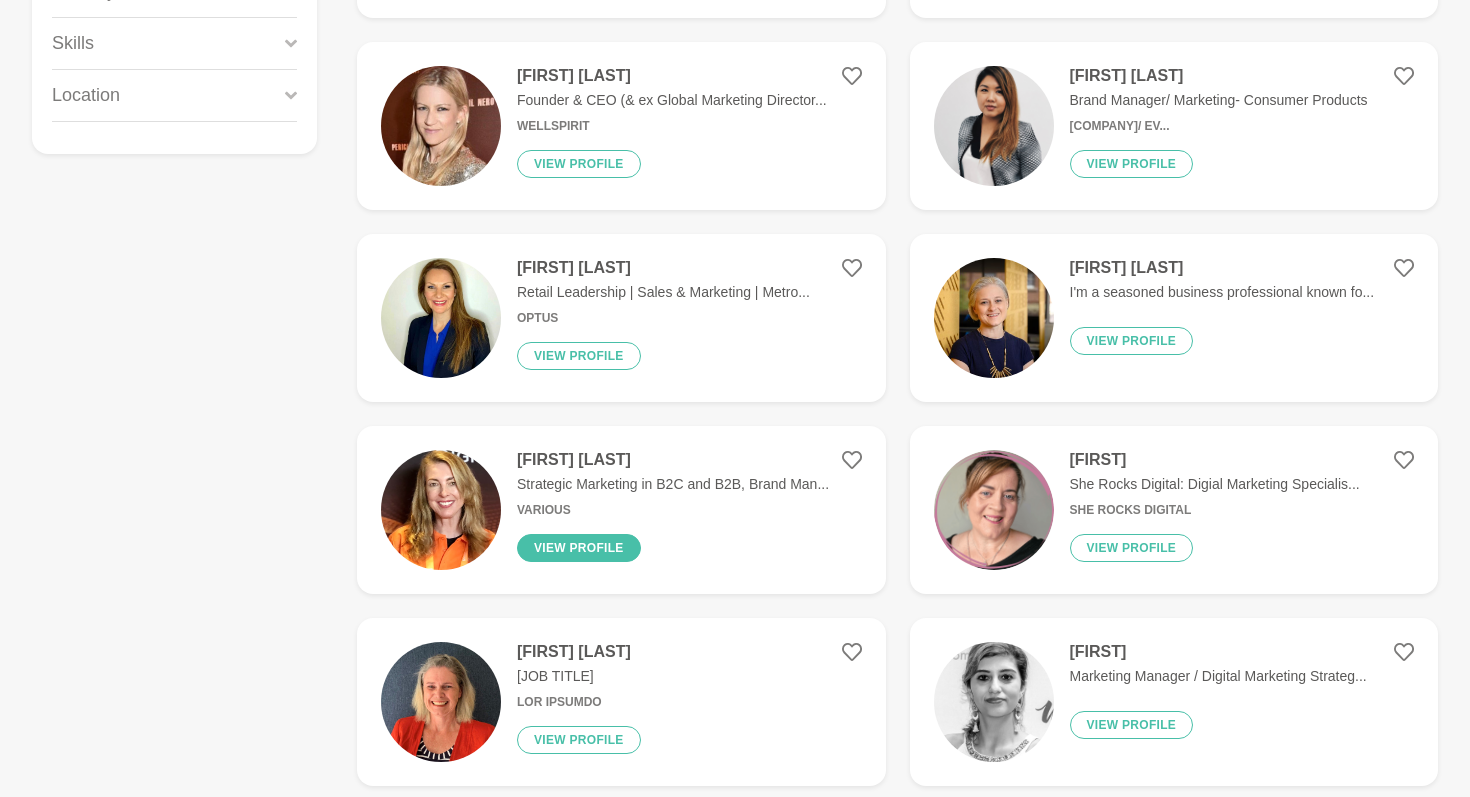 type on "marketing" 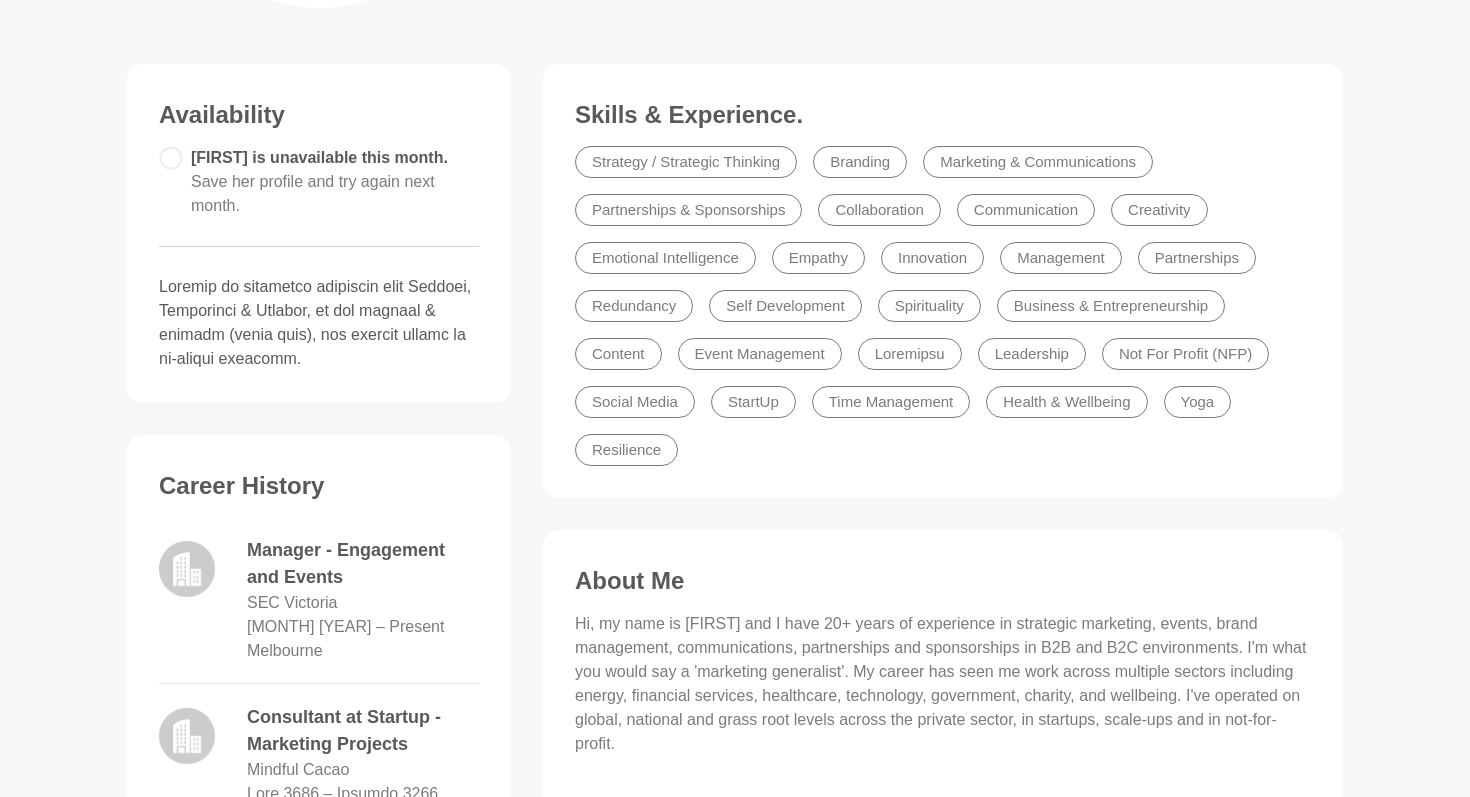 scroll, scrollTop: 0, scrollLeft: 0, axis: both 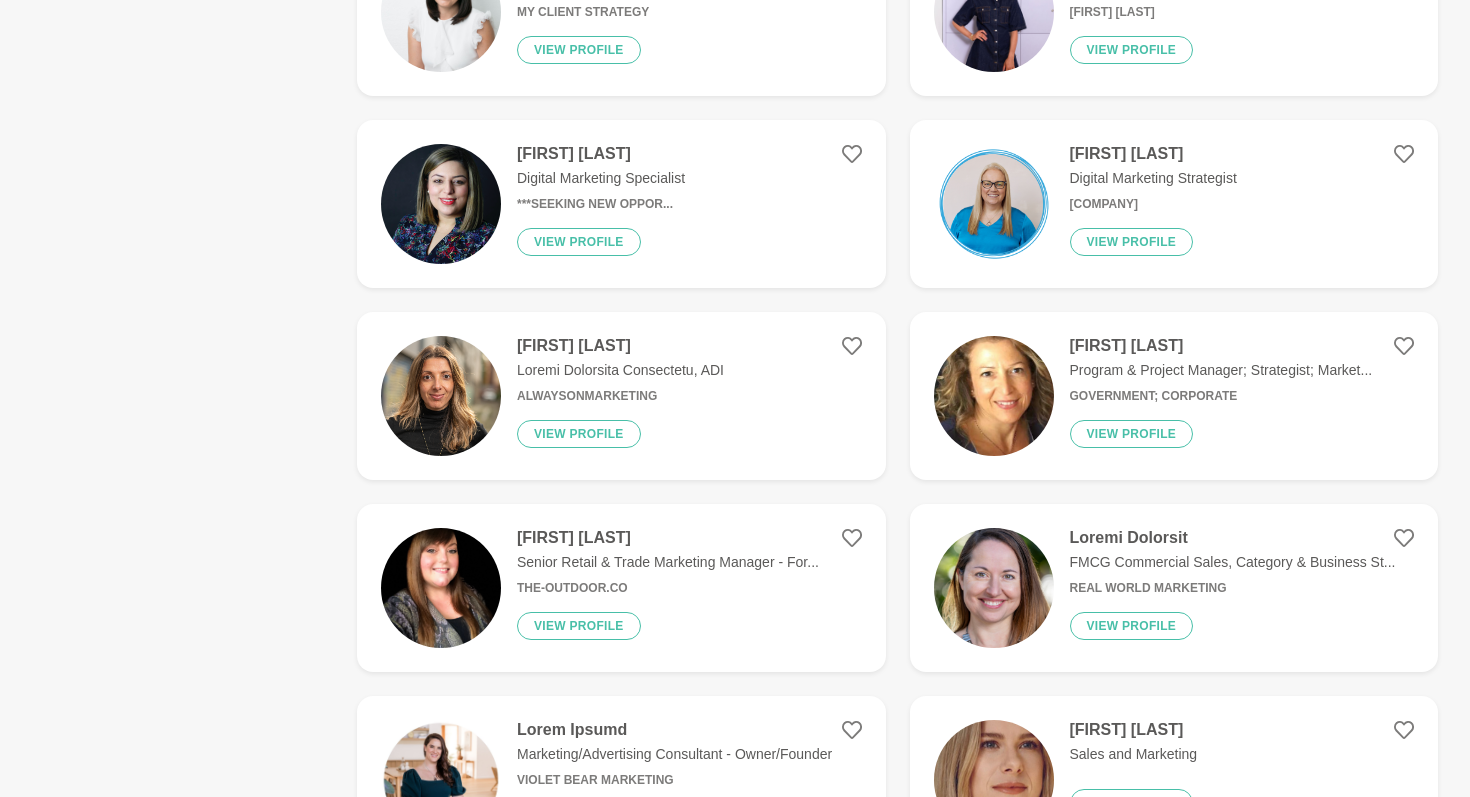 click on "[FIRST] [LAST]" at bounding box center [620, 346] 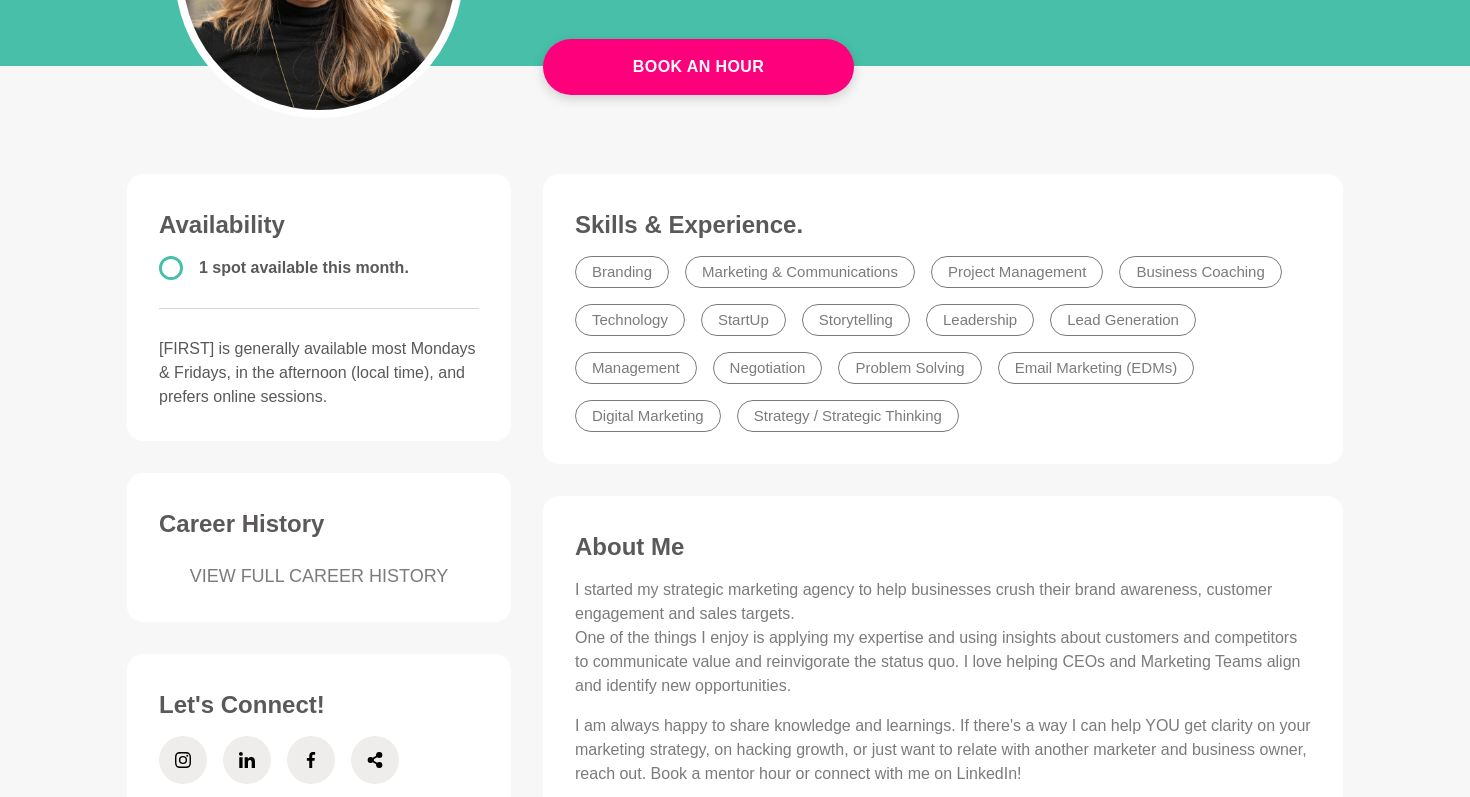 scroll, scrollTop: 0, scrollLeft: 0, axis: both 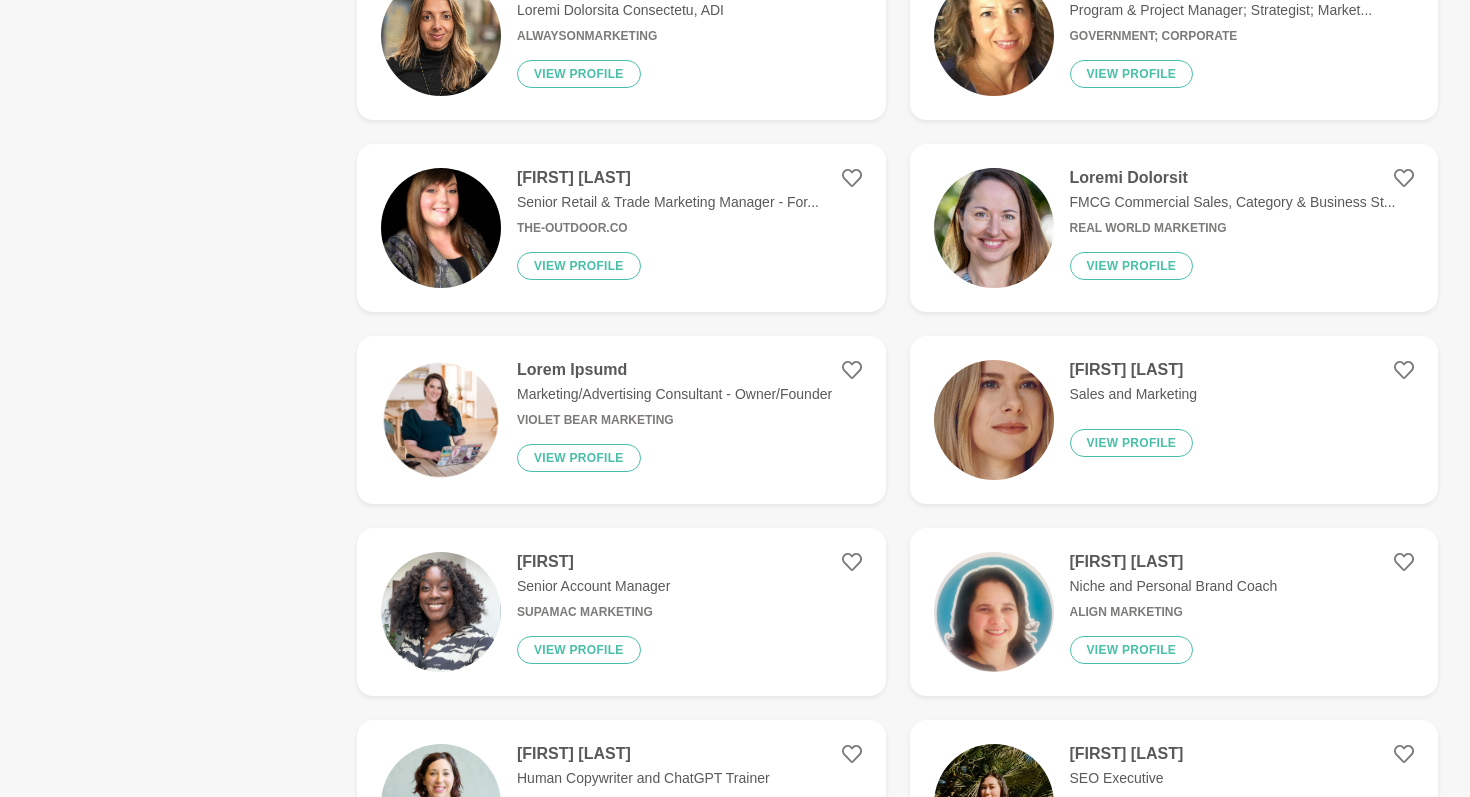 click on "[FIRST] [LAST]" at bounding box center [1134, 370] 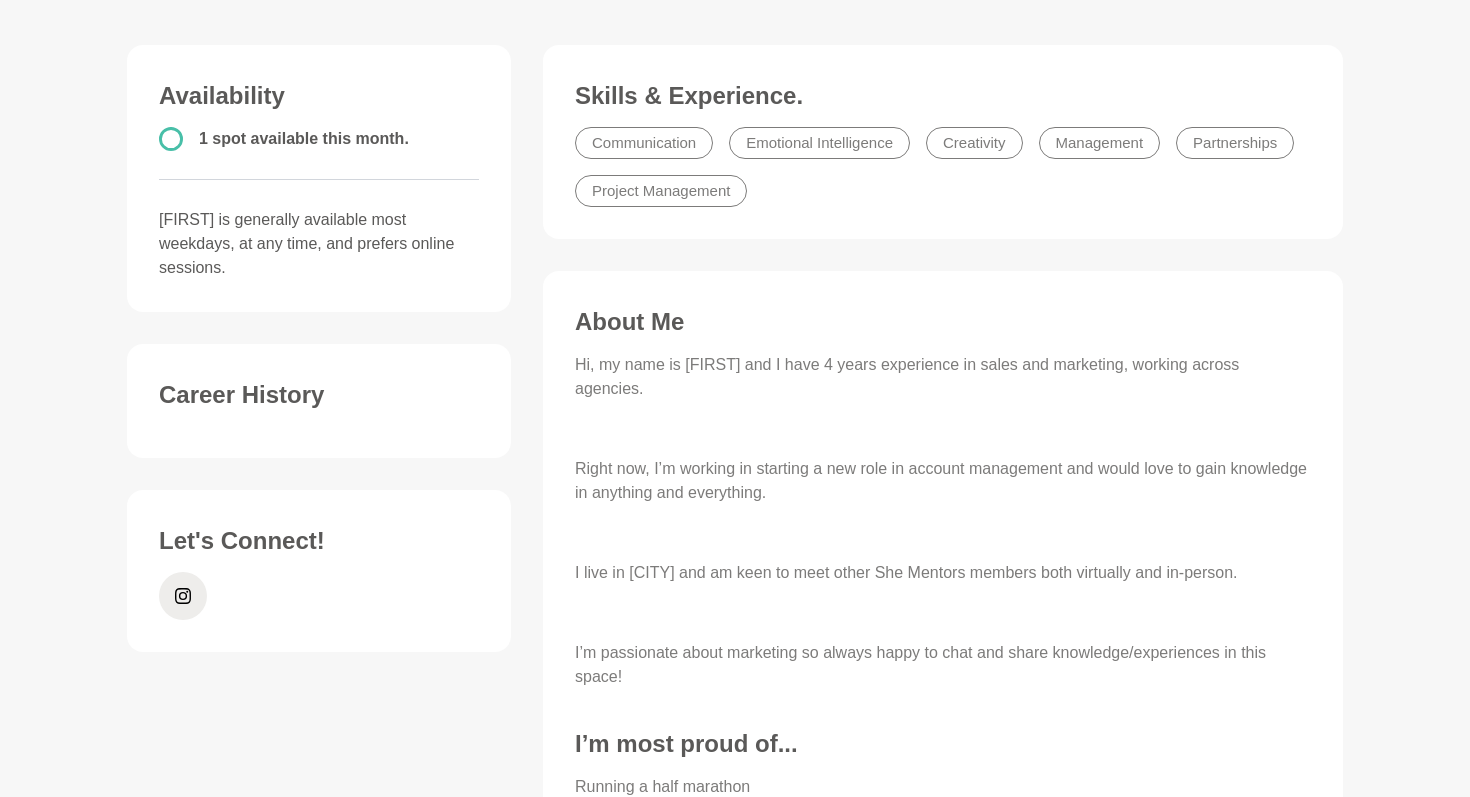 scroll, scrollTop: 0, scrollLeft: 0, axis: both 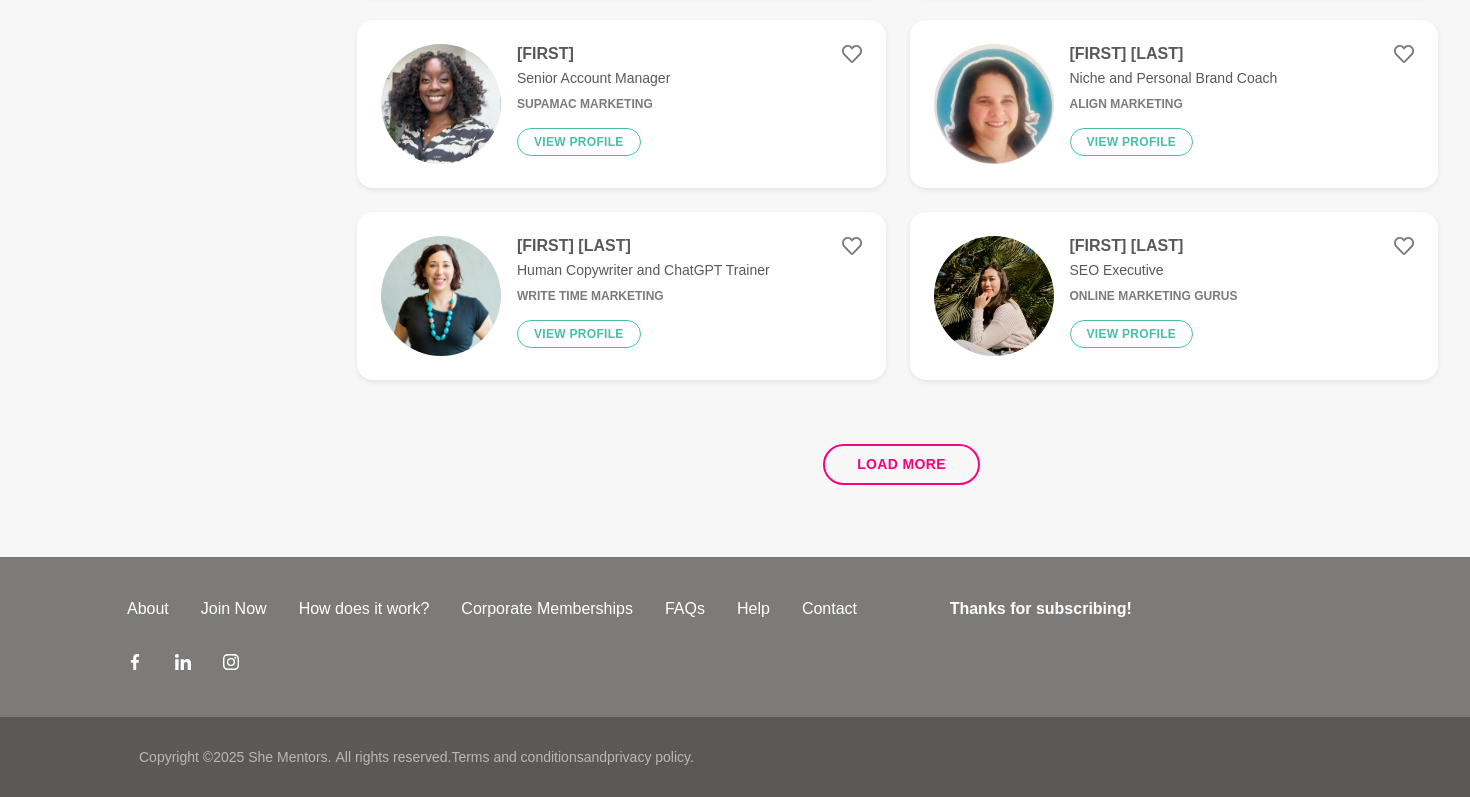 click on "[FIRST] [LAST]" at bounding box center [1154, 246] 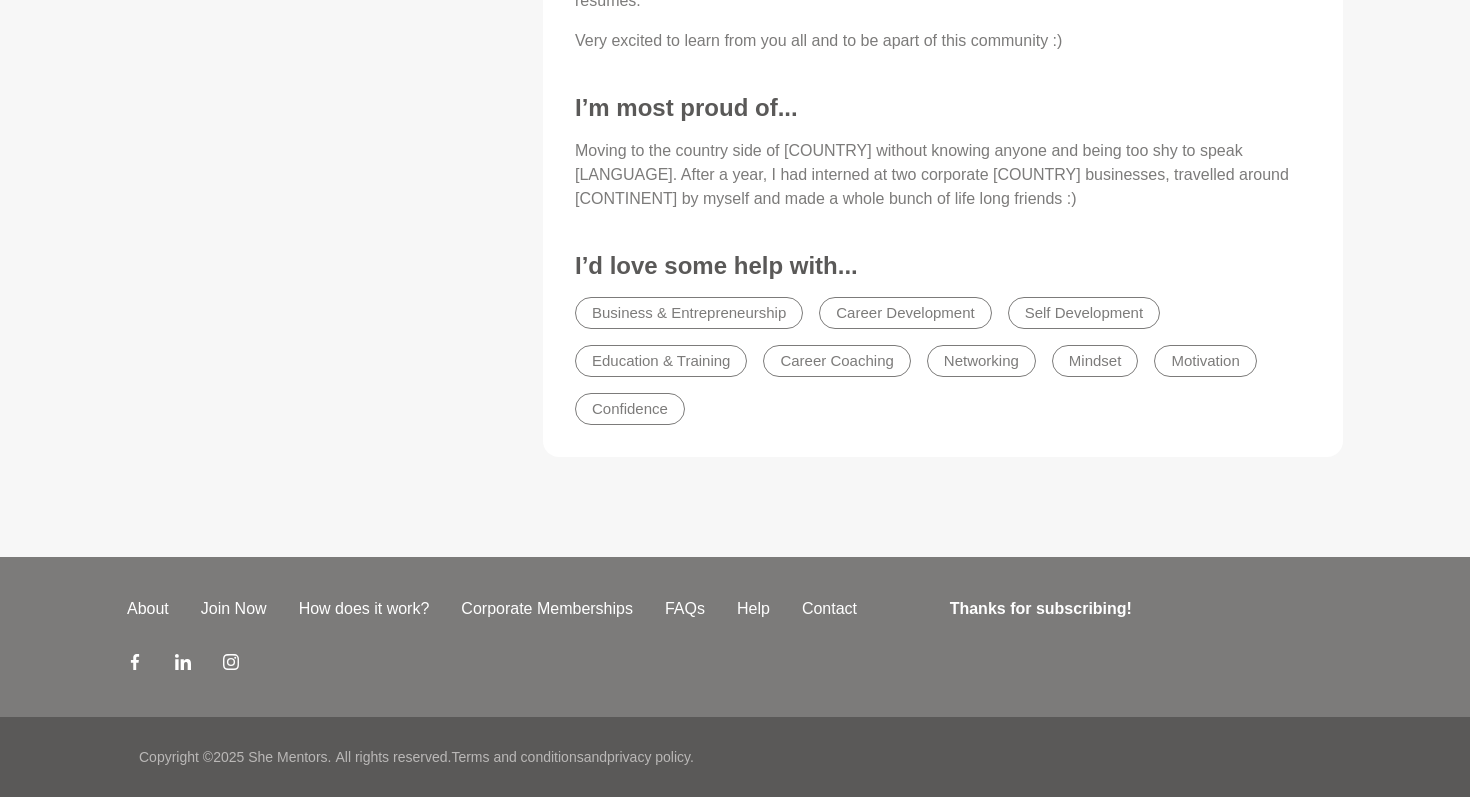 scroll, scrollTop: 0, scrollLeft: 0, axis: both 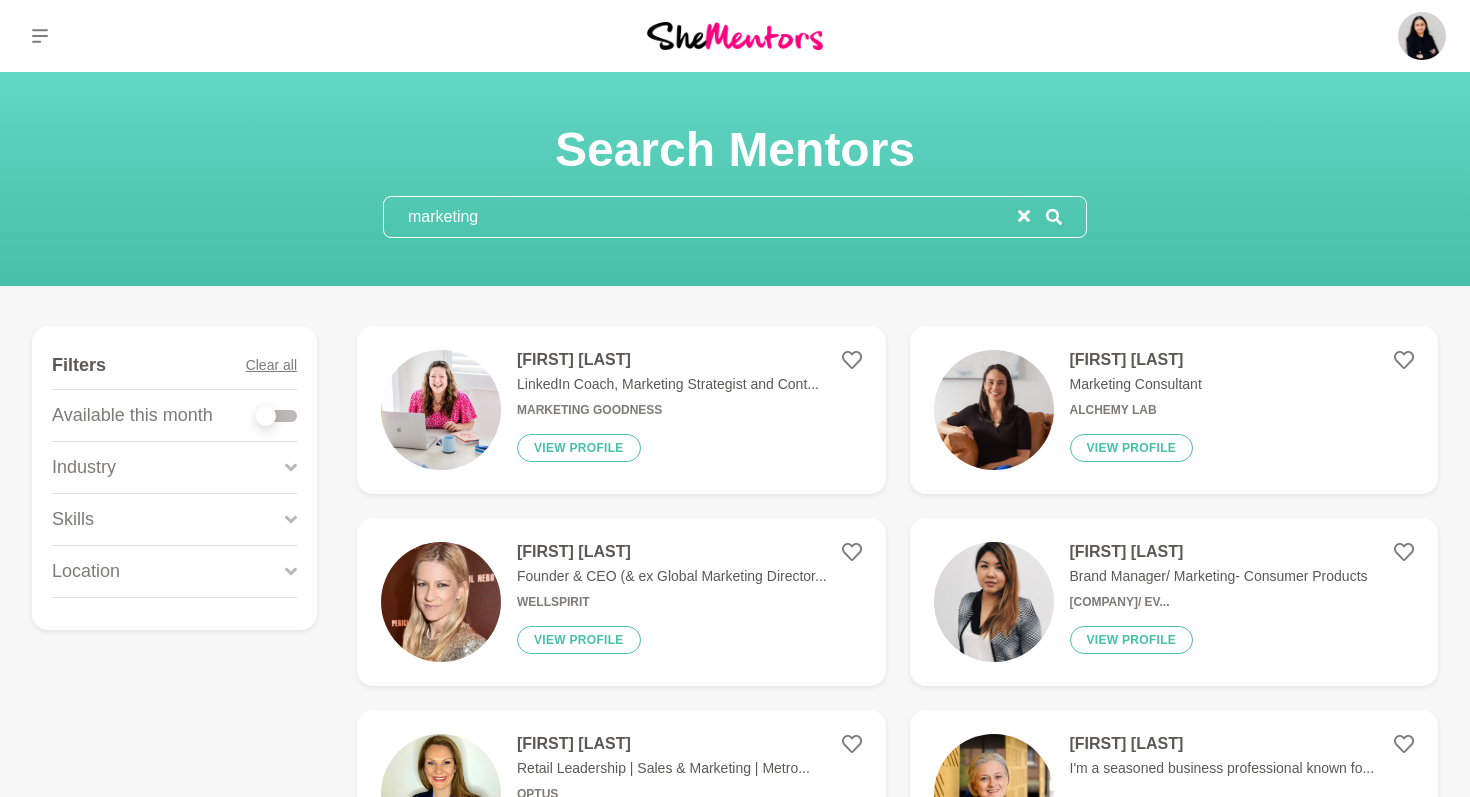 click on "marketing" at bounding box center (701, 217) 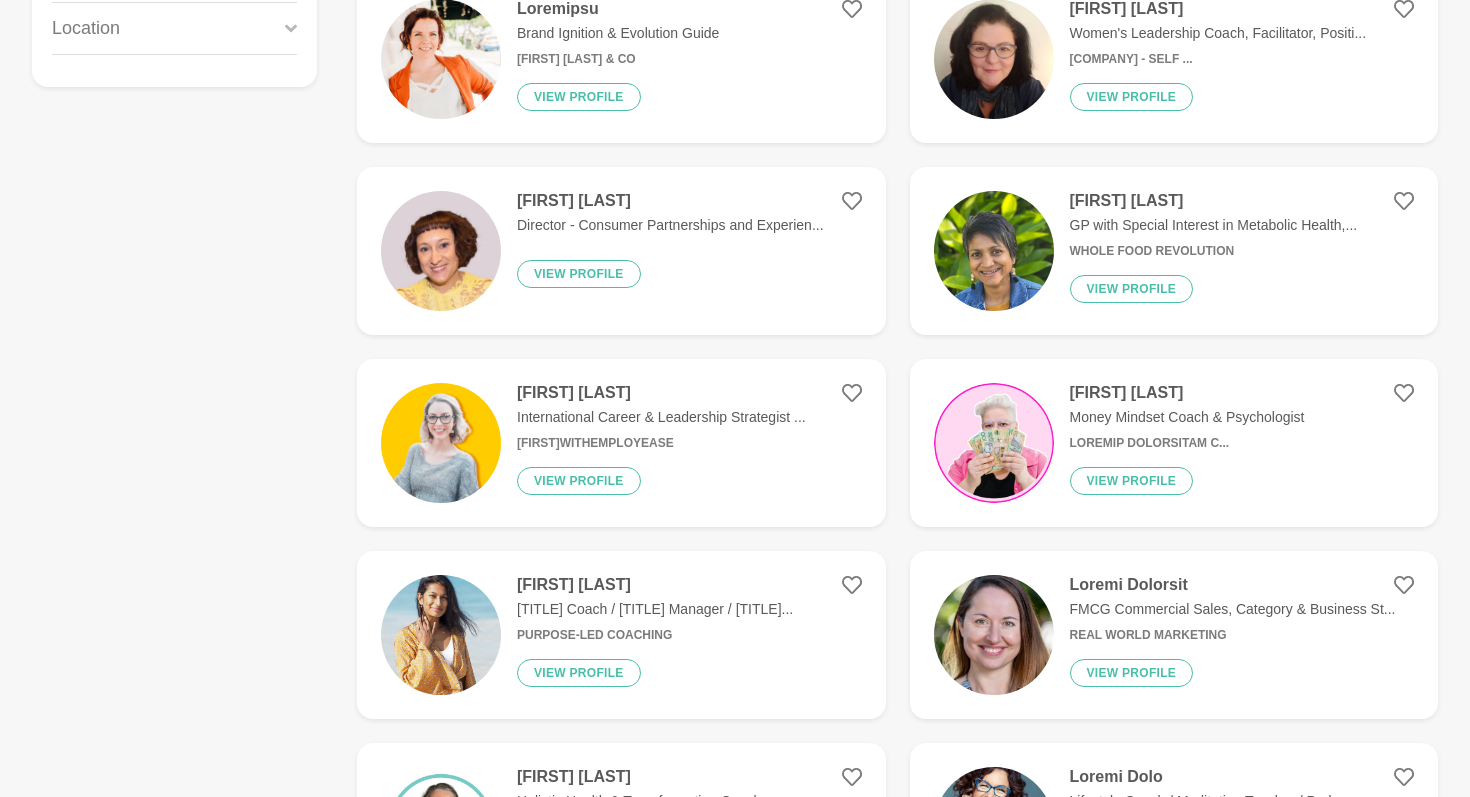 scroll, scrollTop: 553, scrollLeft: 0, axis: vertical 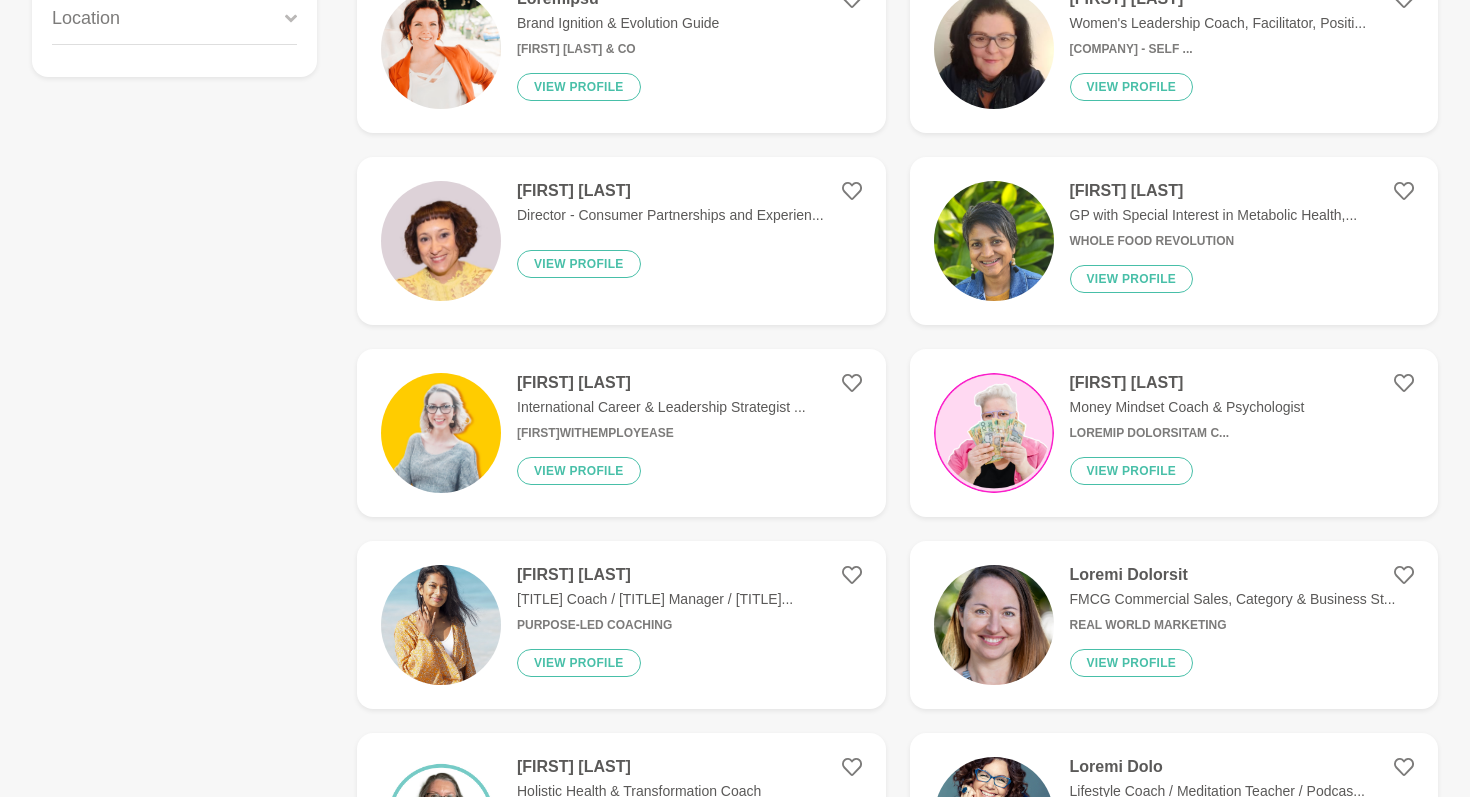 type on "seo" 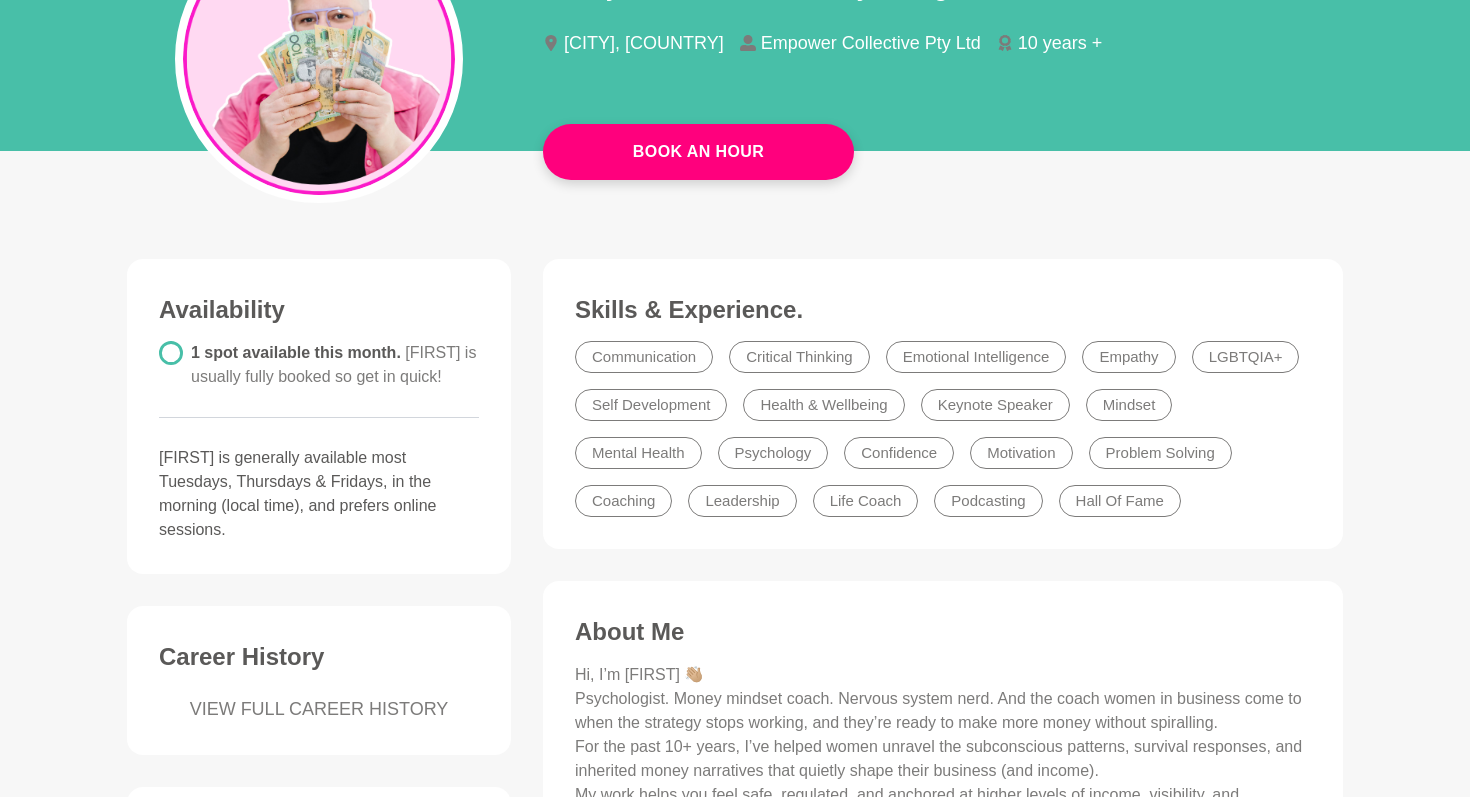 scroll, scrollTop: 0, scrollLeft: 0, axis: both 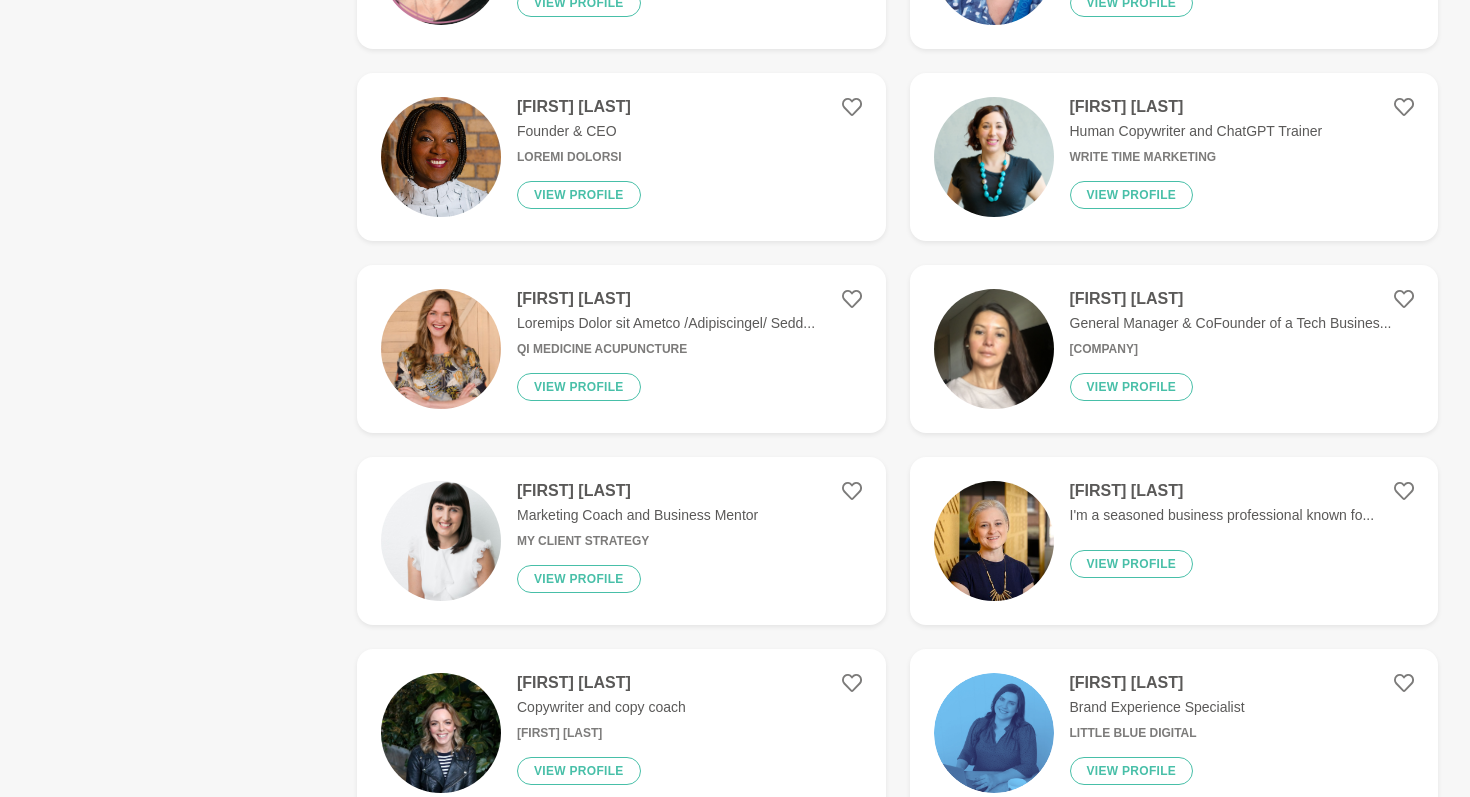 click on "[FIRST] [LAST]" at bounding box center [1222, 491] 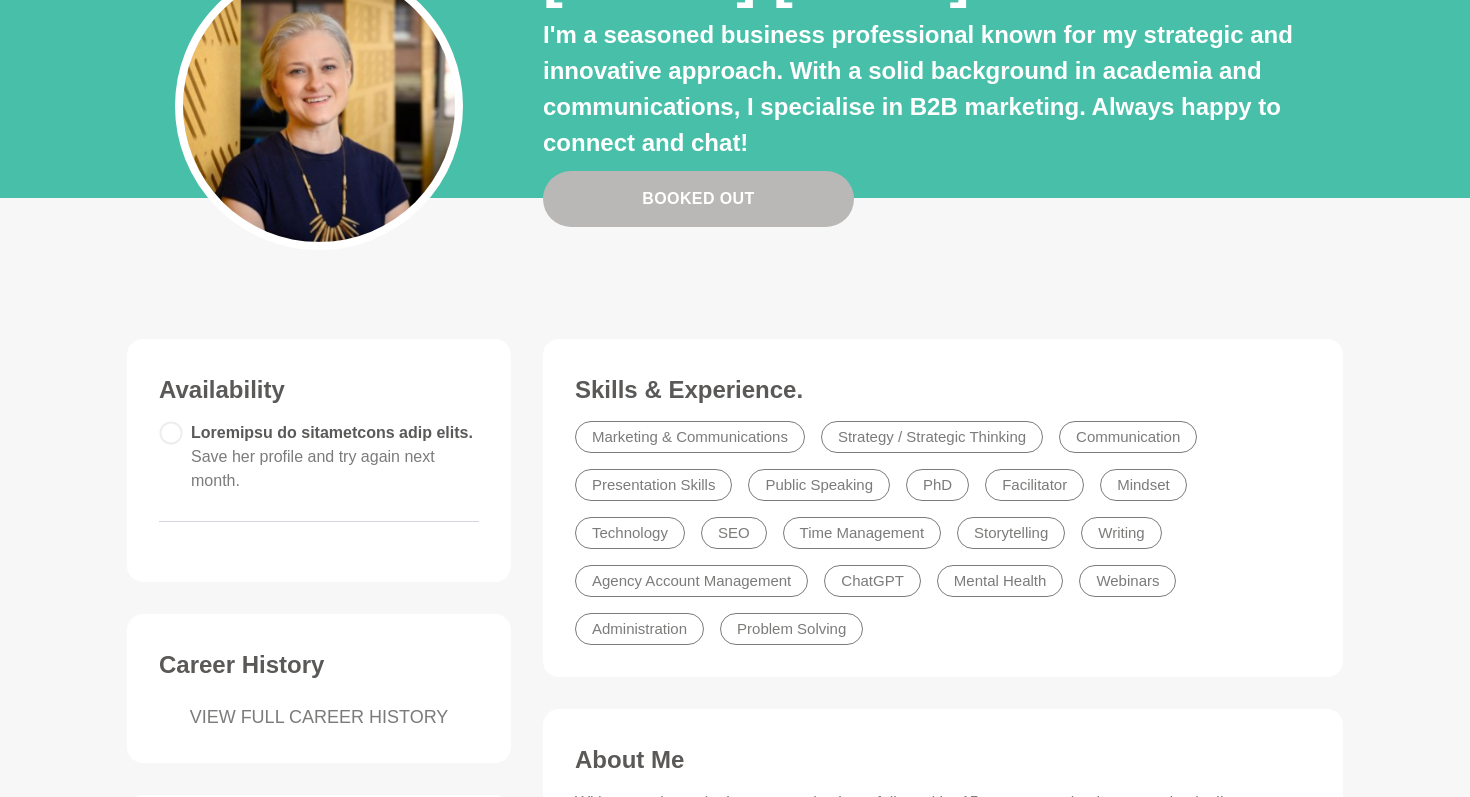 scroll, scrollTop: 0, scrollLeft: 0, axis: both 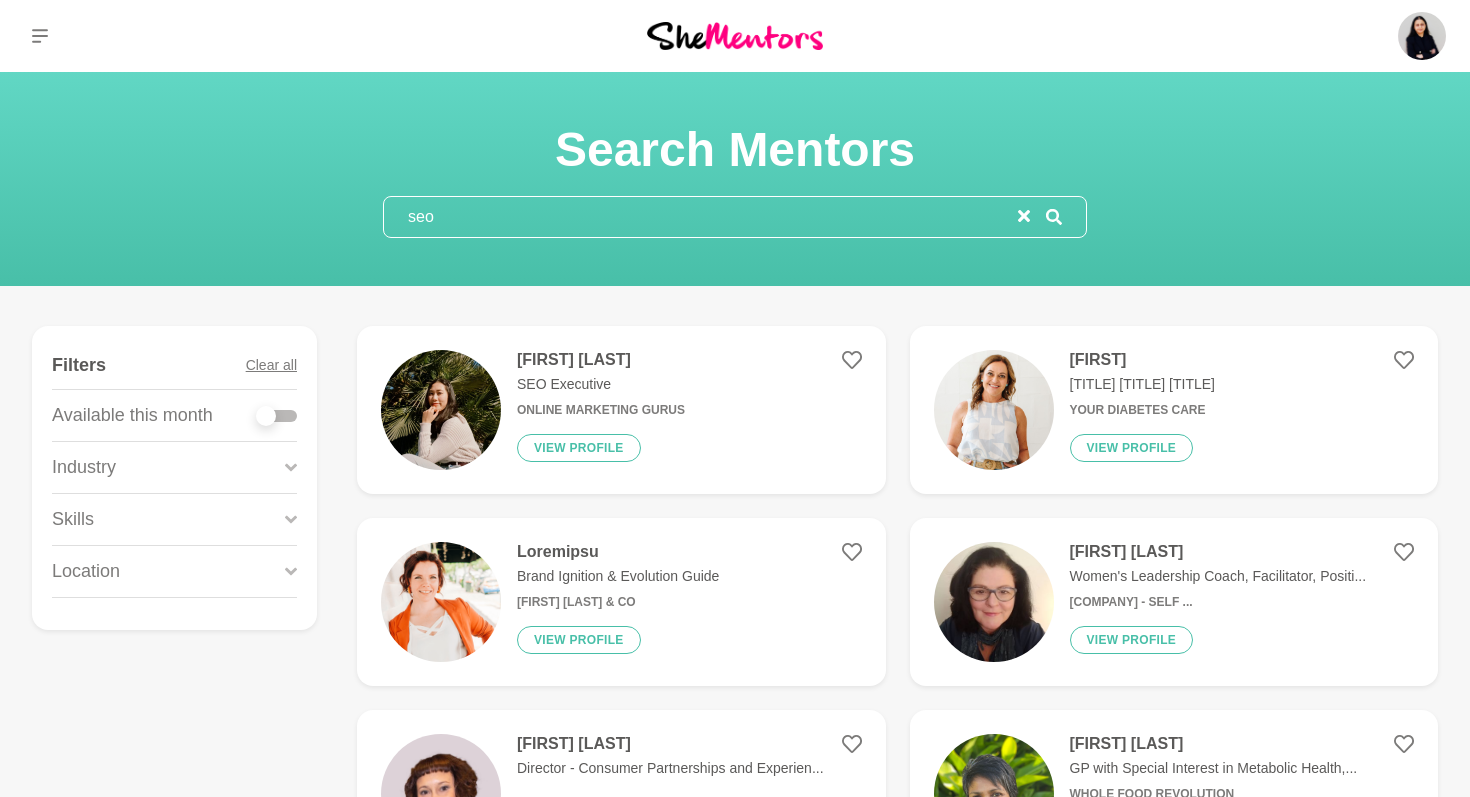 click on "seo" at bounding box center (701, 217) 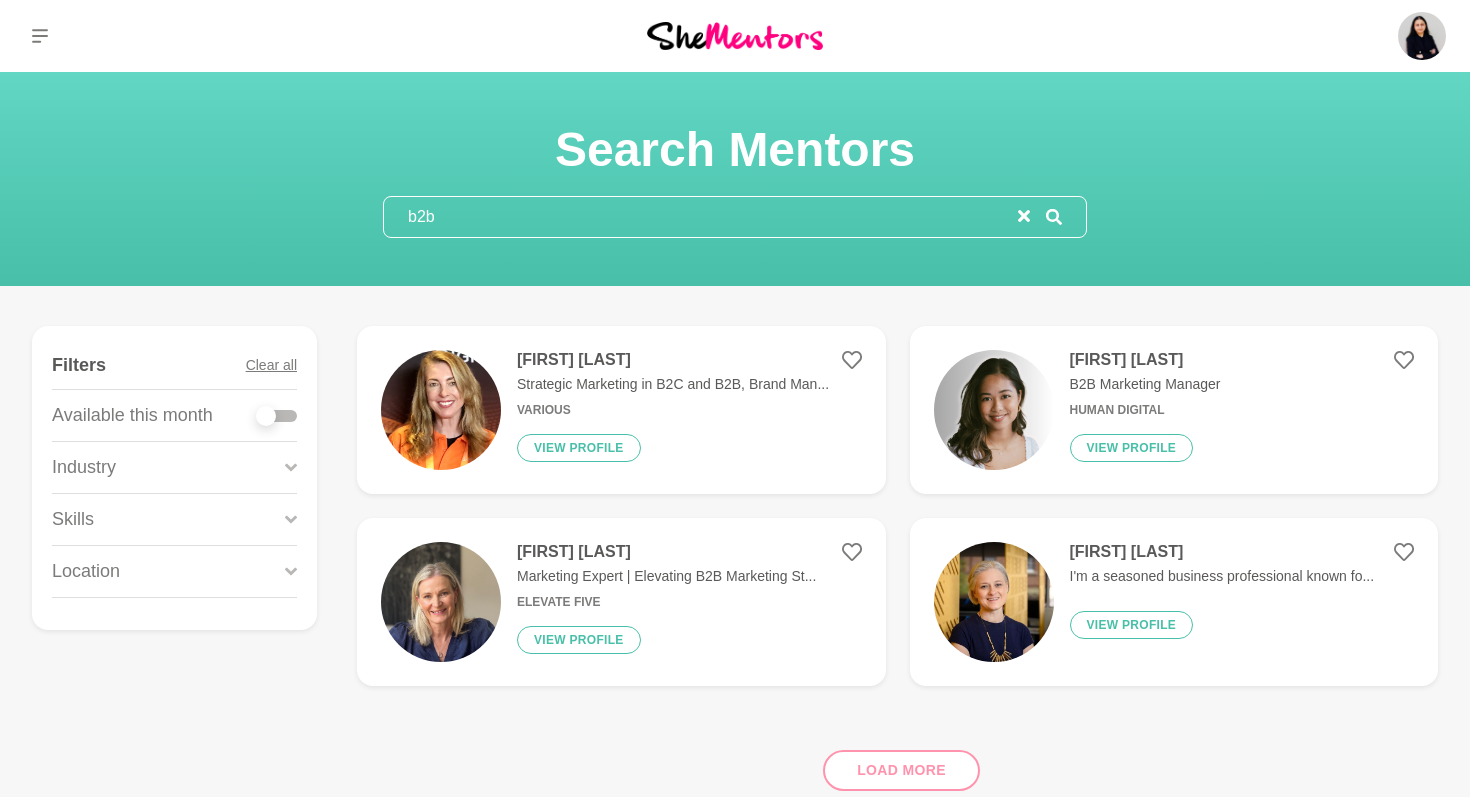 type on "b2b" 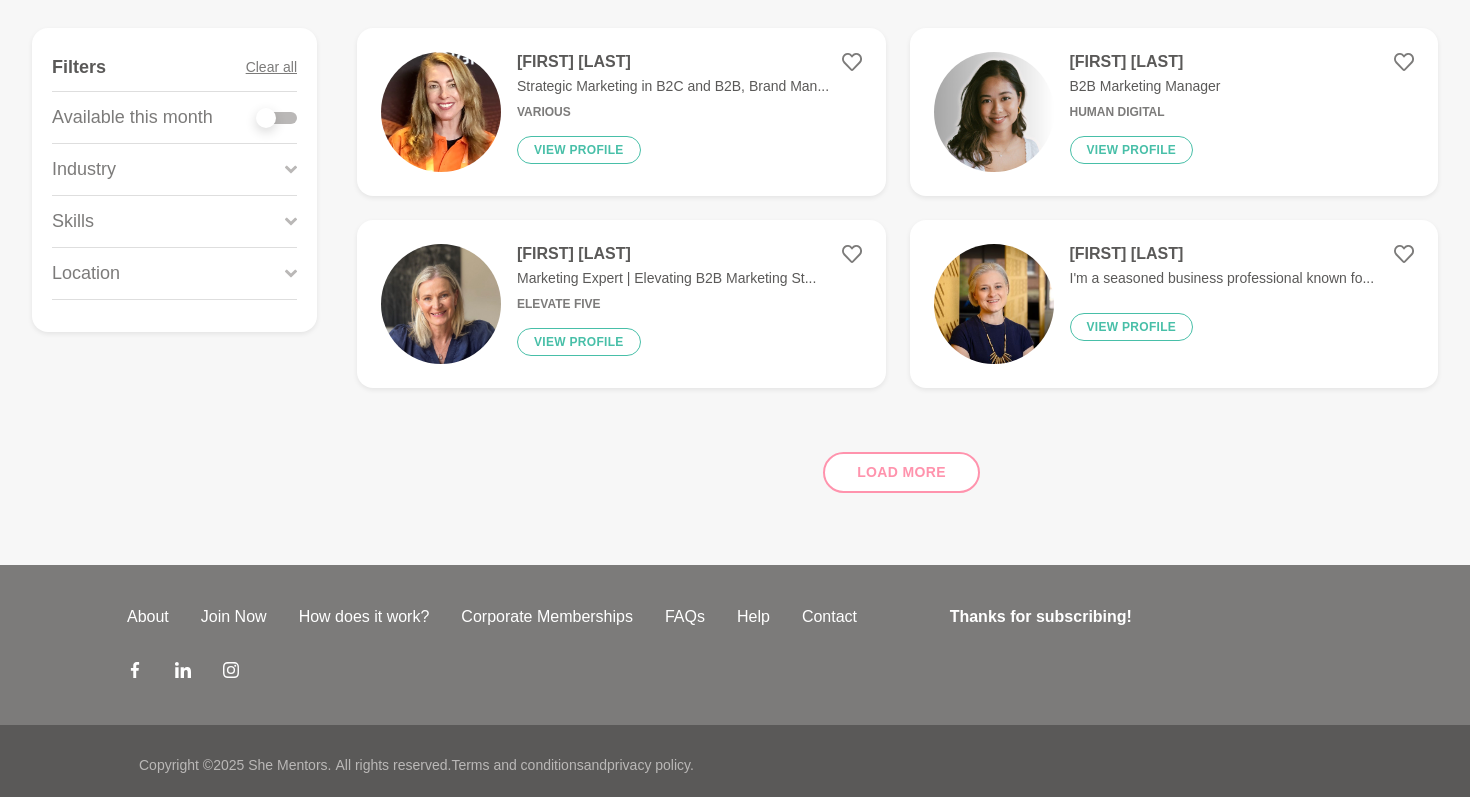 scroll, scrollTop: 306, scrollLeft: 0, axis: vertical 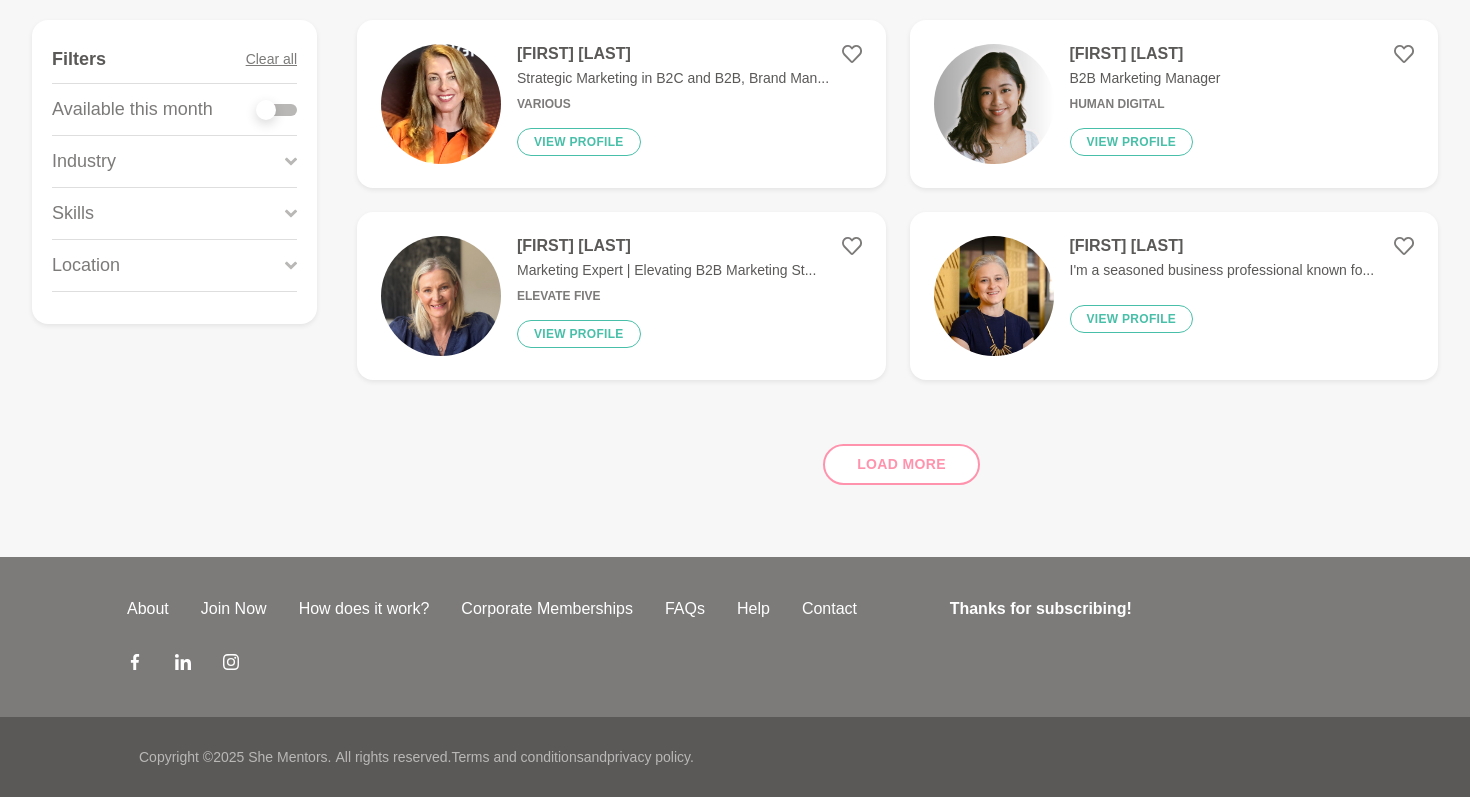 click on "Load more" at bounding box center [897, 456] 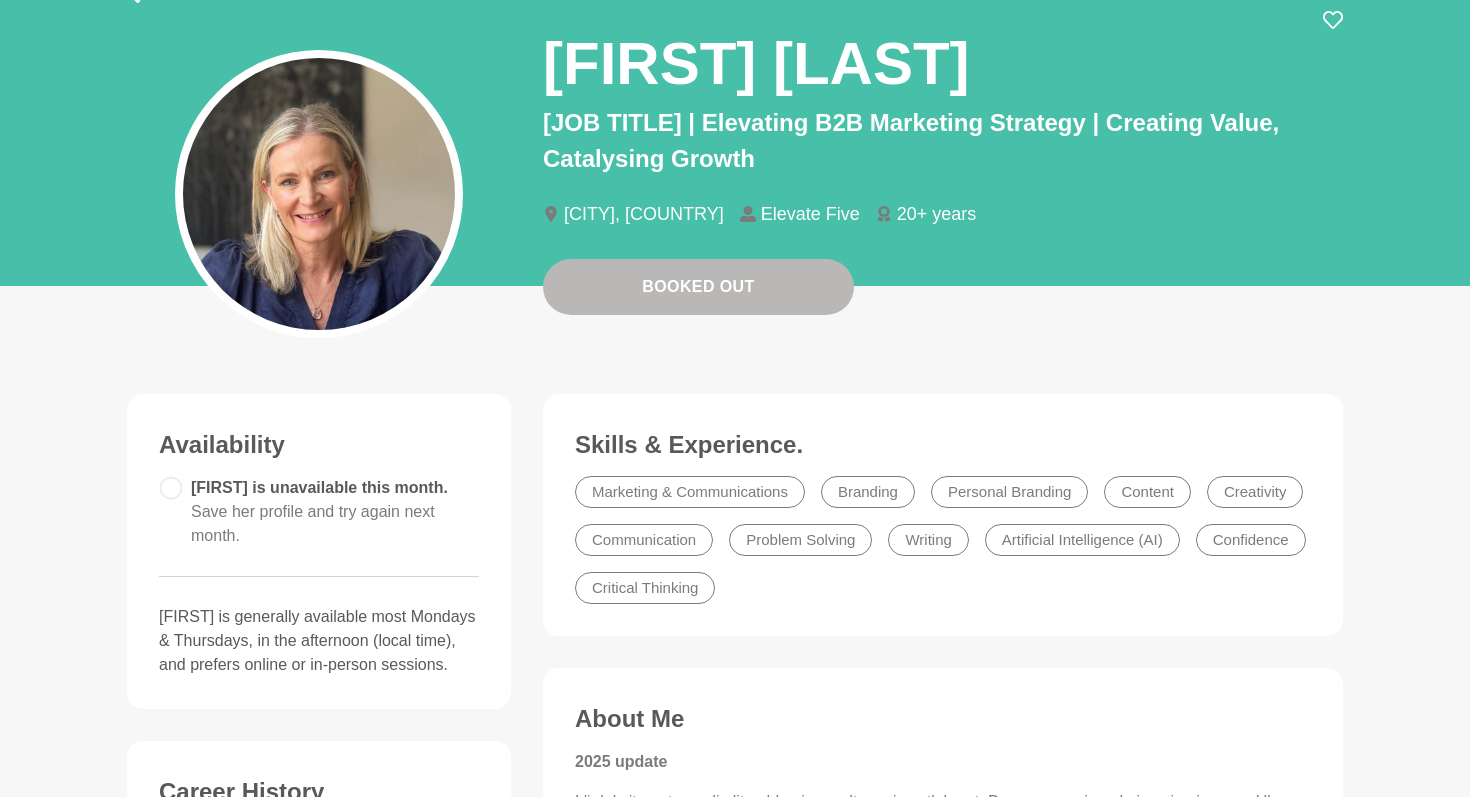scroll, scrollTop: 130, scrollLeft: 0, axis: vertical 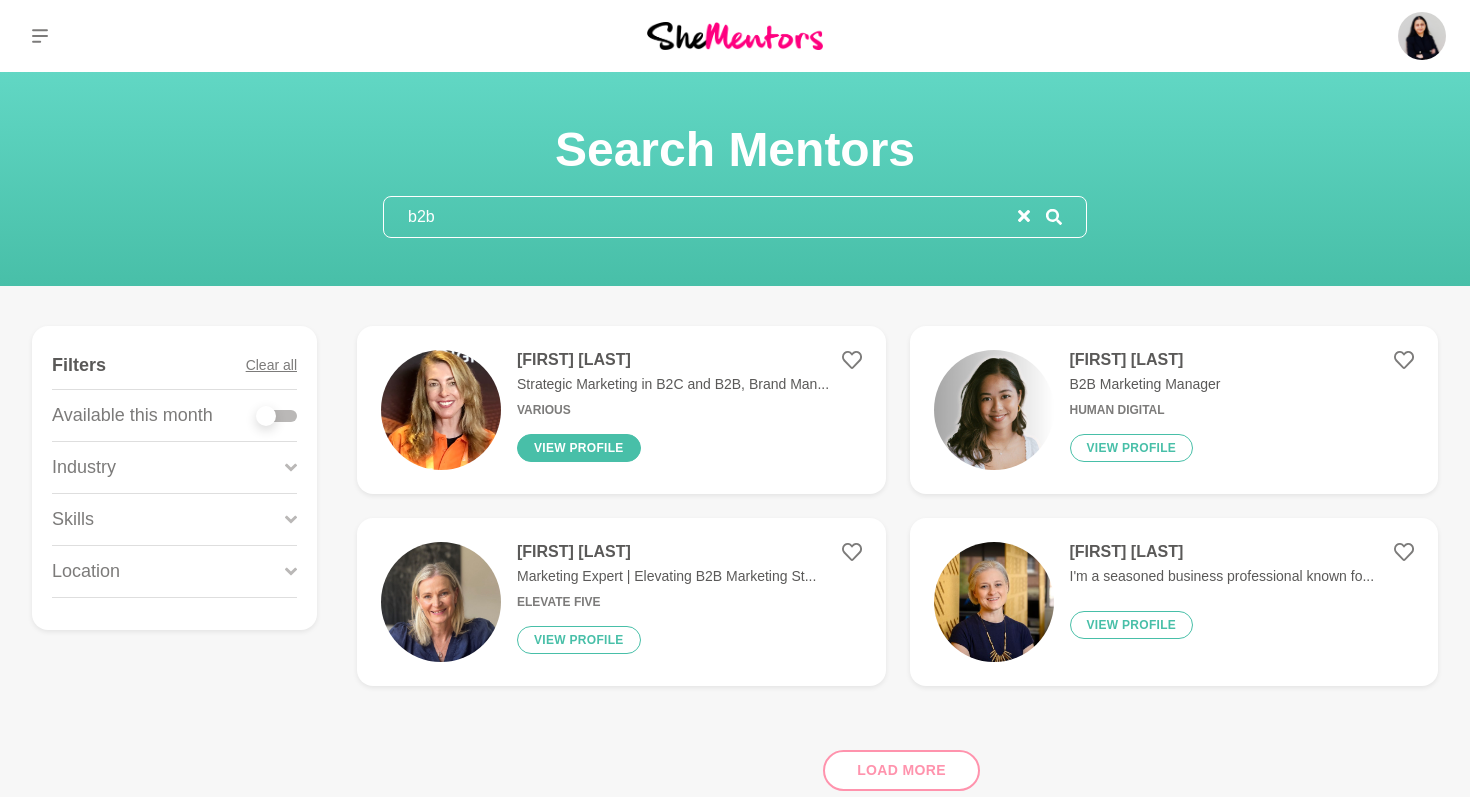 click on "View profile" at bounding box center (579, 448) 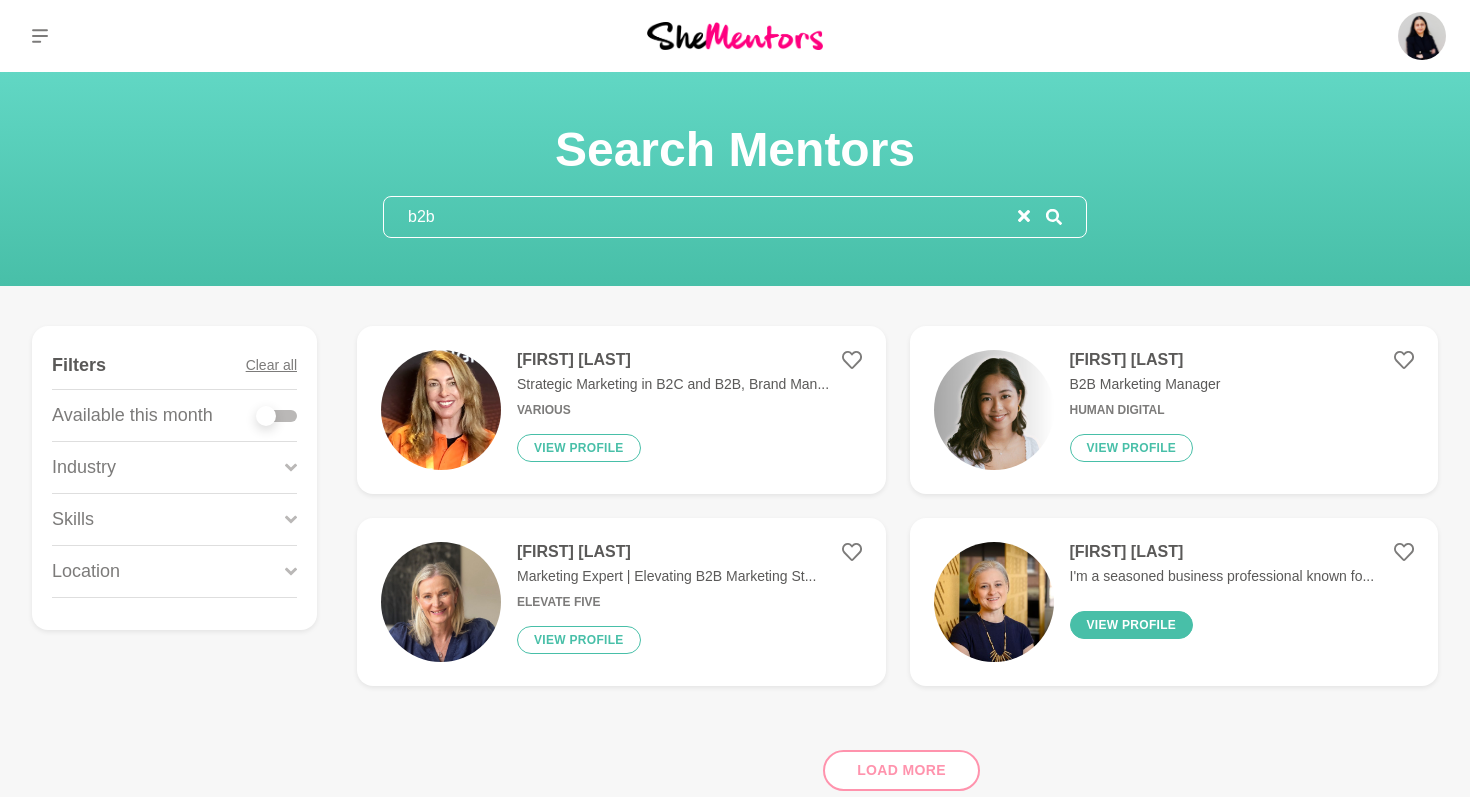 click on "View profile" at bounding box center [1132, 625] 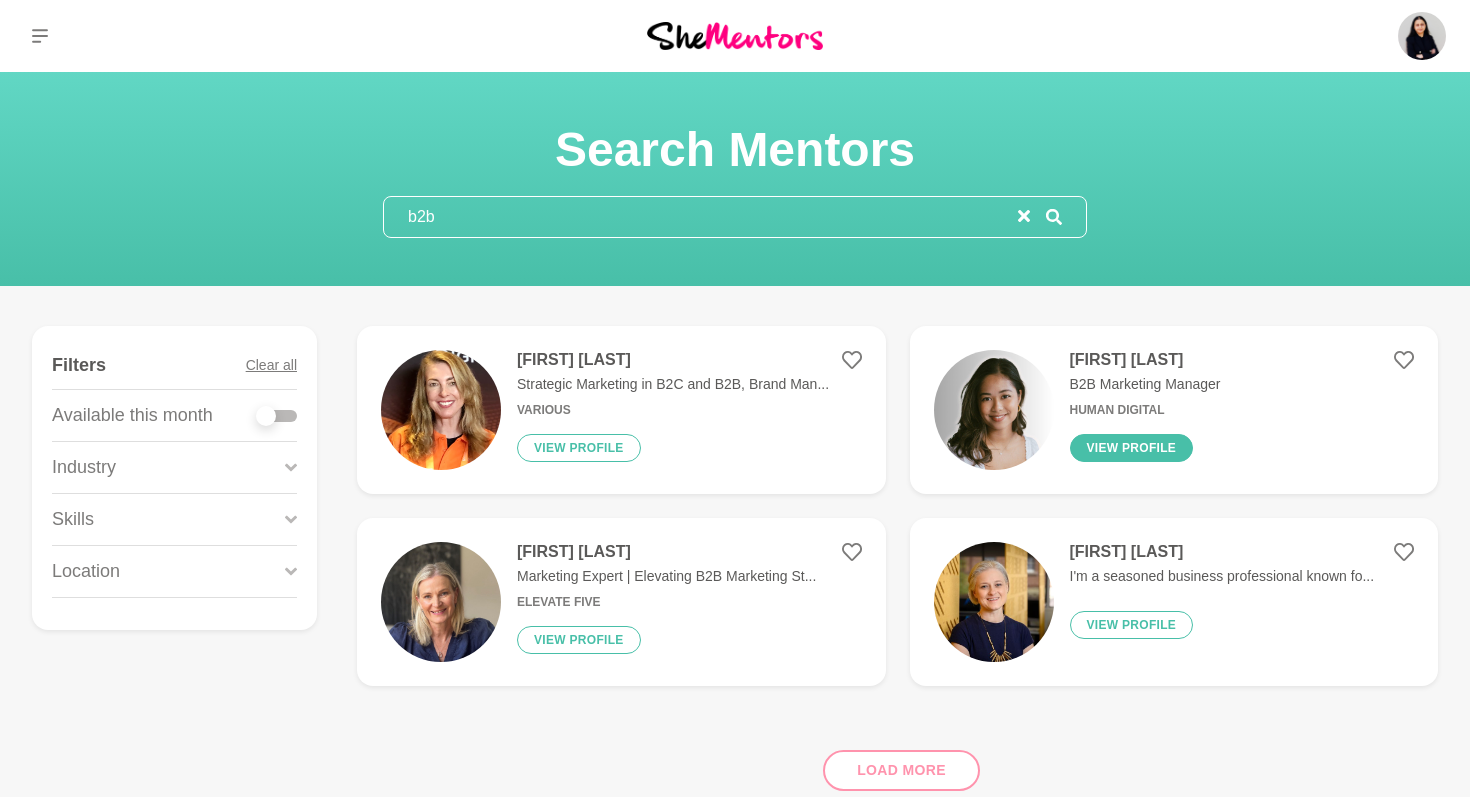 click on "View profile" at bounding box center [1132, 448] 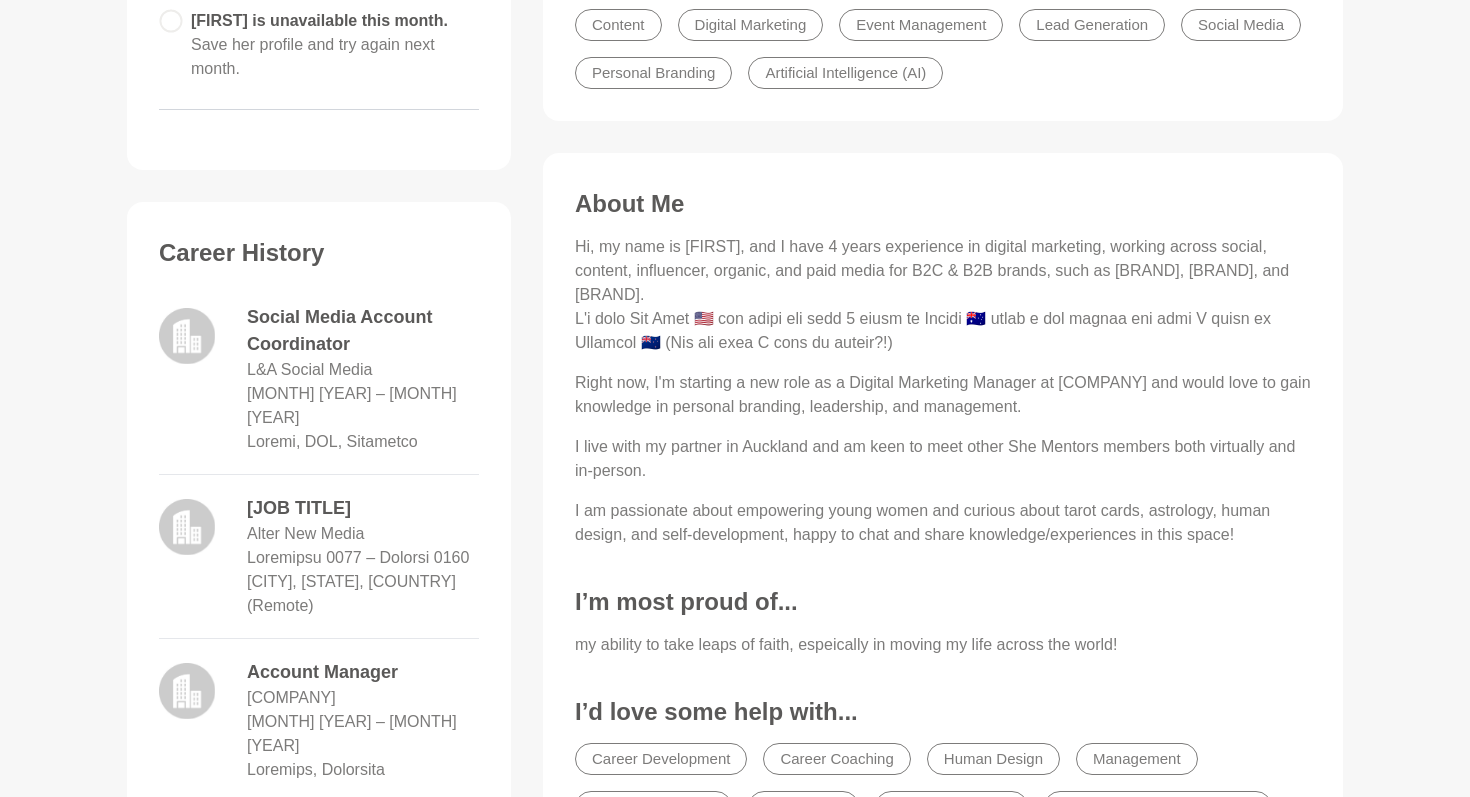 scroll, scrollTop: 0, scrollLeft: 0, axis: both 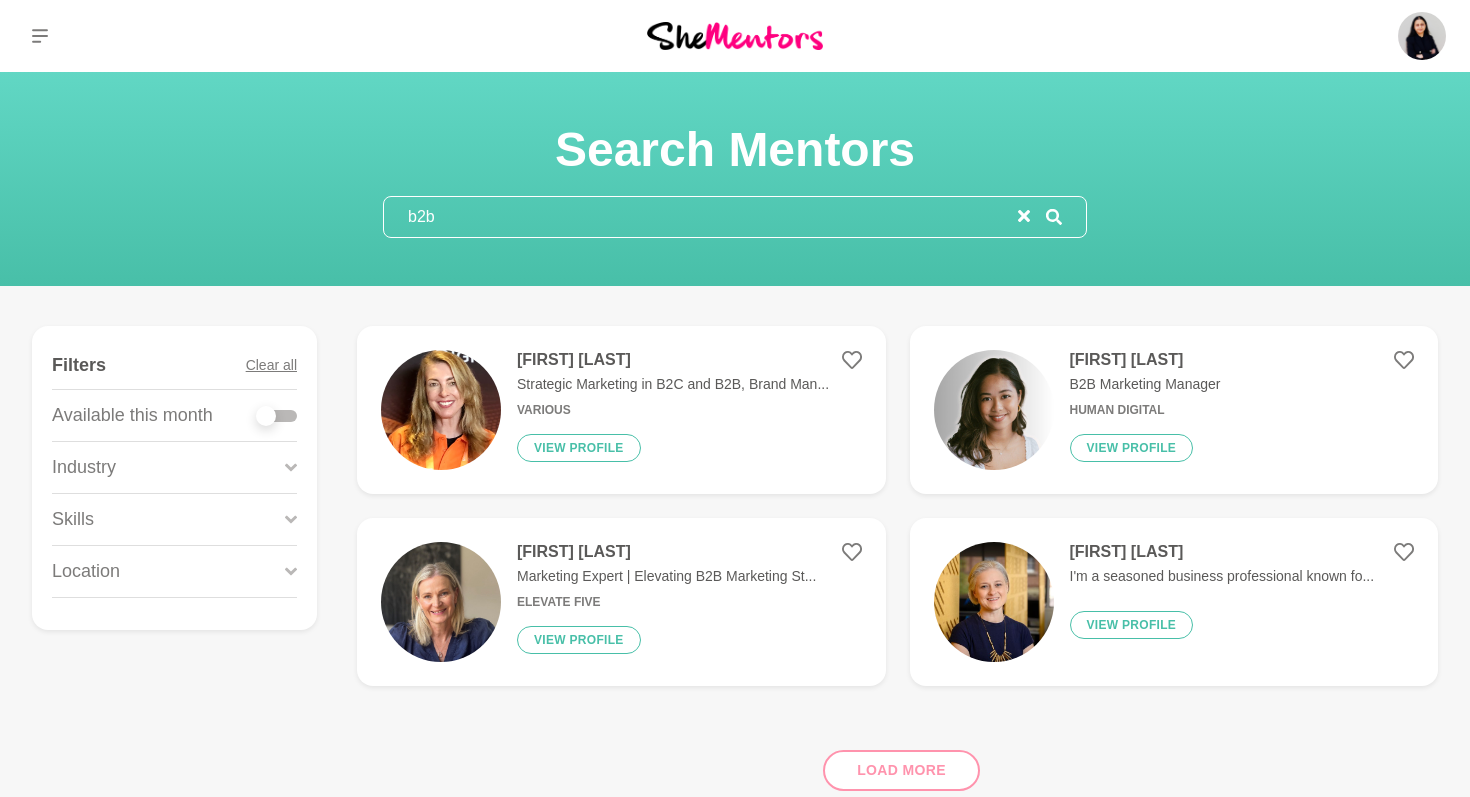 click at bounding box center (266, 416) 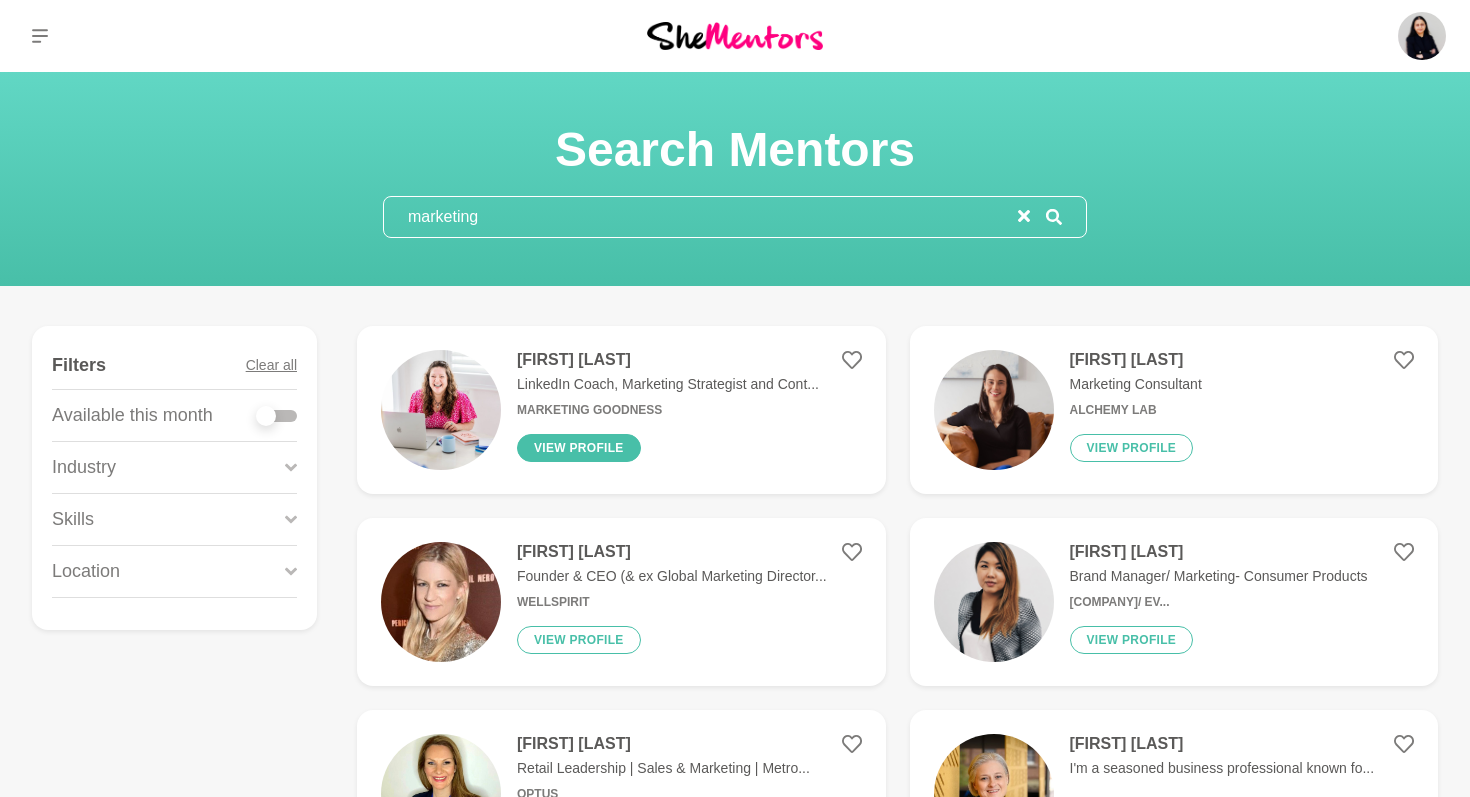 type on "marketing" 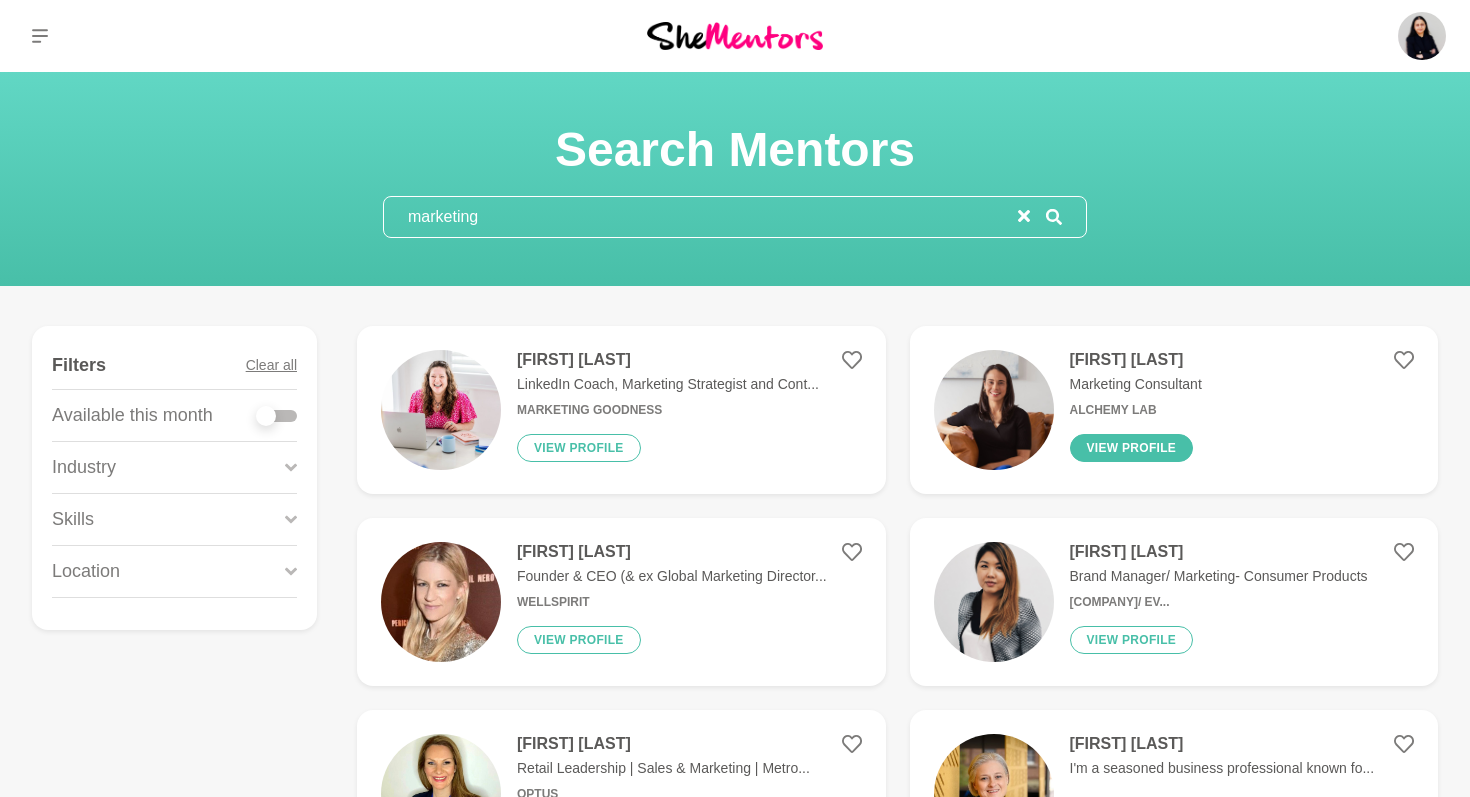 click on "View profile" at bounding box center (1132, 448) 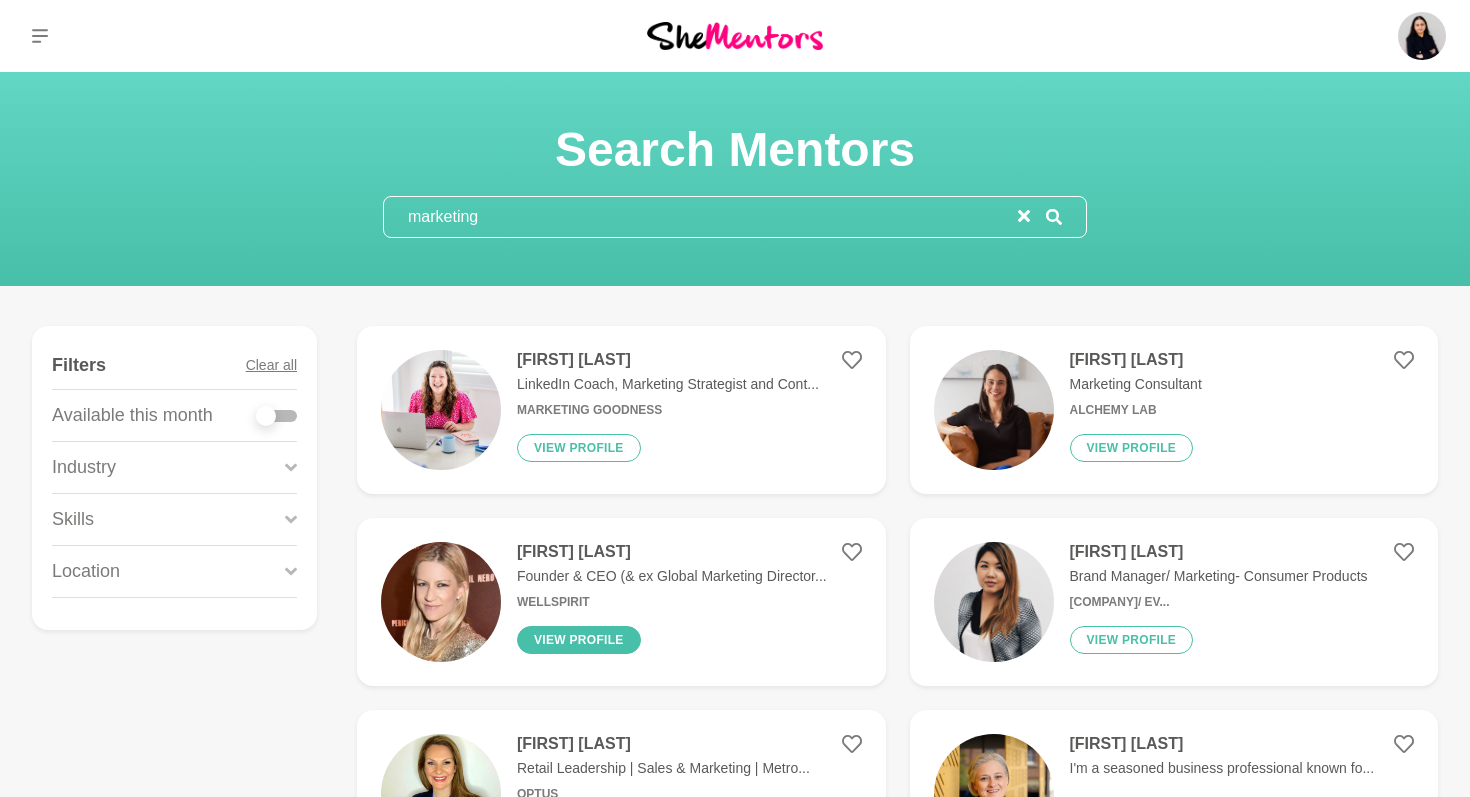 click on "View profile" at bounding box center (579, 640) 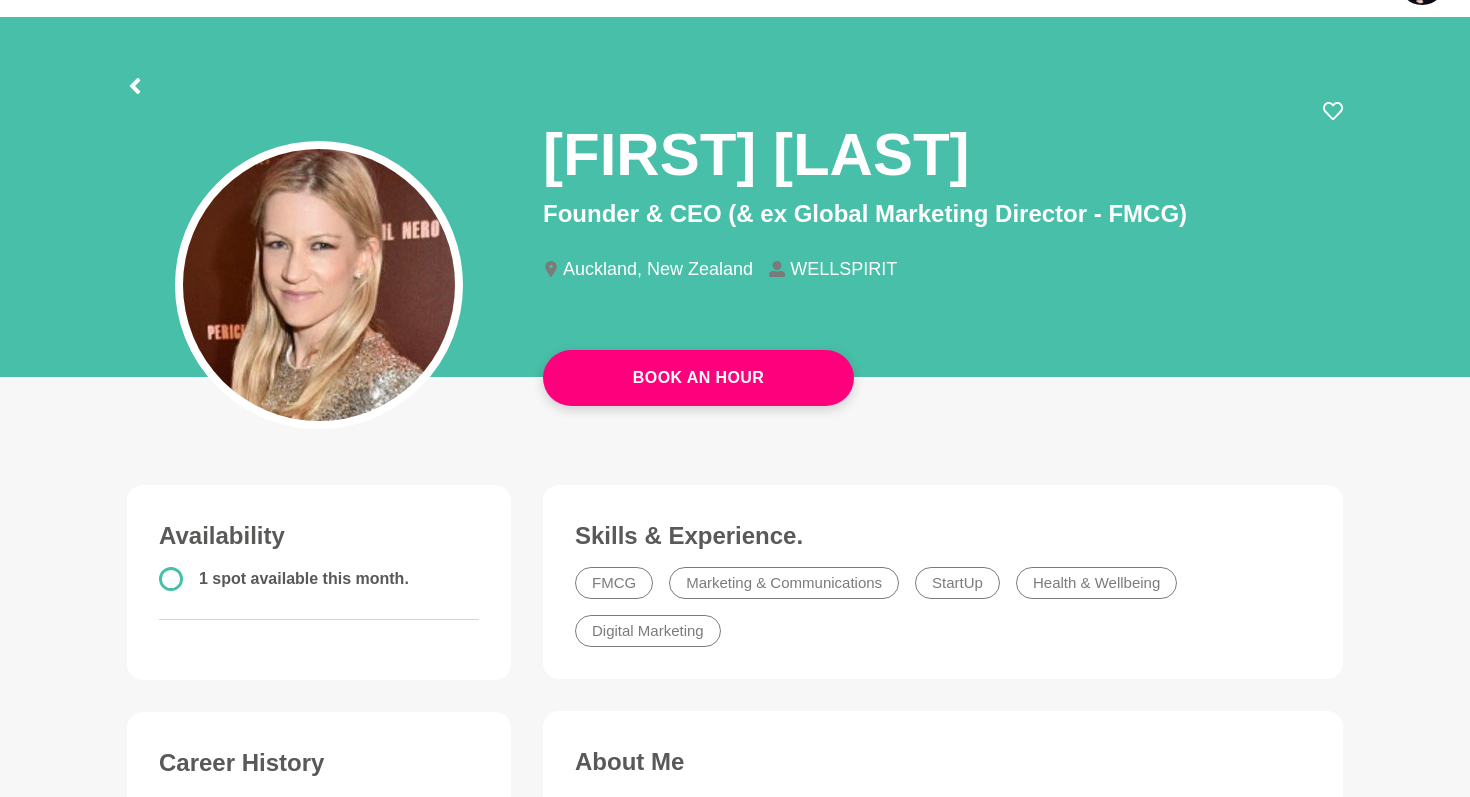 scroll, scrollTop: 0, scrollLeft: 0, axis: both 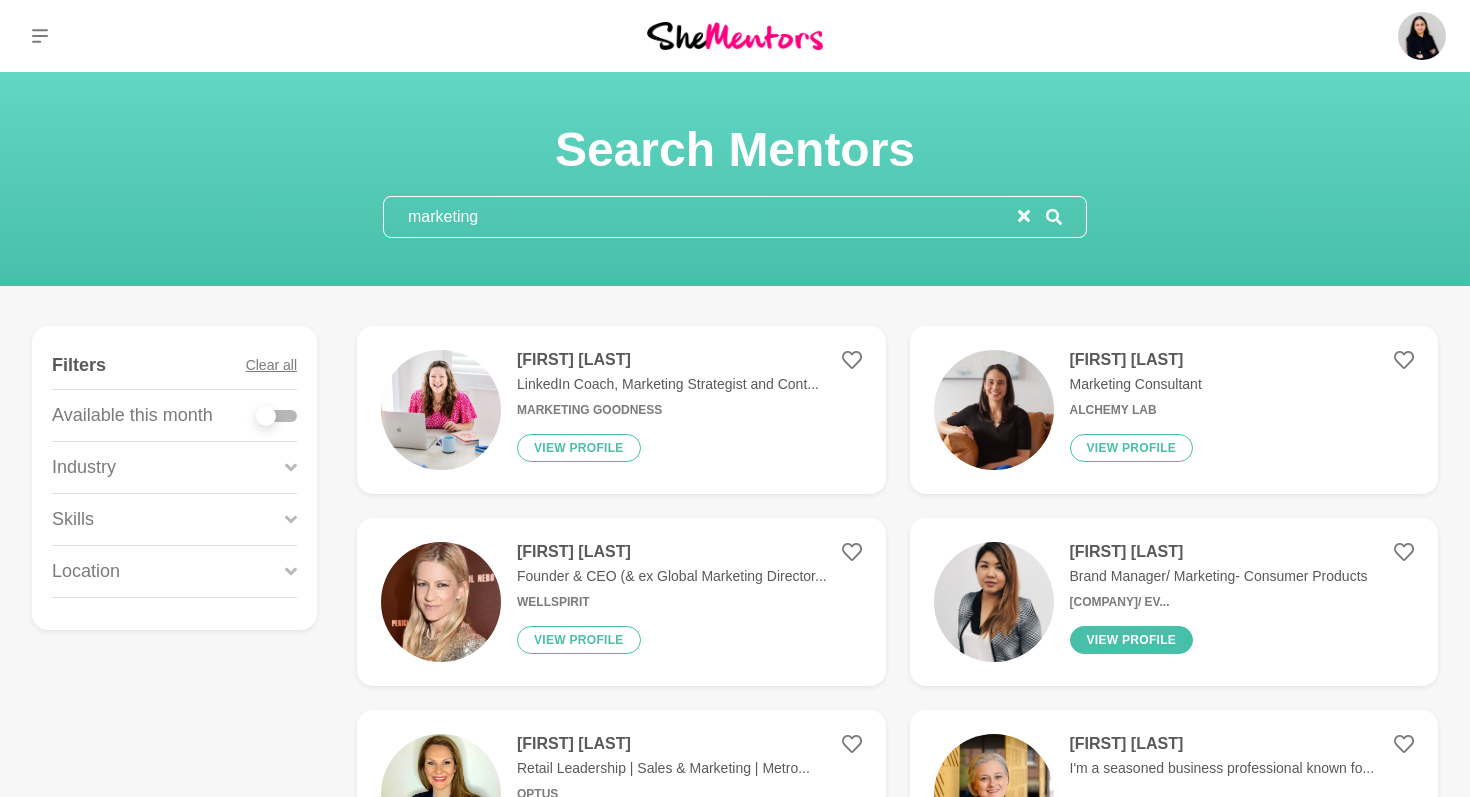click on "View profile" at bounding box center (1132, 640) 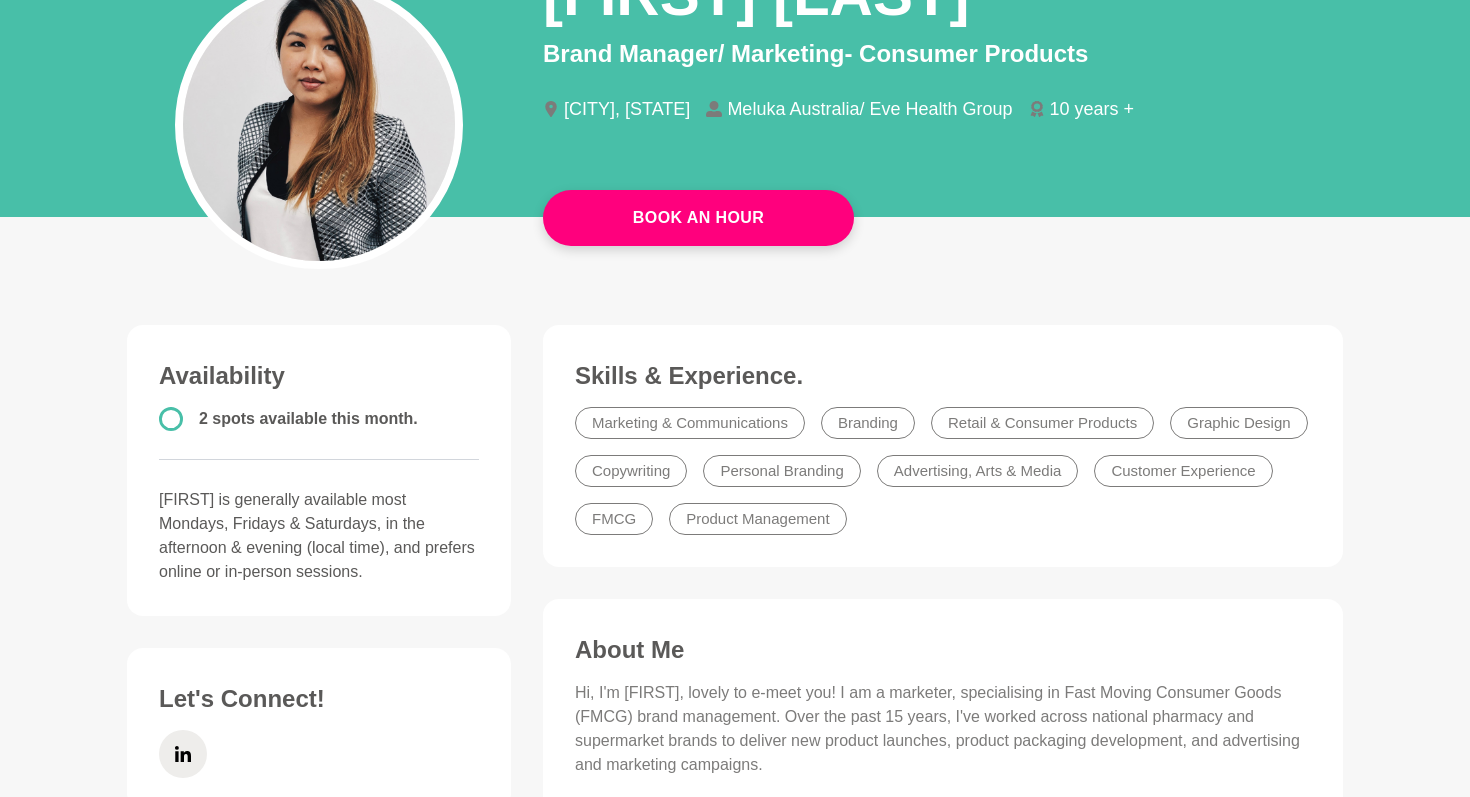 scroll, scrollTop: 0, scrollLeft: 0, axis: both 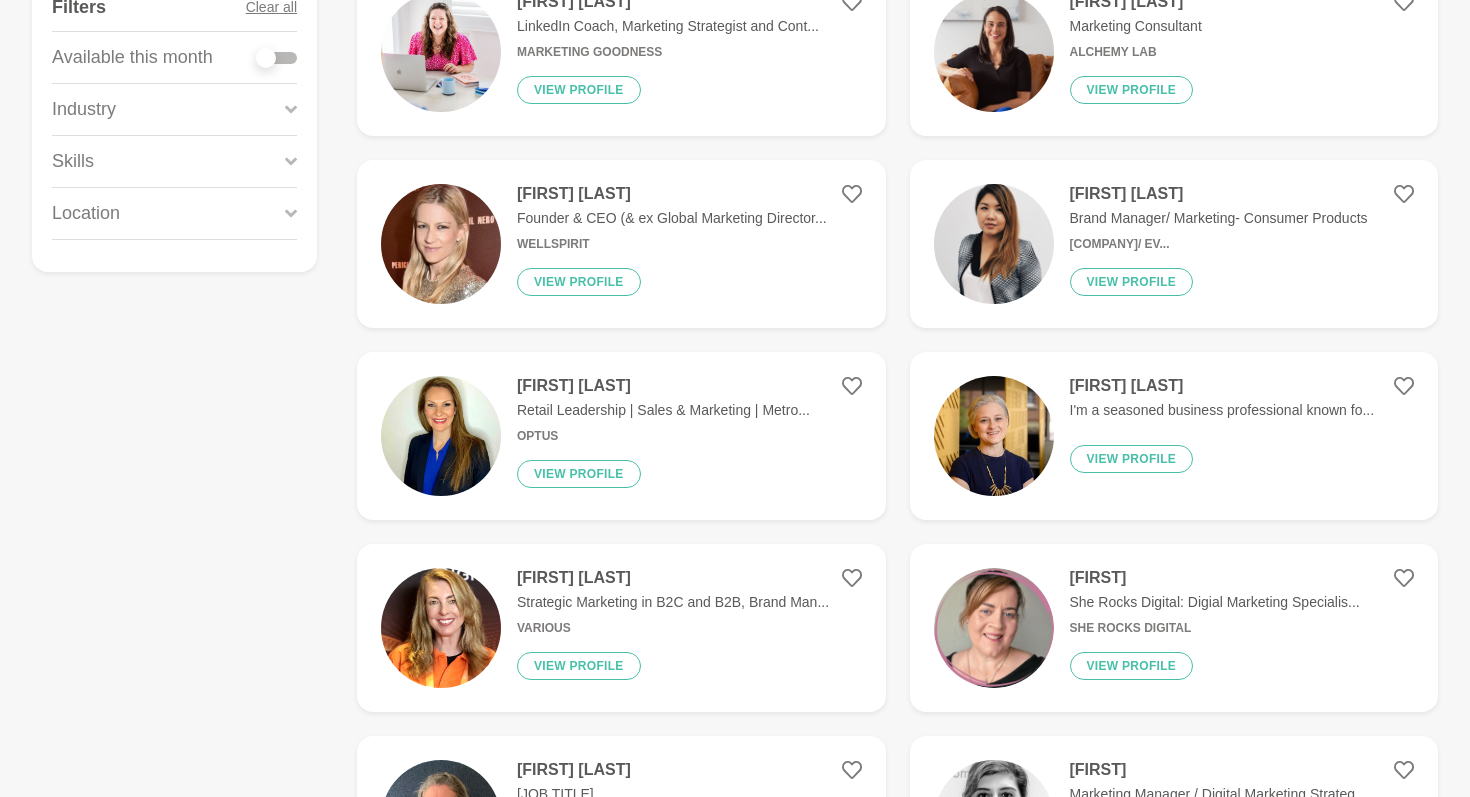 click on "[FIRST] [LAST]" at bounding box center (663, 386) 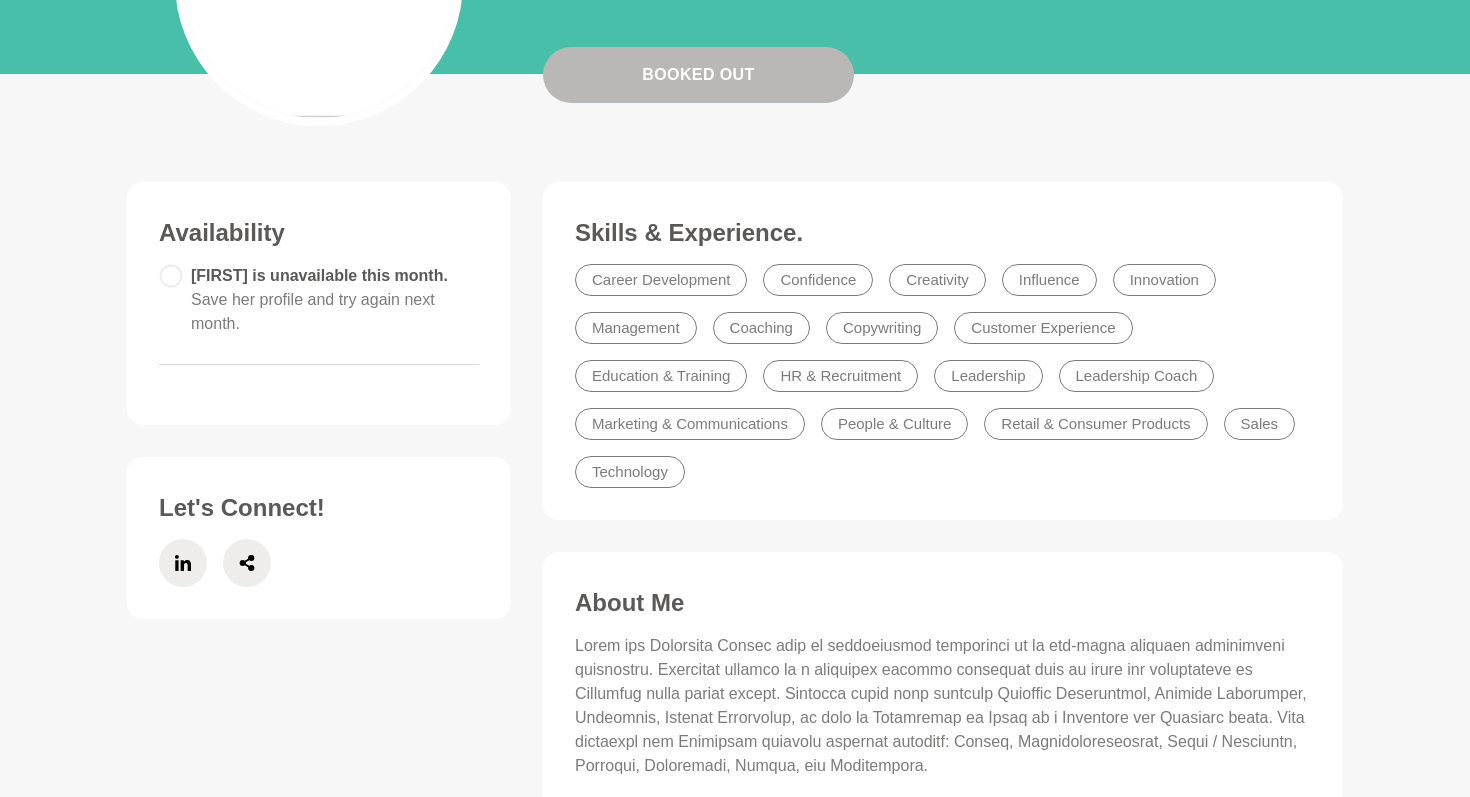scroll, scrollTop: 0, scrollLeft: 0, axis: both 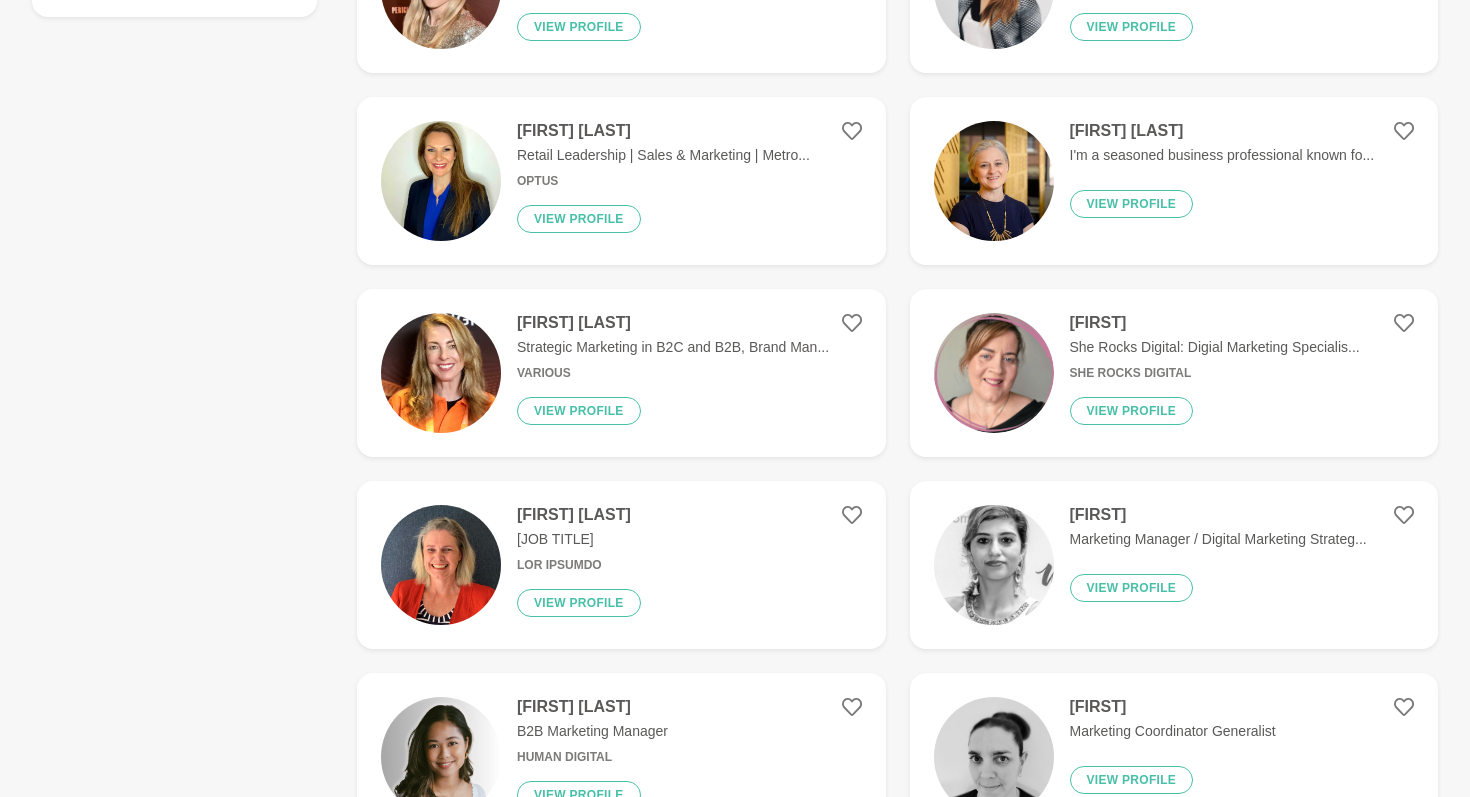 click on "[FIRST]" at bounding box center [1215, 323] 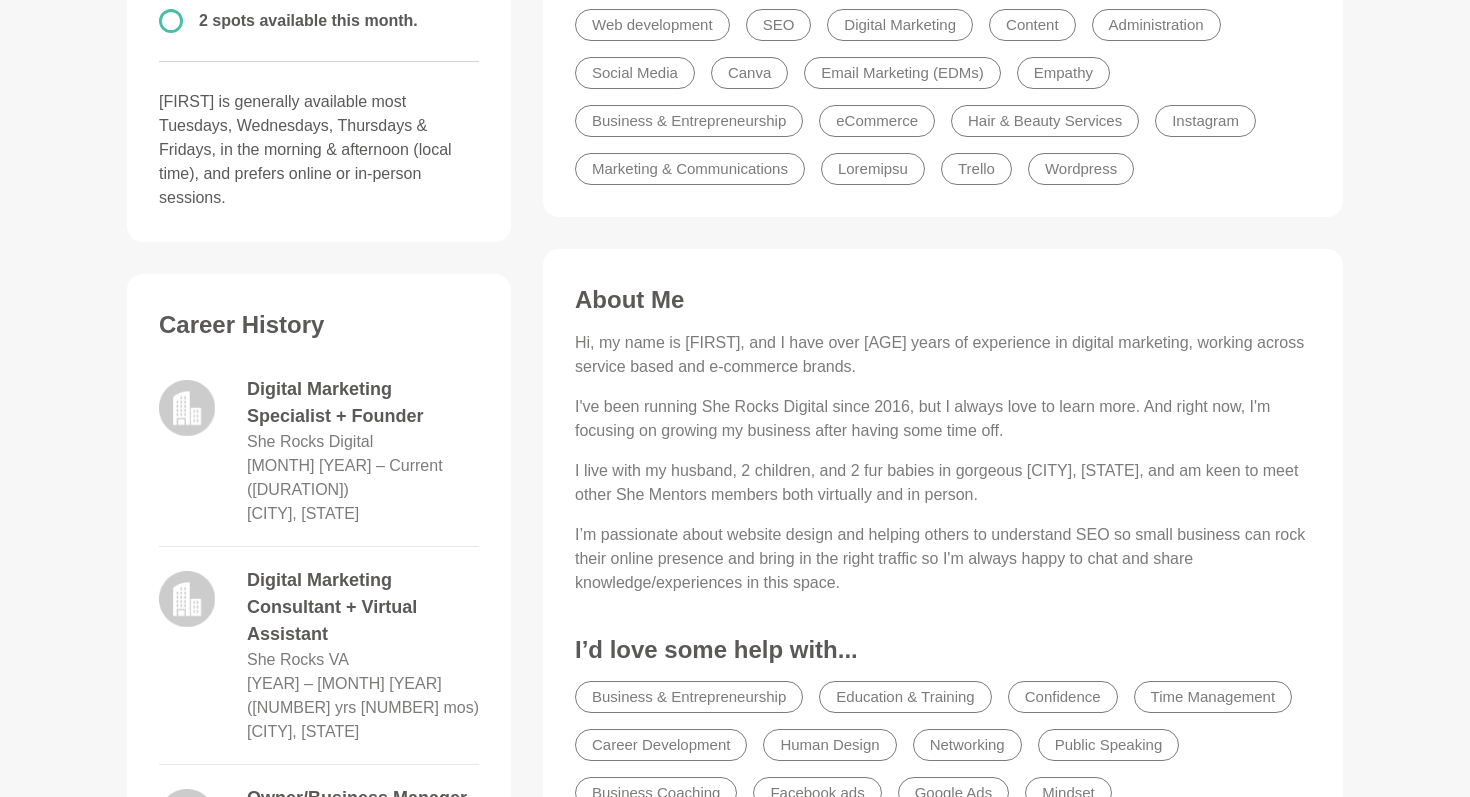 scroll, scrollTop: 0, scrollLeft: 0, axis: both 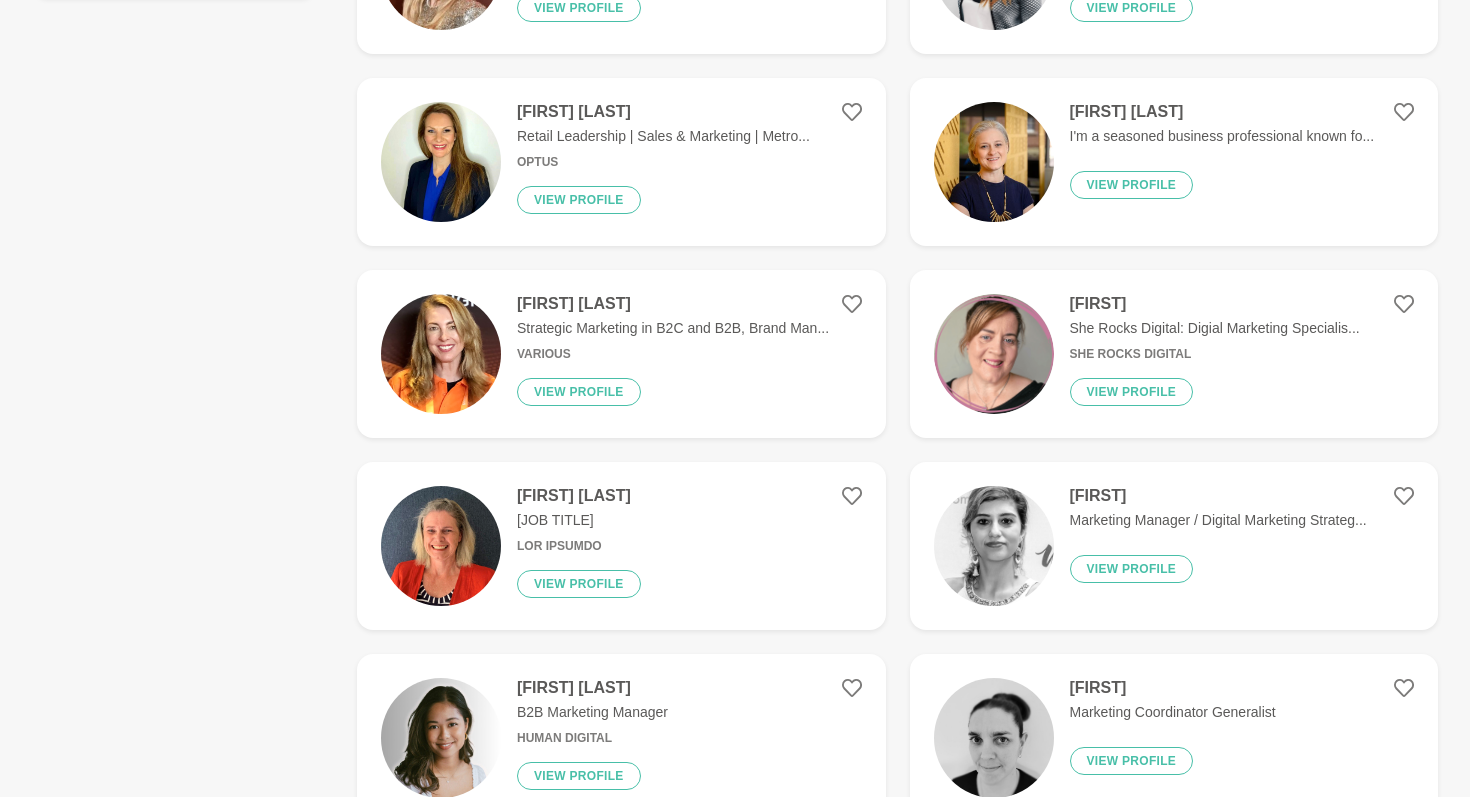 click on "[FIRST] [LAST]" at bounding box center [579, 496] 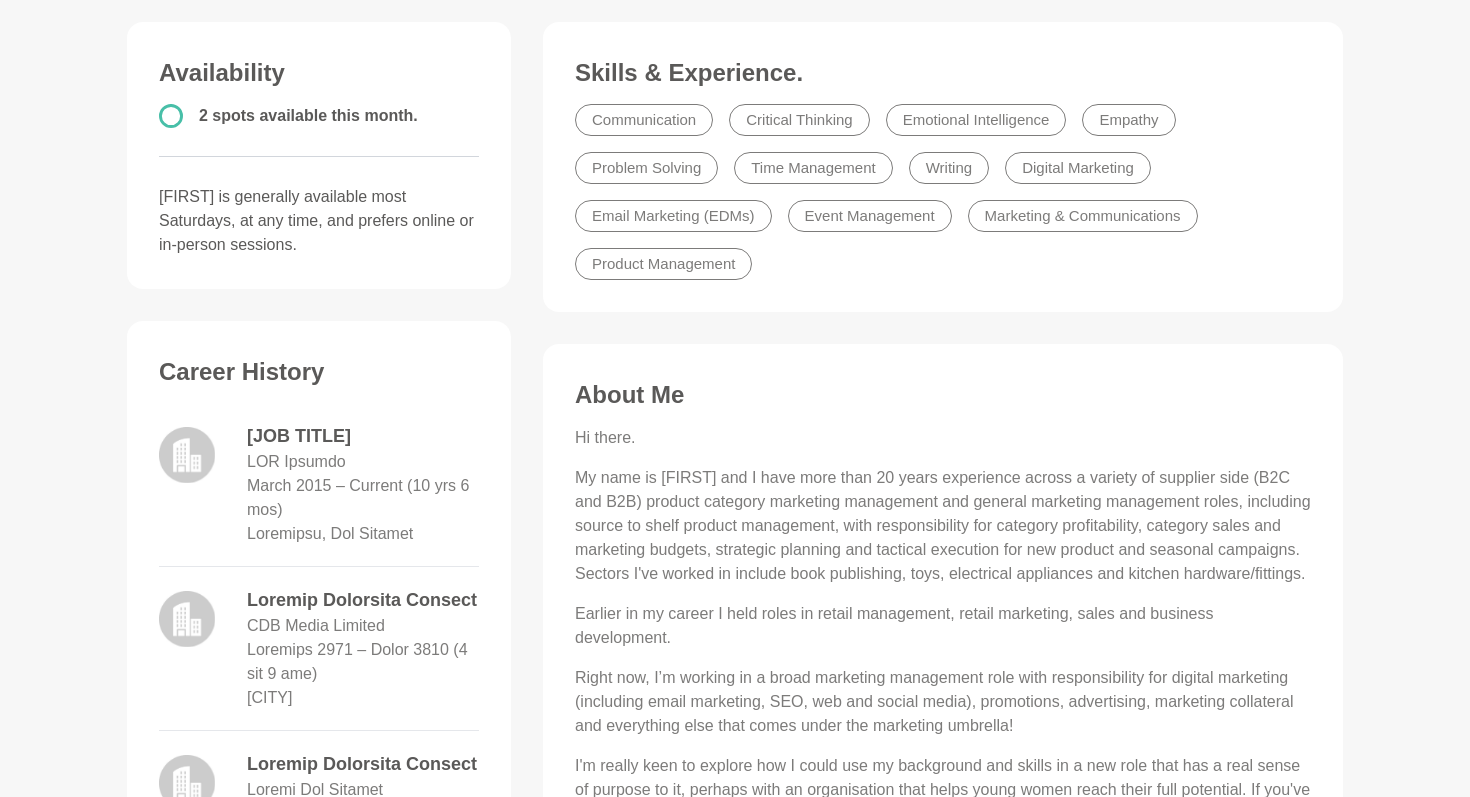 scroll, scrollTop: 522, scrollLeft: 0, axis: vertical 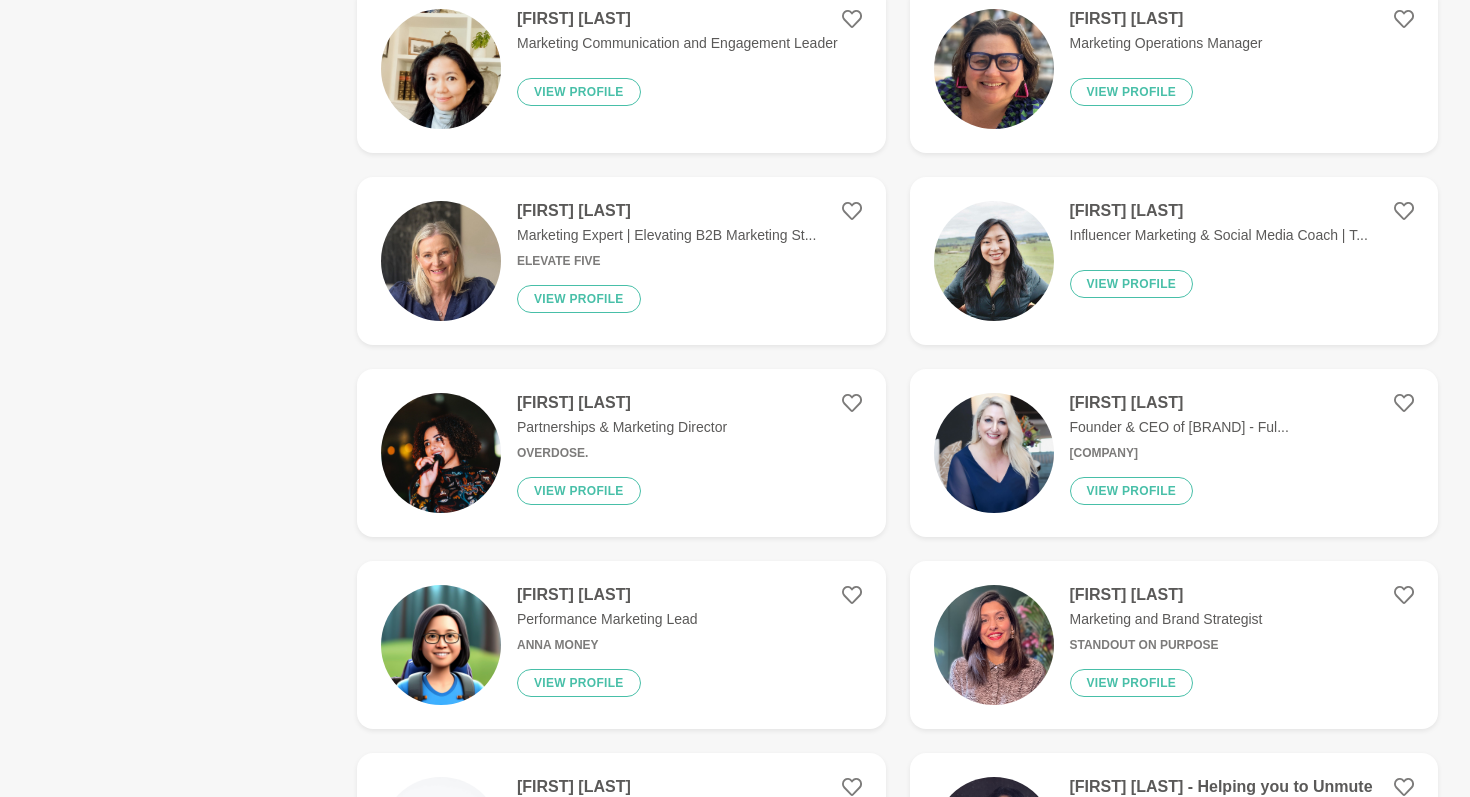 click on "[FIRST] [LAST]" at bounding box center (1166, 595) 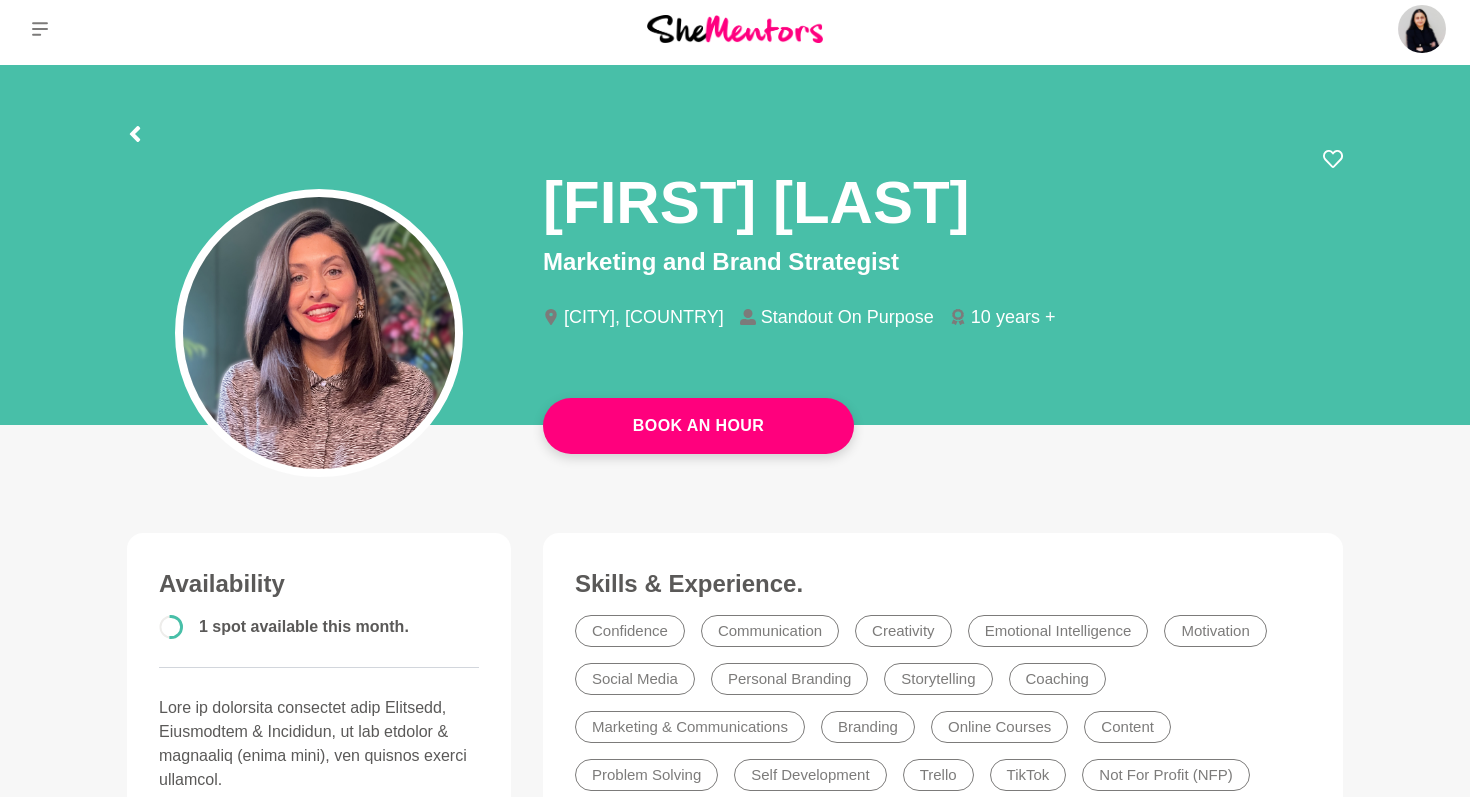 scroll, scrollTop: 0, scrollLeft: 0, axis: both 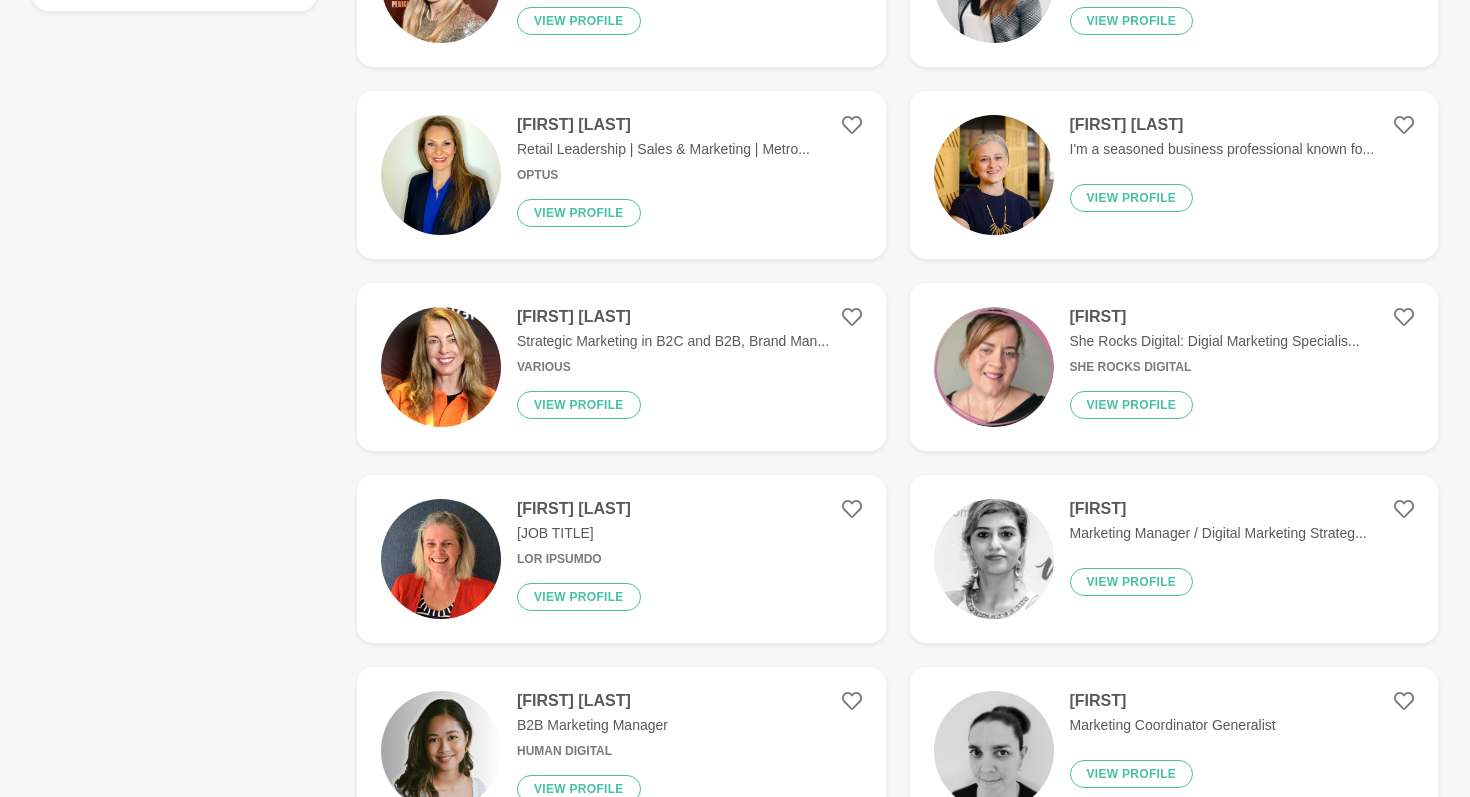 click on "[FIRST]" at bounding box center [1218, 509] 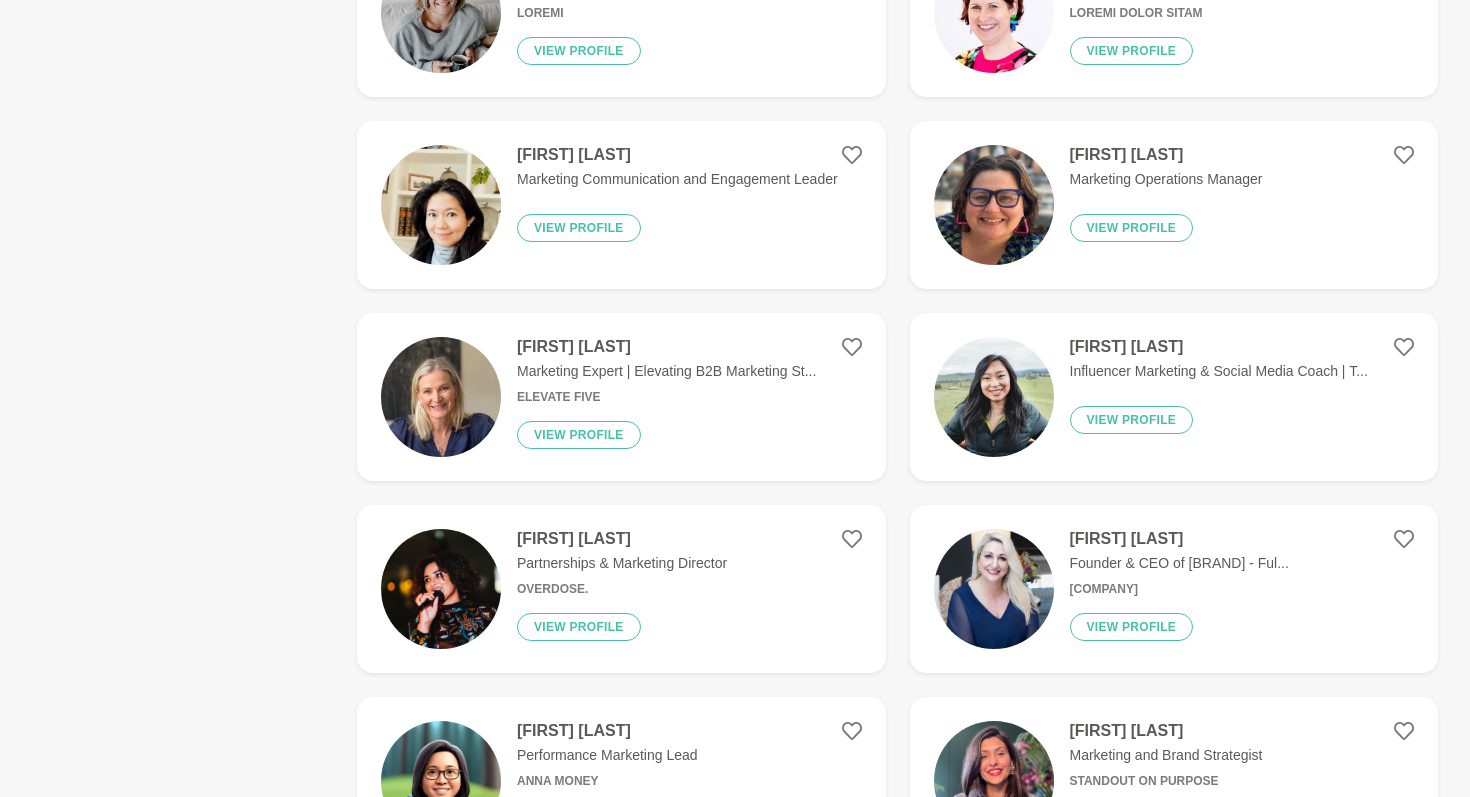 scroll, scrollTop: 1550, scrollLeft: 0, axis: vertical 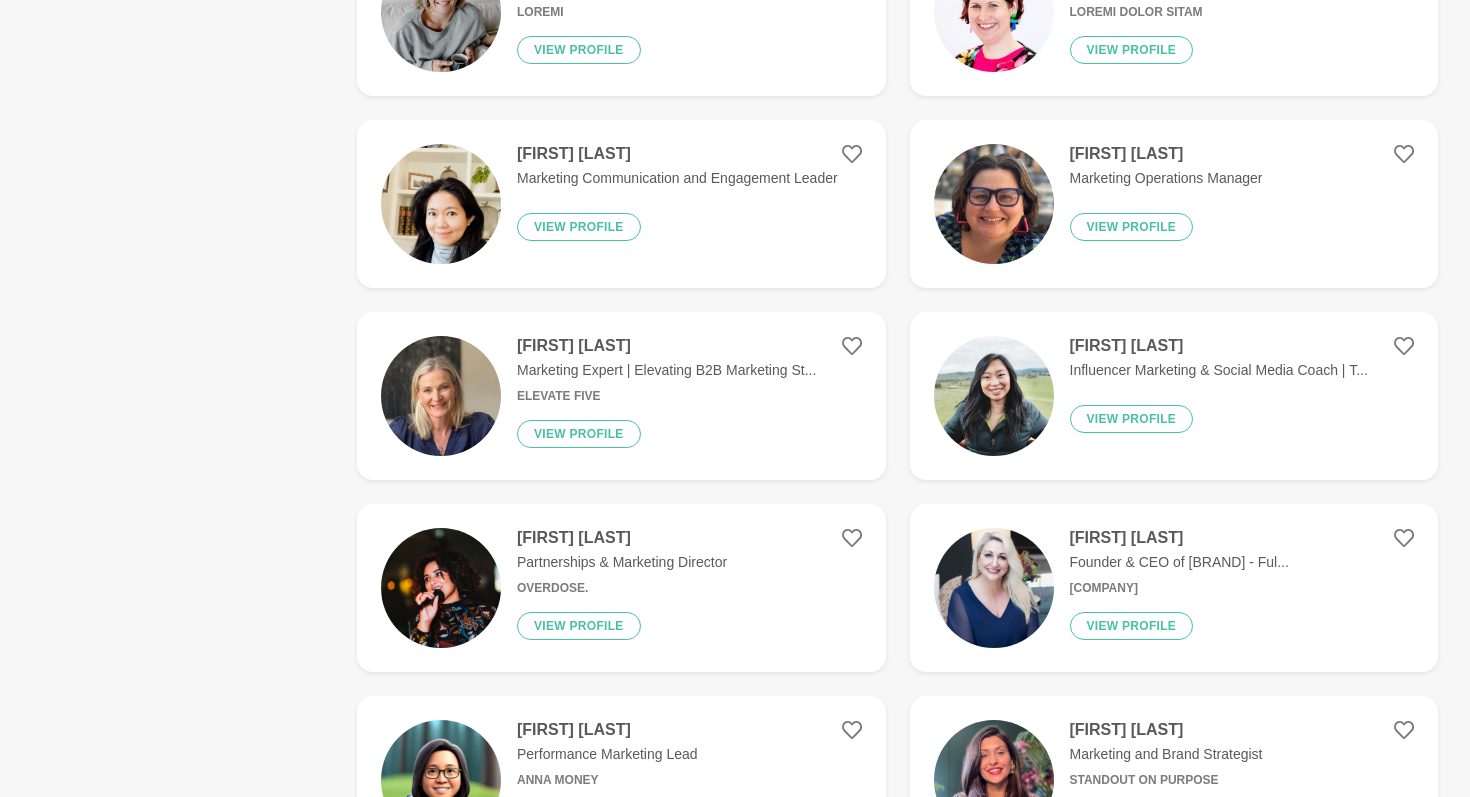 click on "[FIRST] [LAST]" at bounding box center (1179, 538) 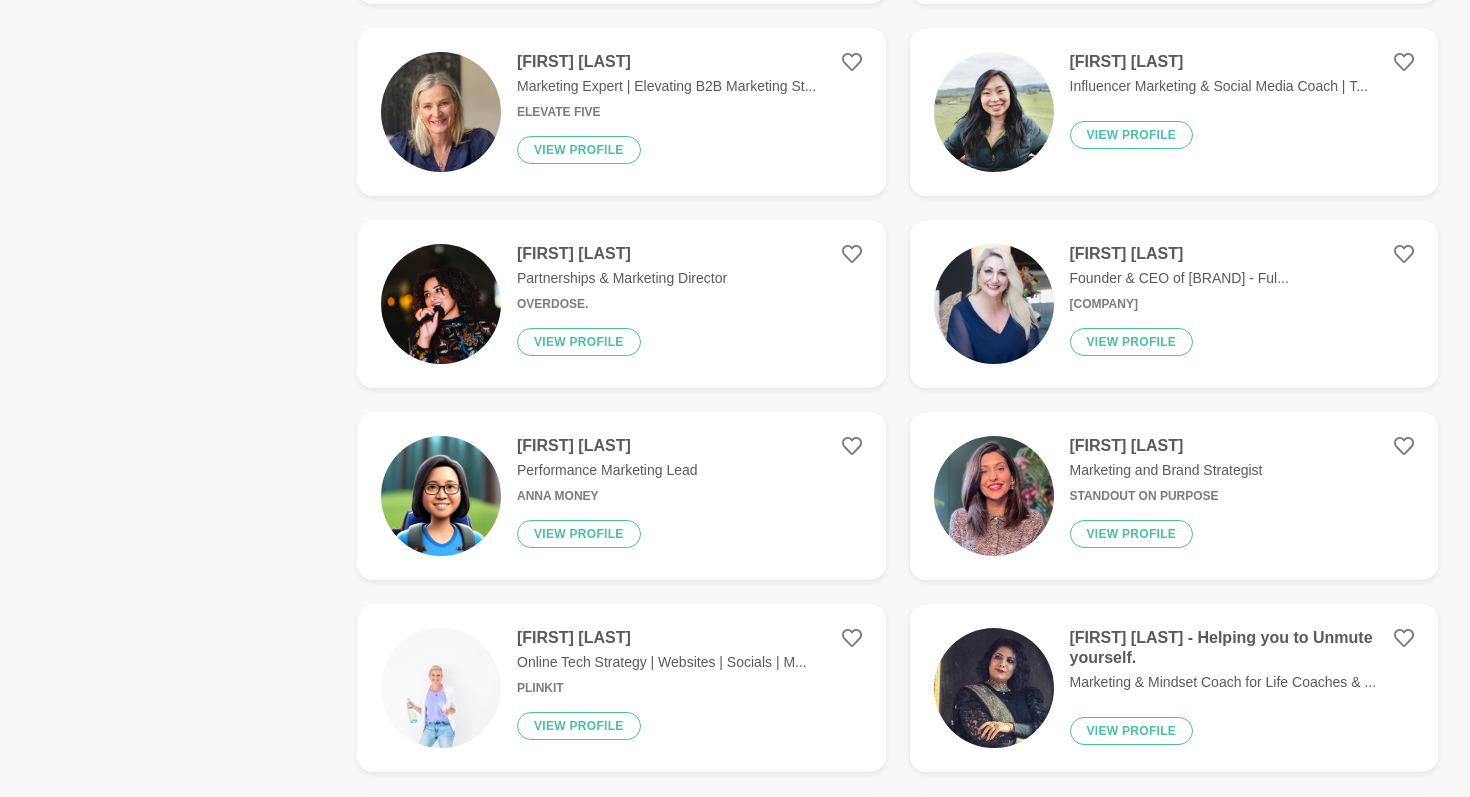 scroll, scrollTop: 1842, scrollLeft: 0, axis: vertical 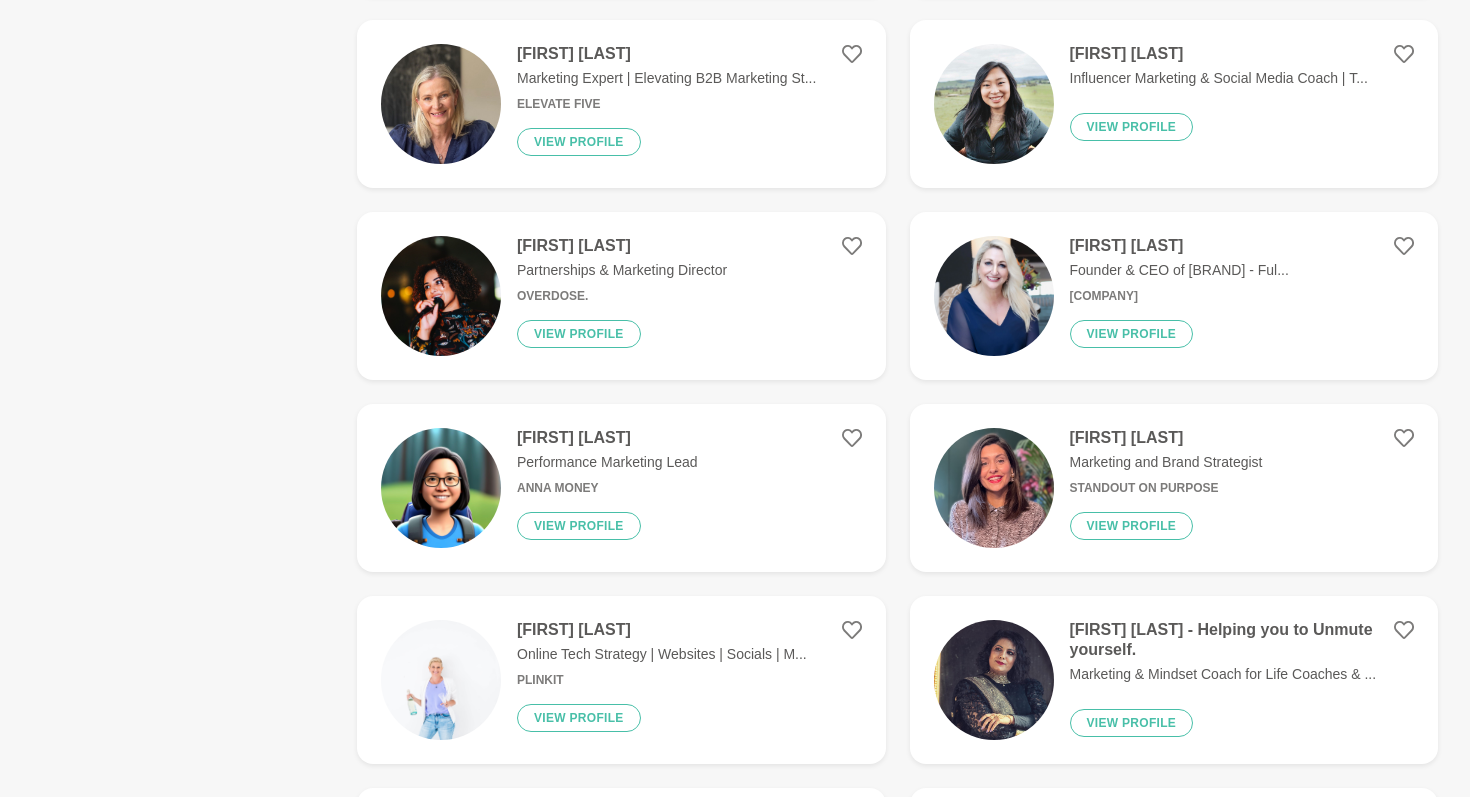 click on "[FIRST] [LAST]" at bounding box center [662, 630] 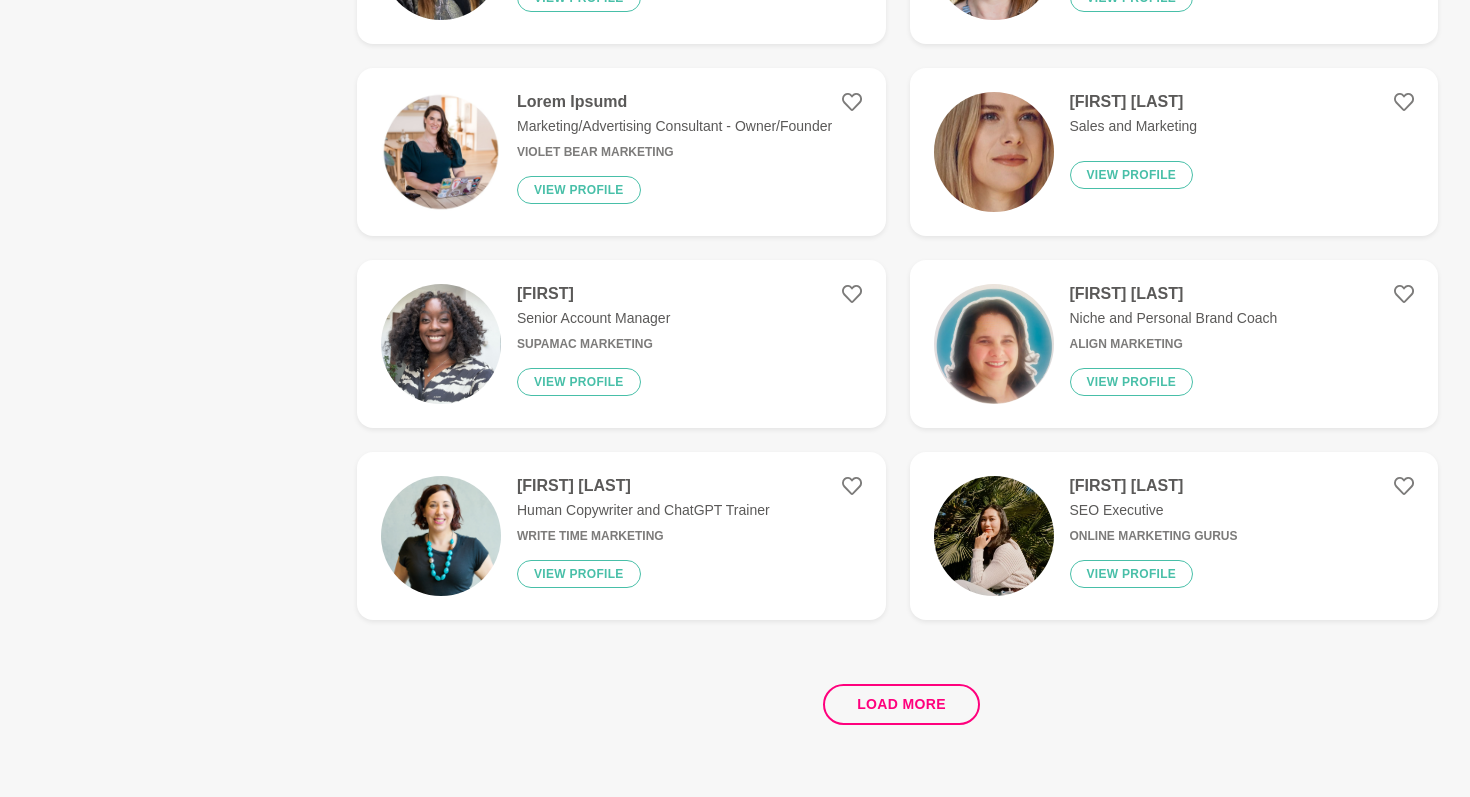 scroll, scrollTop: 3582, scrollLeft: 0, axis: vertical 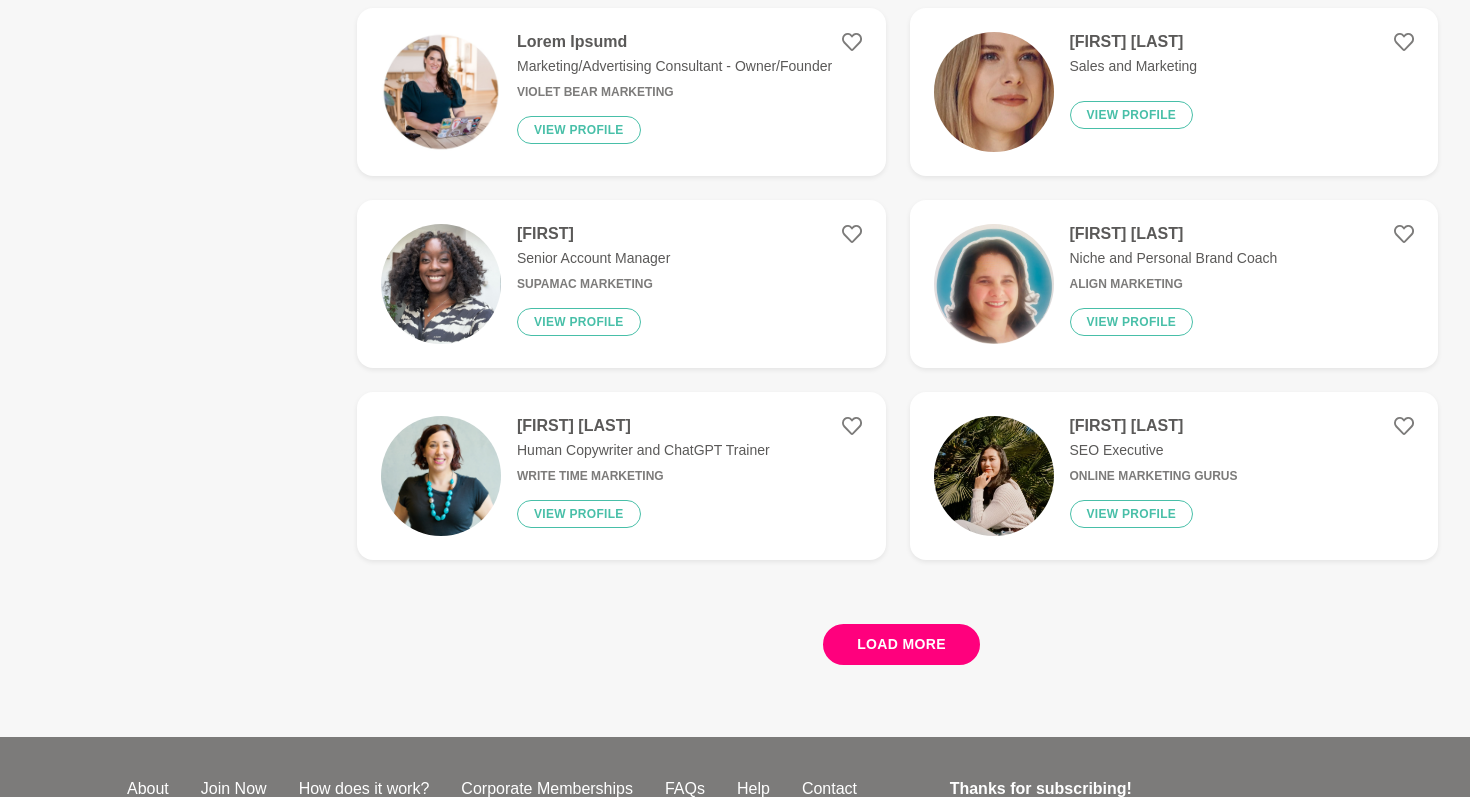 click on "Load more" at bounding box center (901, 644) 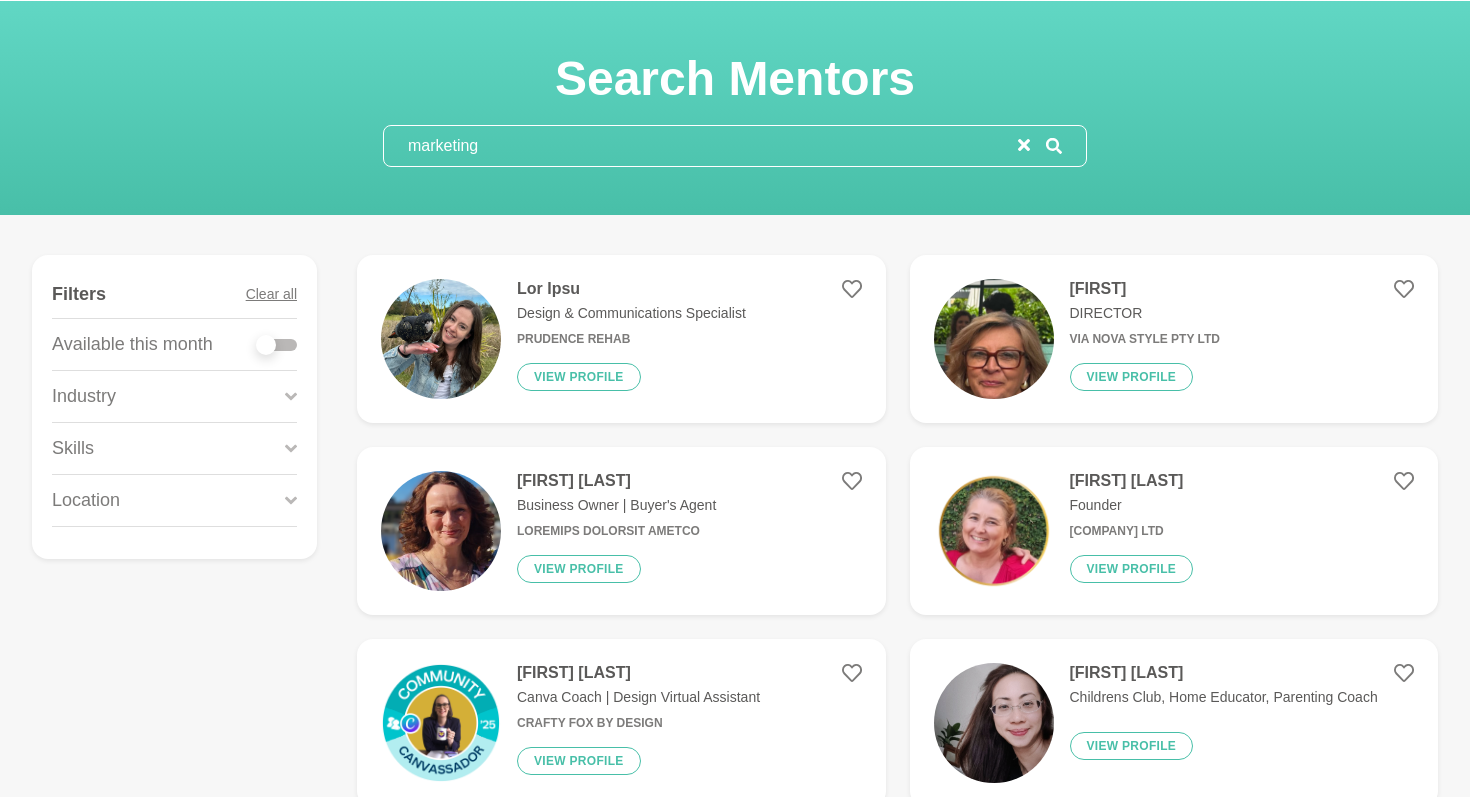 scroll, scrollTop: 0, scrollLeft: 0, axis: both 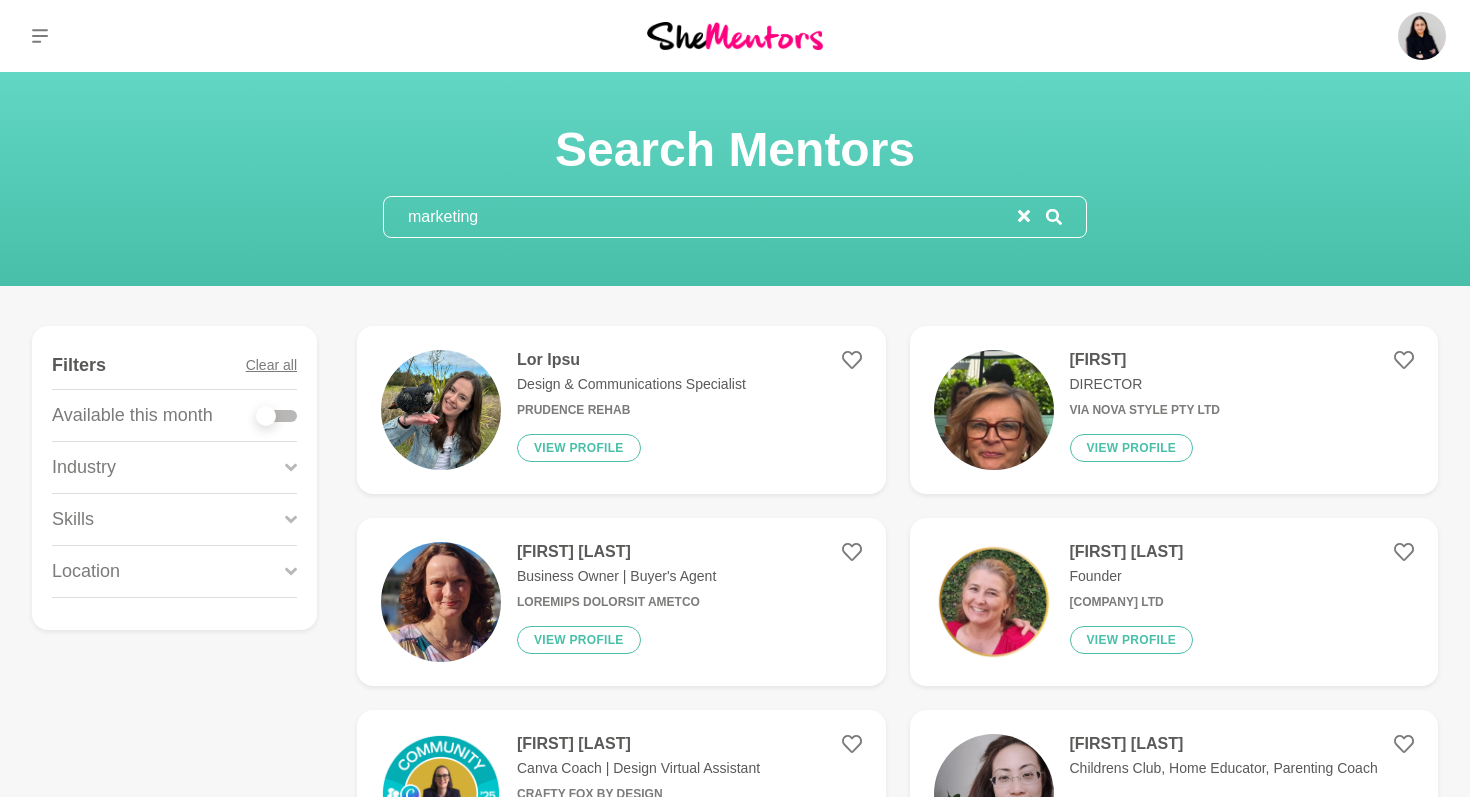 click on "marketing" at bounding box center [701, 217] 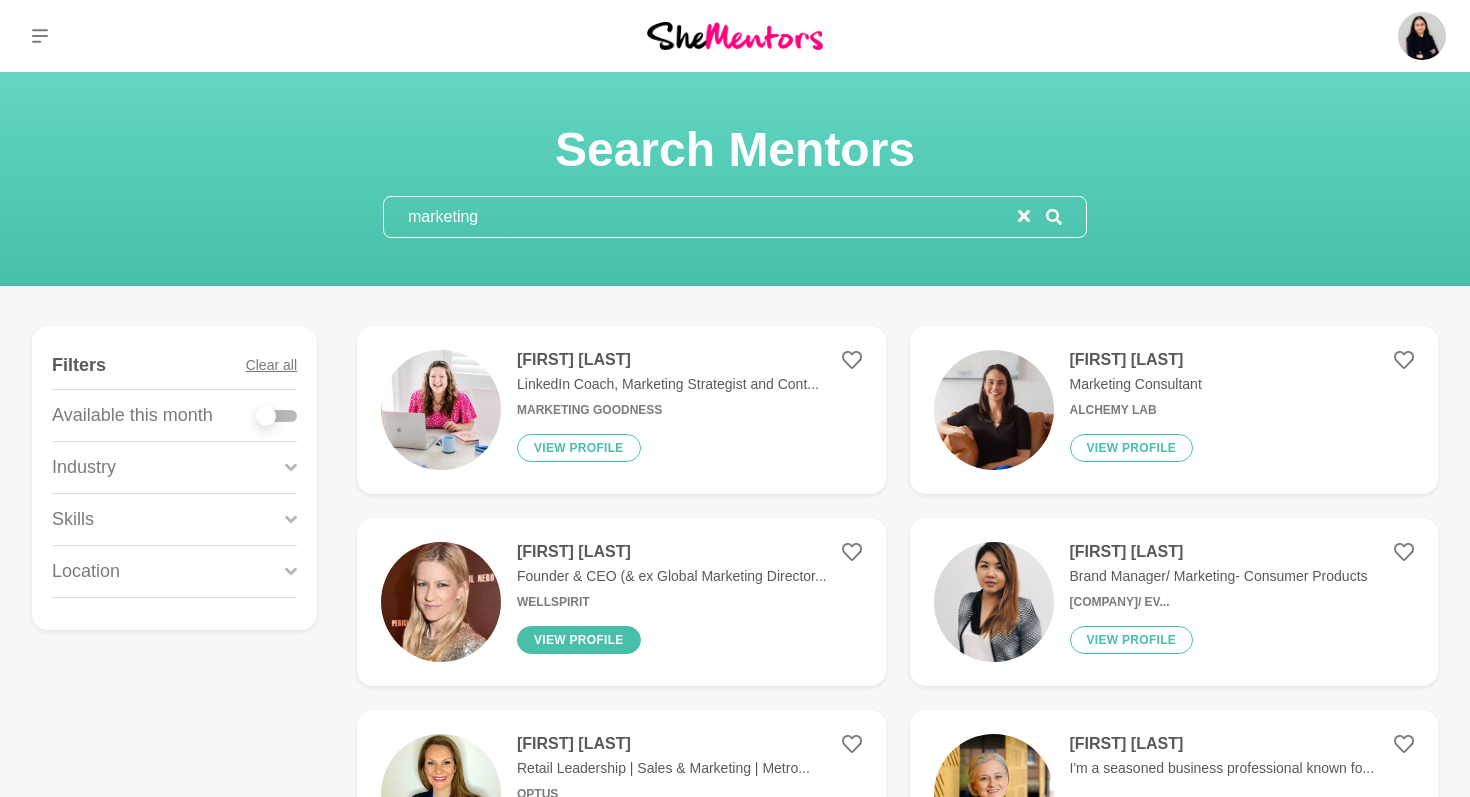 click on "View profile" at bounding box center (579, 640) 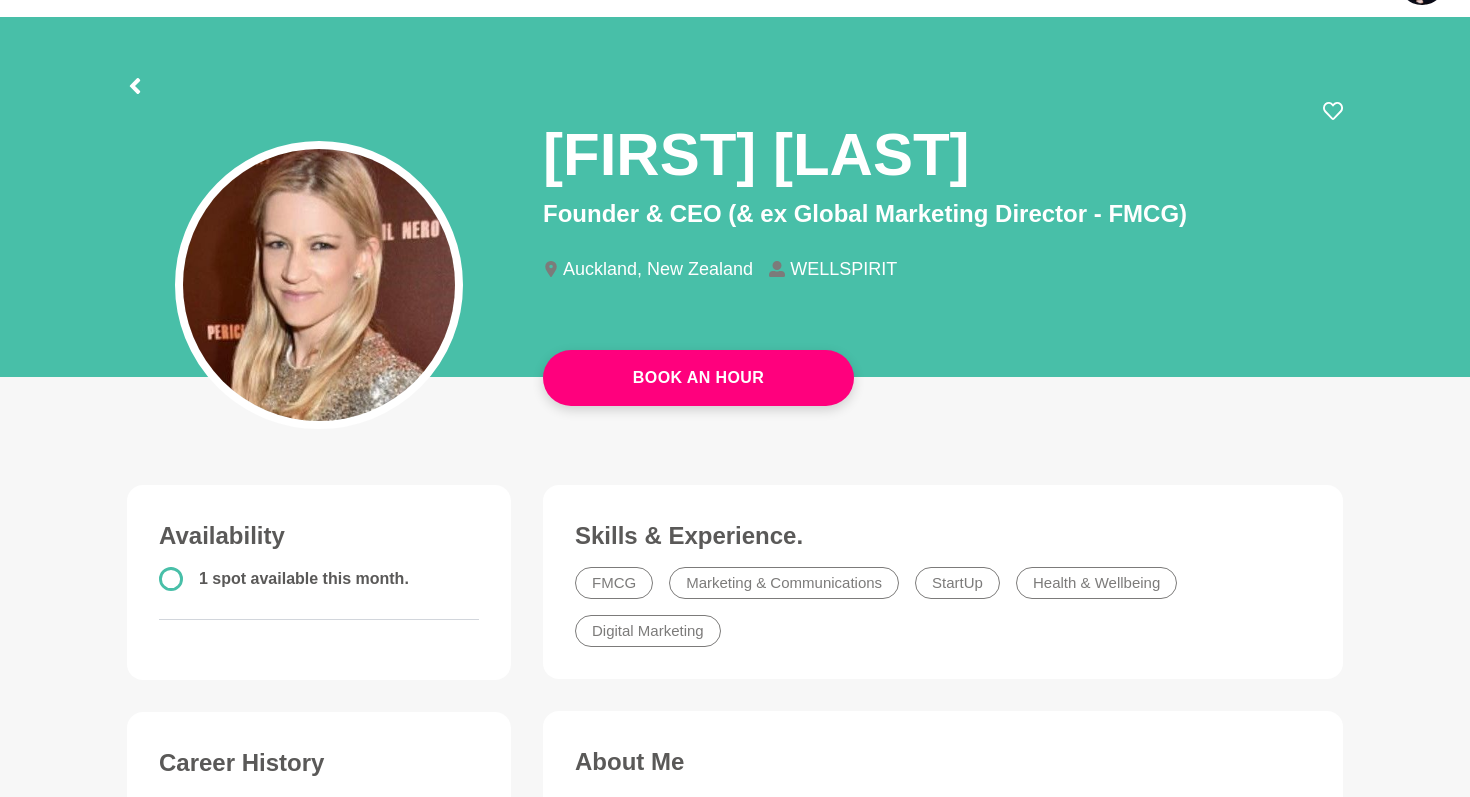 scroll, scrollTop: 0, scrollLeft: 0, axis: both 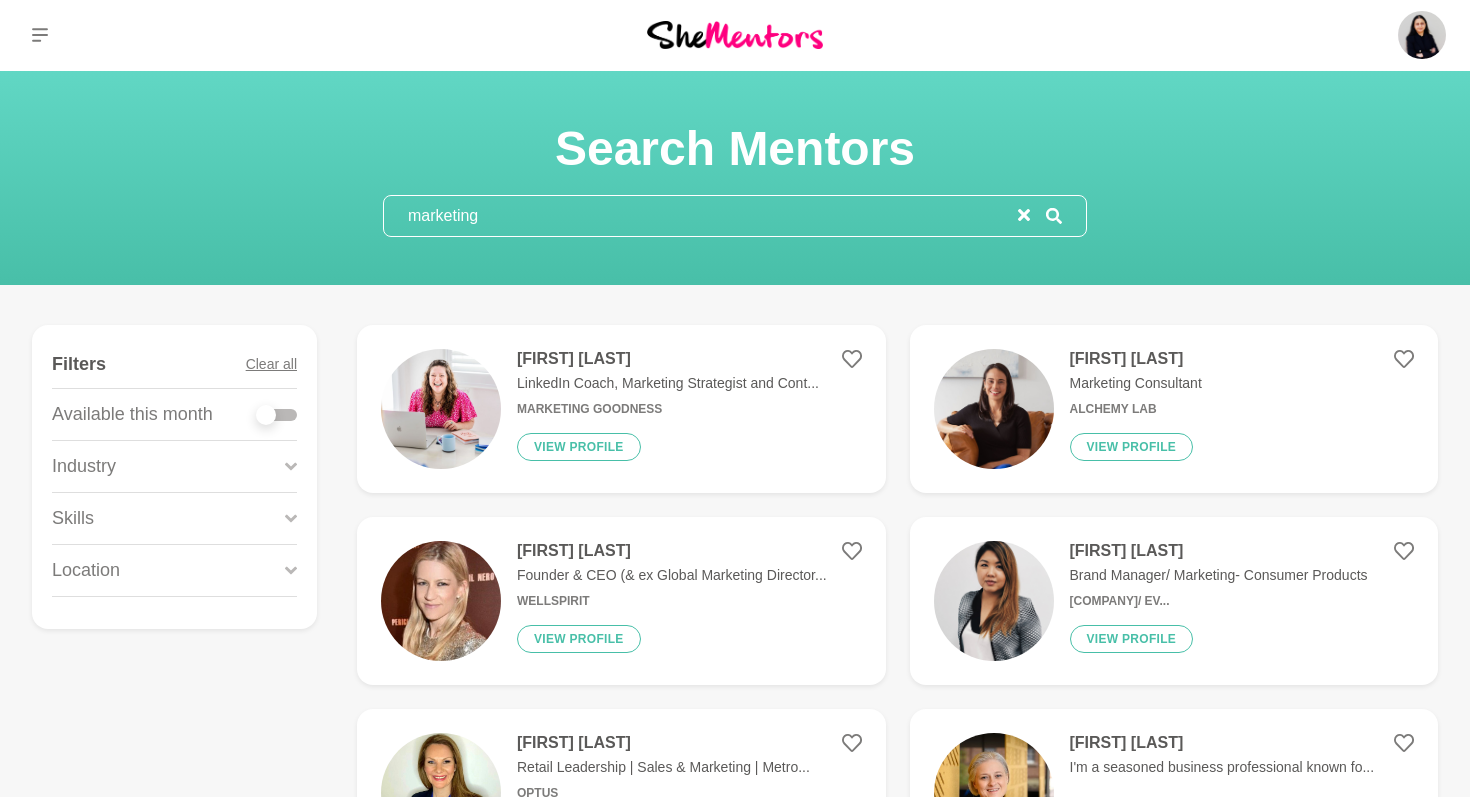 click on "marketing" at bounding box center (701, 216) 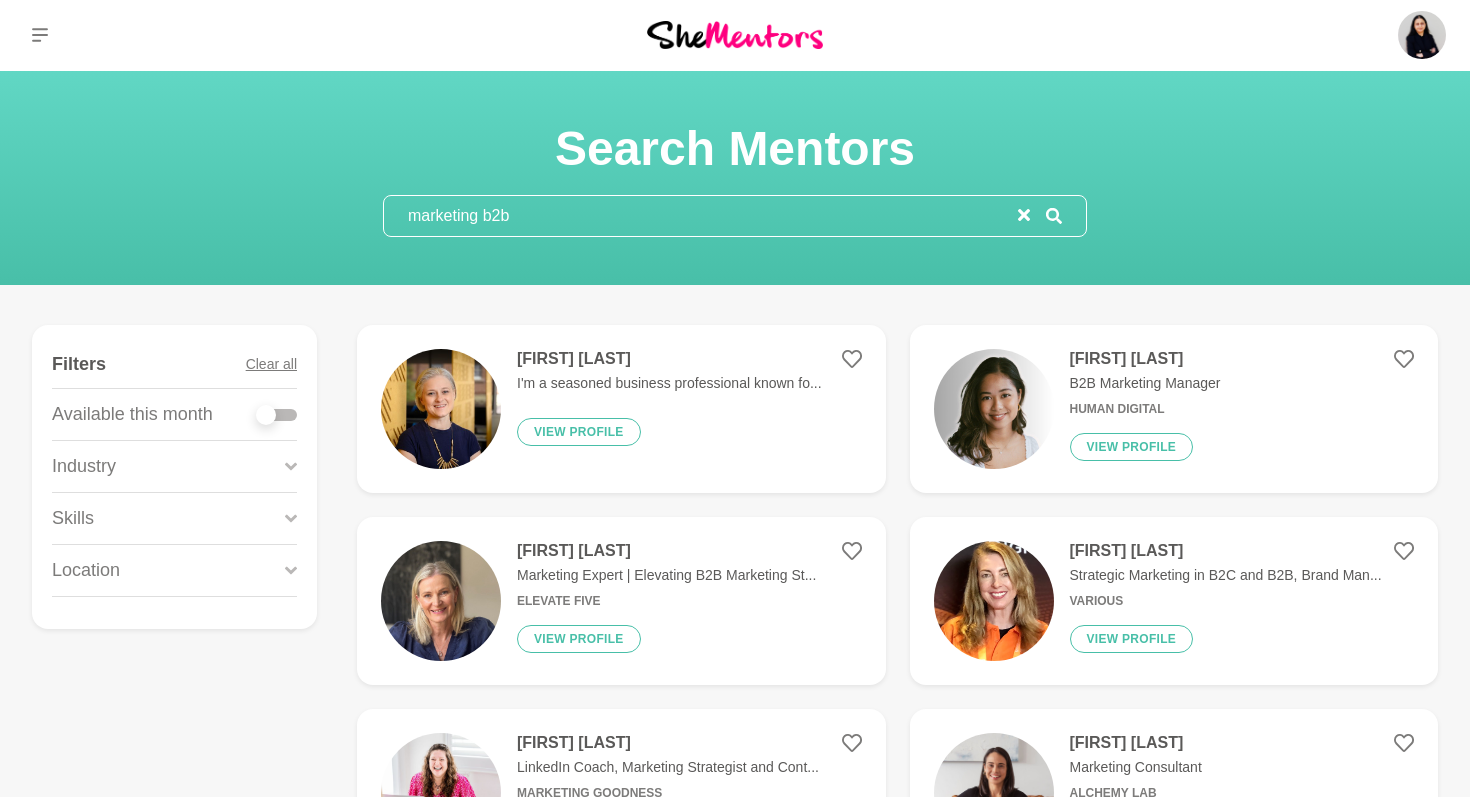 type on "marketing b2b" 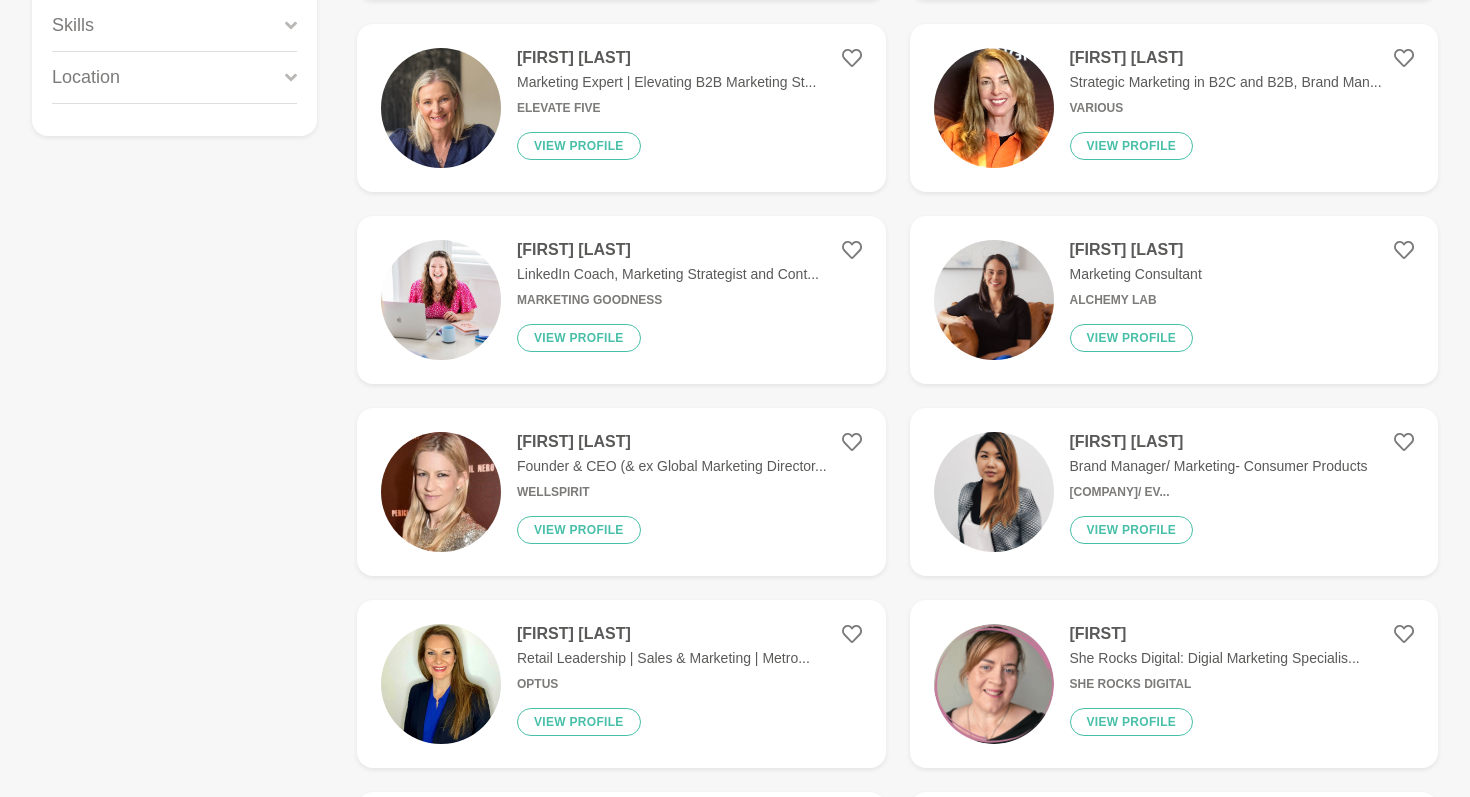 scroll, scrollTop: 497, scrollLeft: 0, axis: vertical 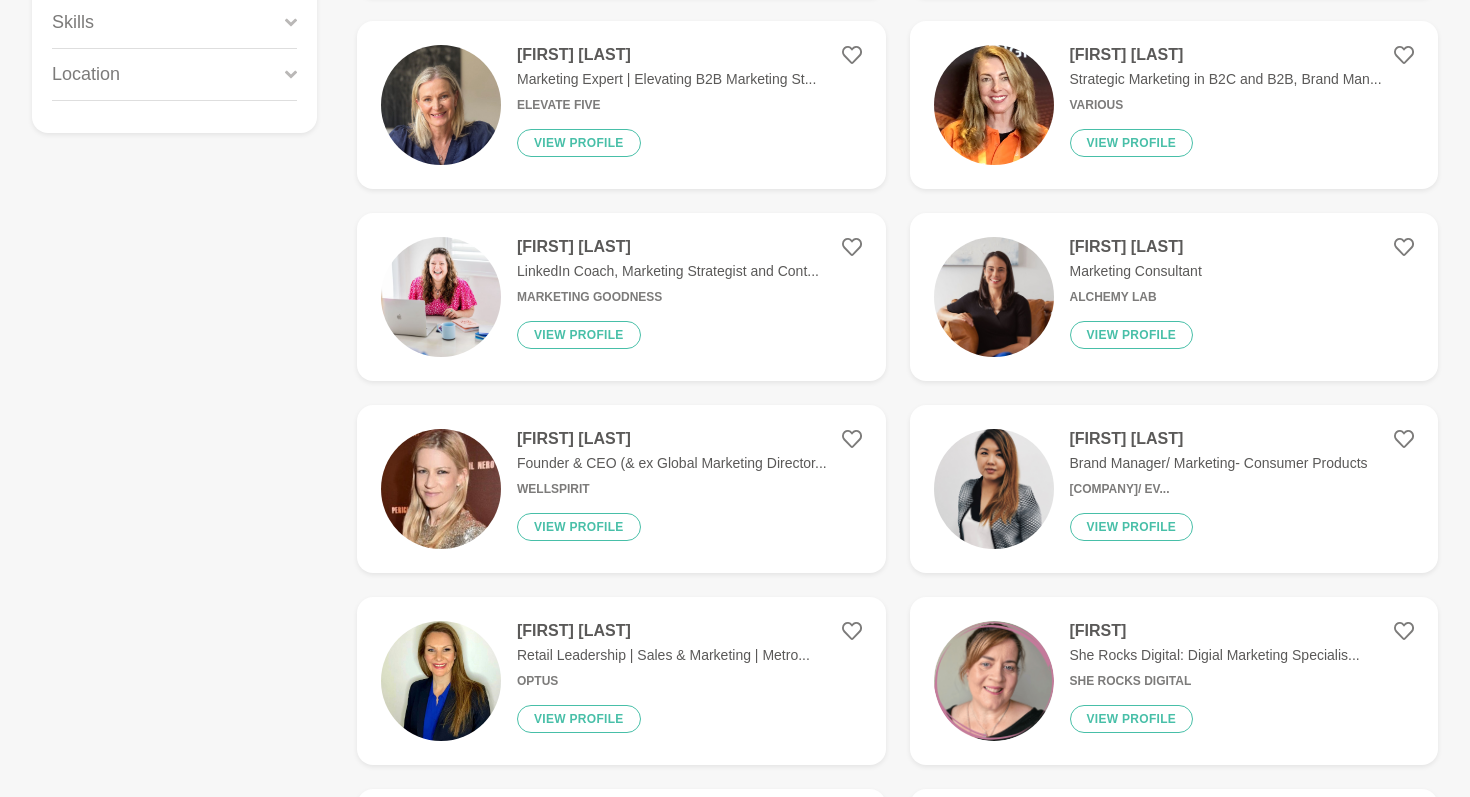 click on "[FIRST] [LAST]" at bounding box center [663, 631] 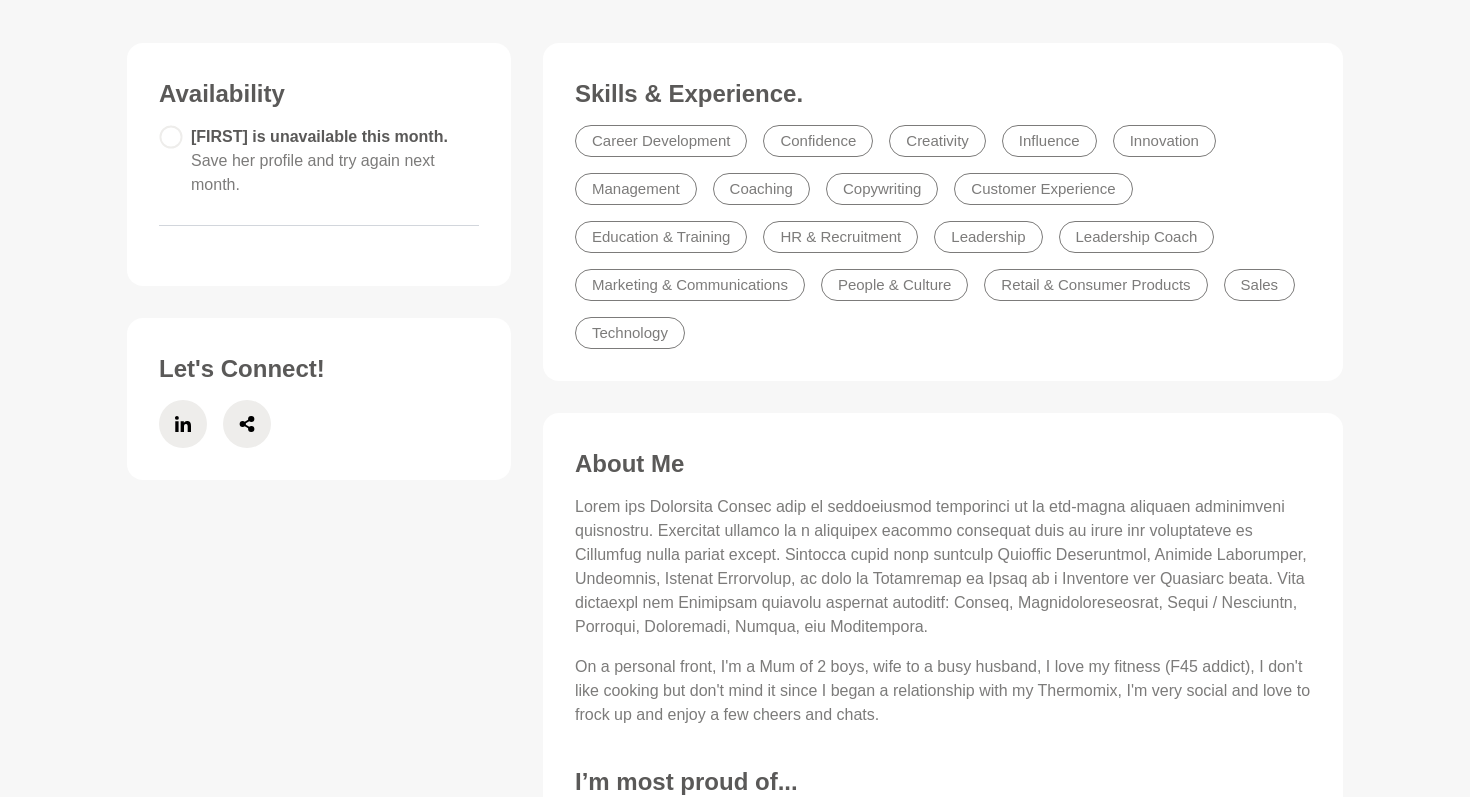 scroll, scrollTop: 0, scrollLeft: 0, axis: both 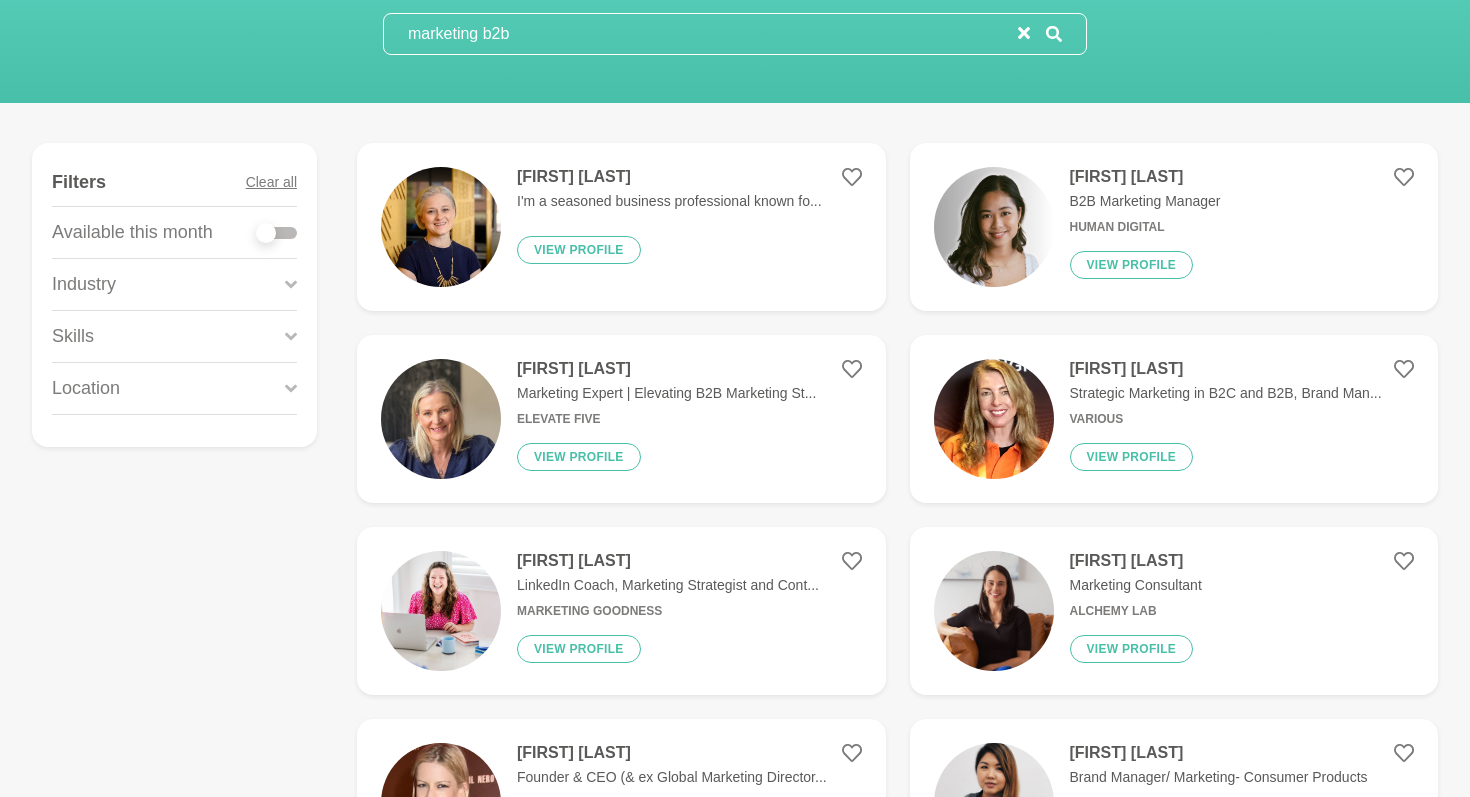 click on "[FIRST] [LAST]" at bounding box center (1136, 561) 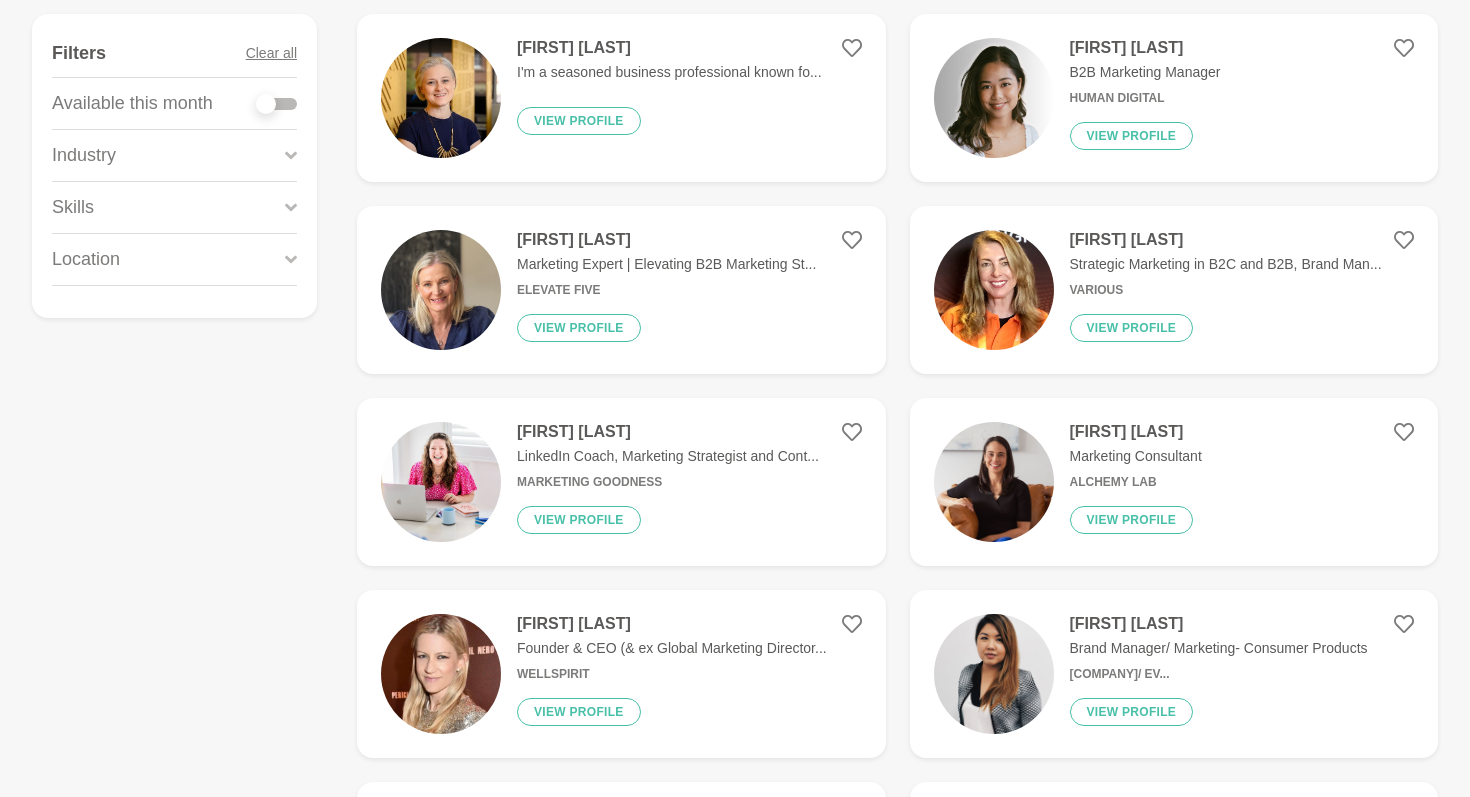 scroll, scrollTop: 313, scrollLeft: 0, axis: vertical 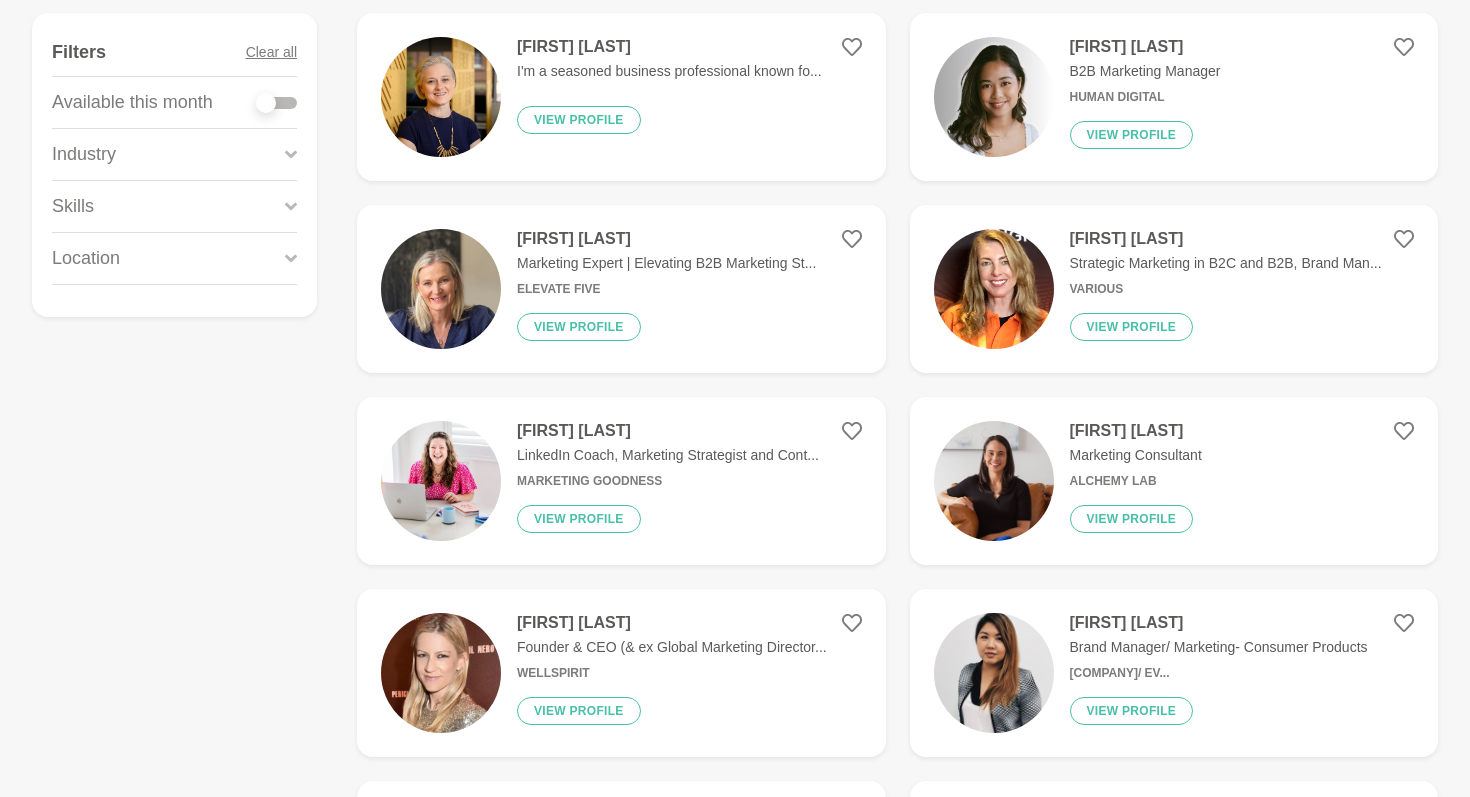 click on "[FIRST] [LAST]" at bounding box center (1219, 623) 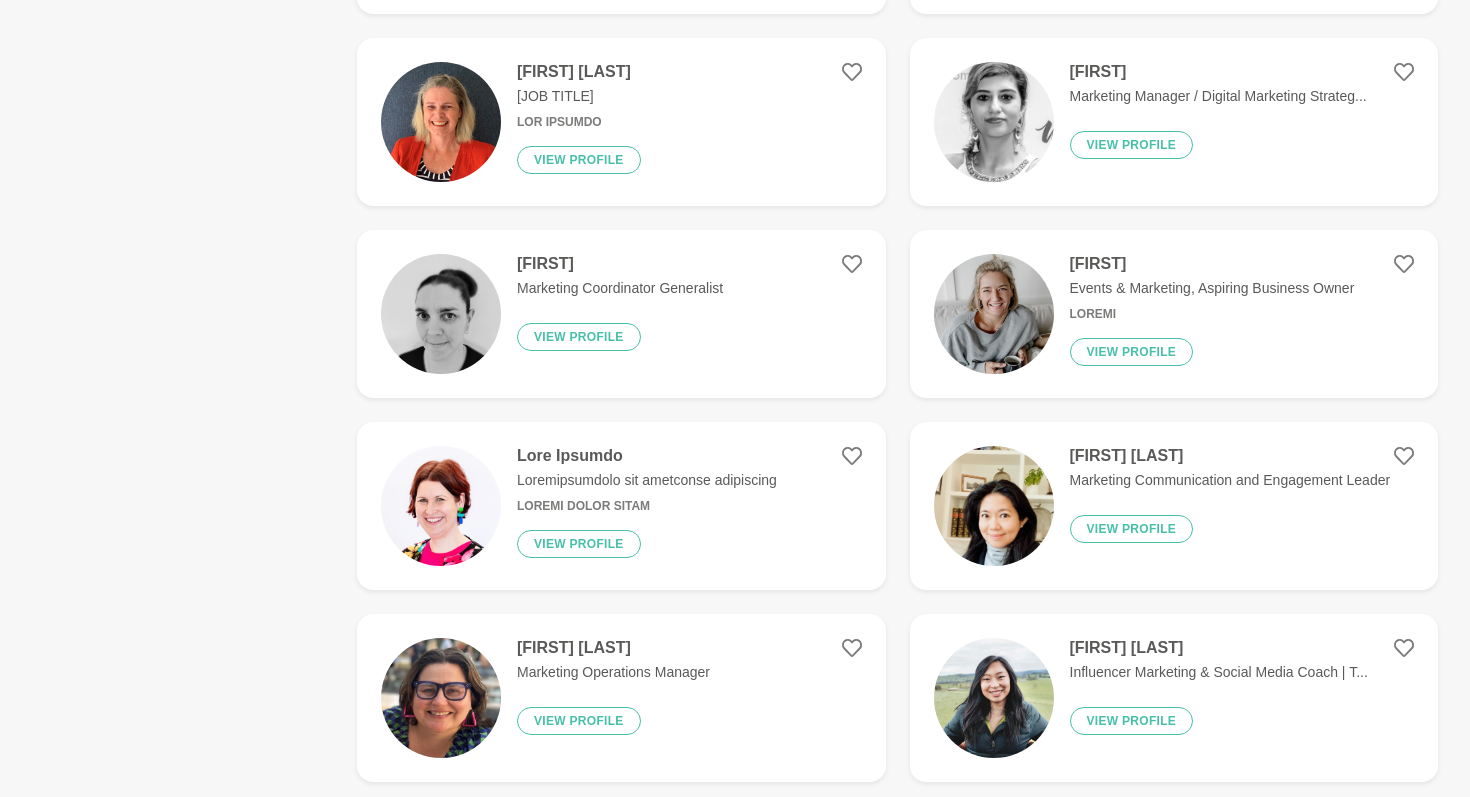 scroll, scrollTop: 1250, scrollLeft: 0, axis: vertical 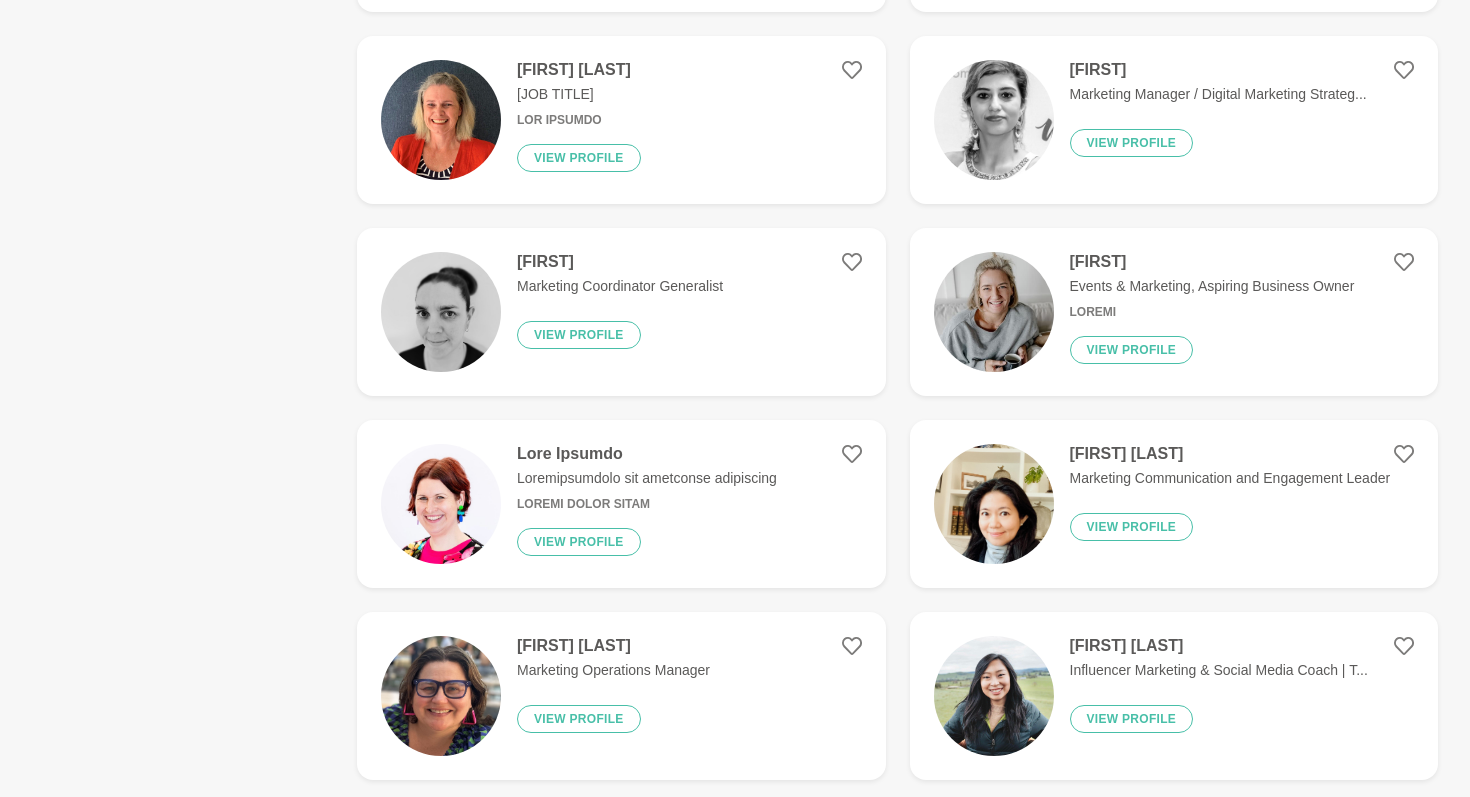 click on "Lore Ipsumdo" at bounding box center (647, 454) 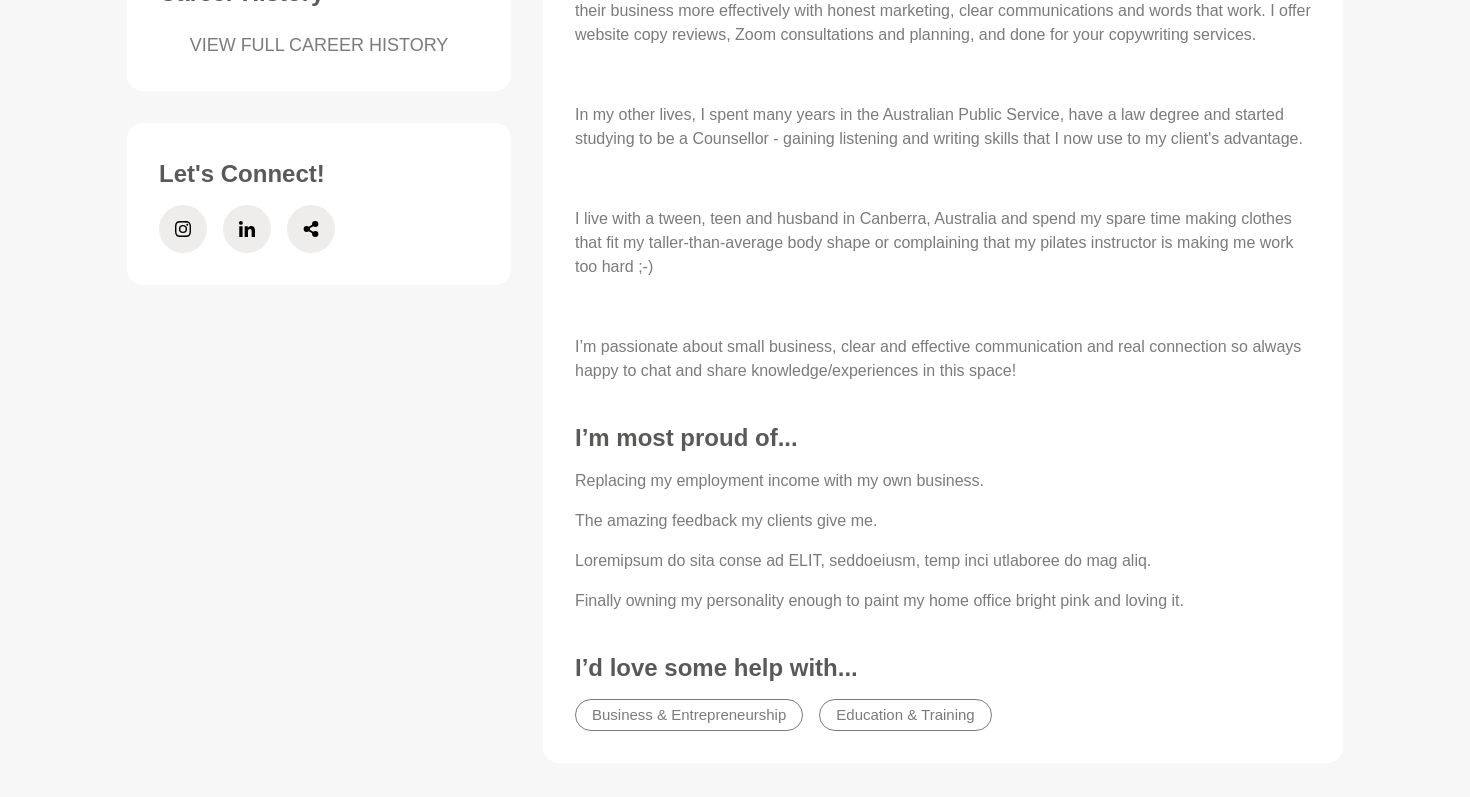scroll, scrollTop: 937, scrollLeft: 0, axis: vertical 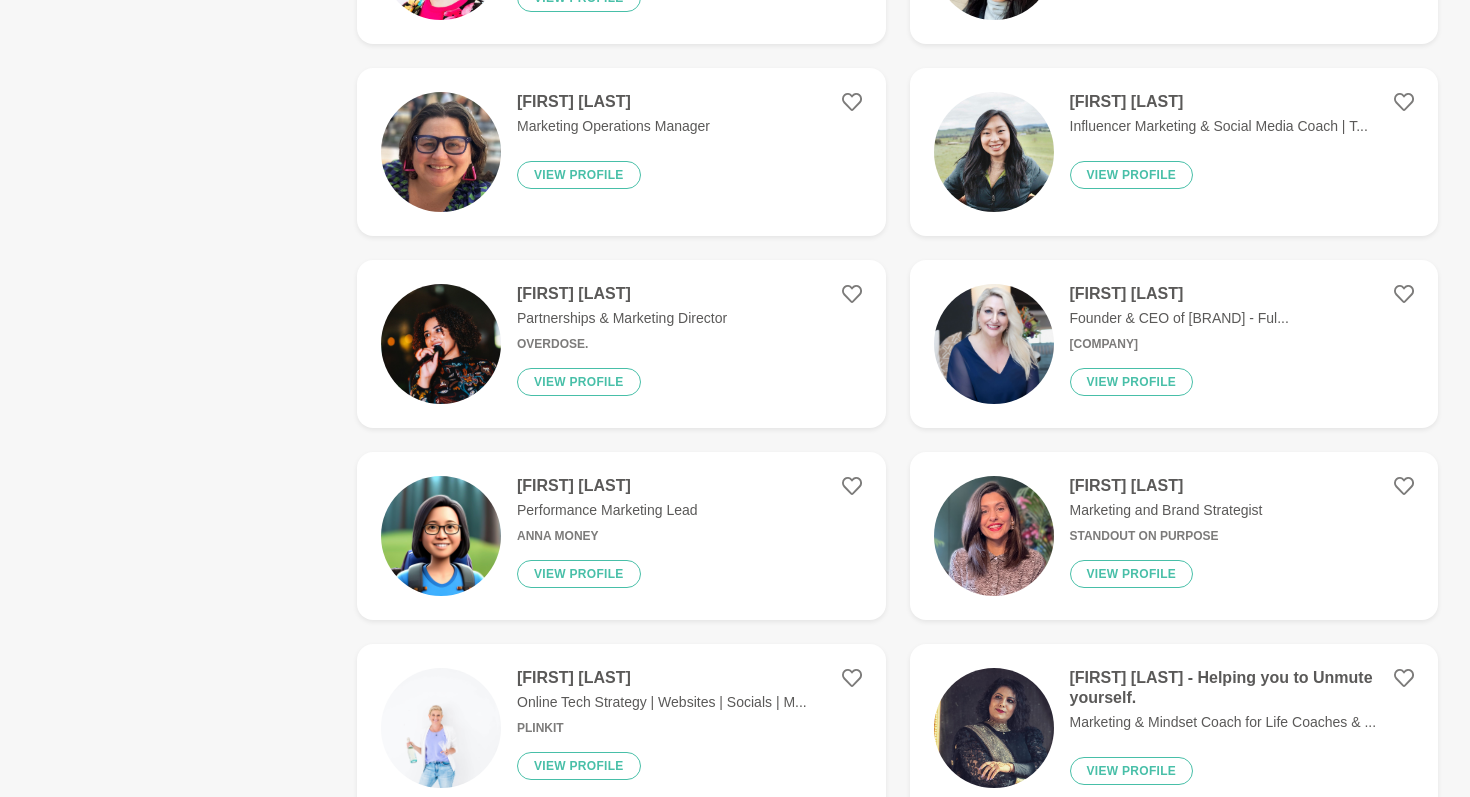 click on "[FIRST] [LAST]" at bounding box center (662, 678) 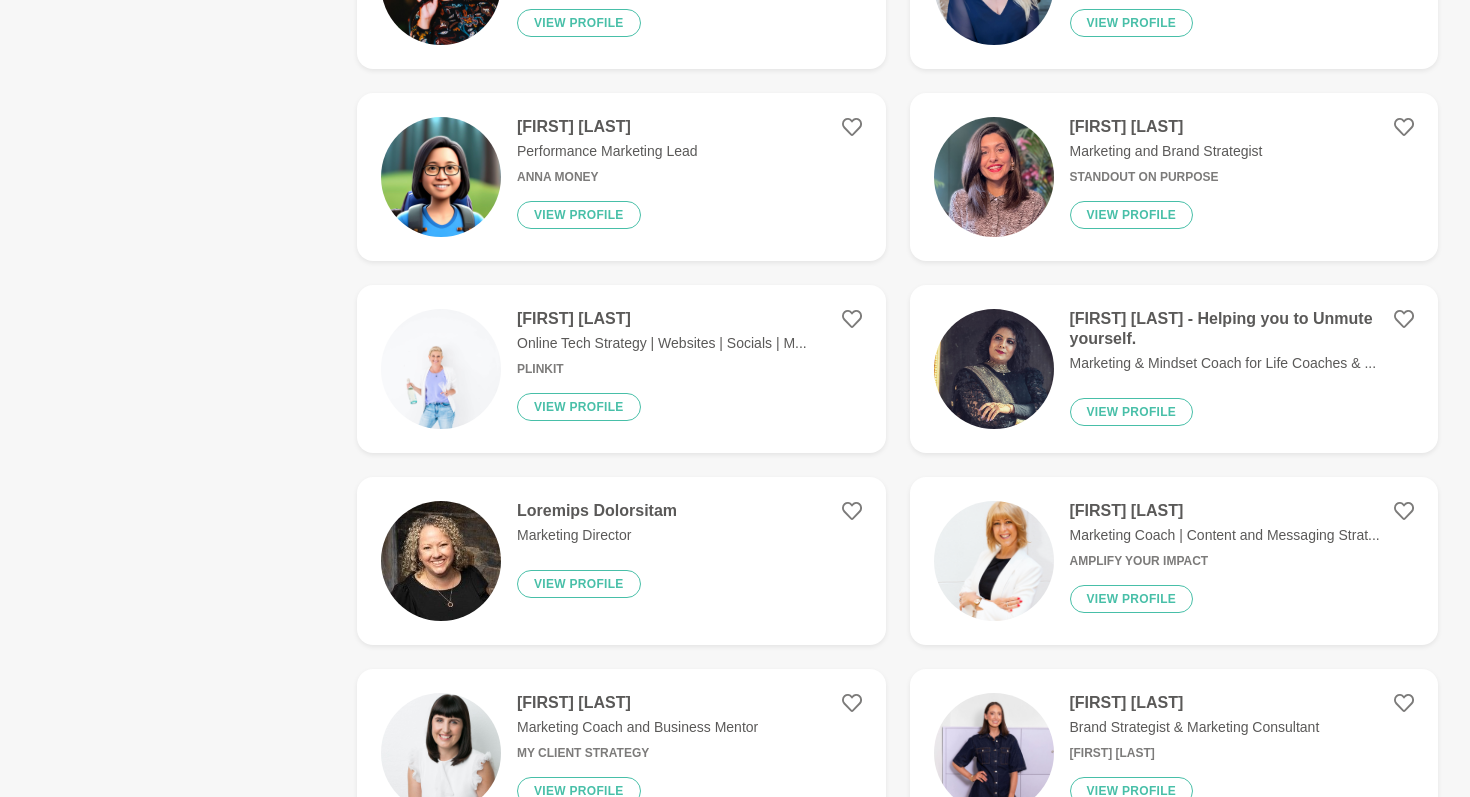 scroll, scrollTop: 2155, scrollLeft: 0, axis: vertical 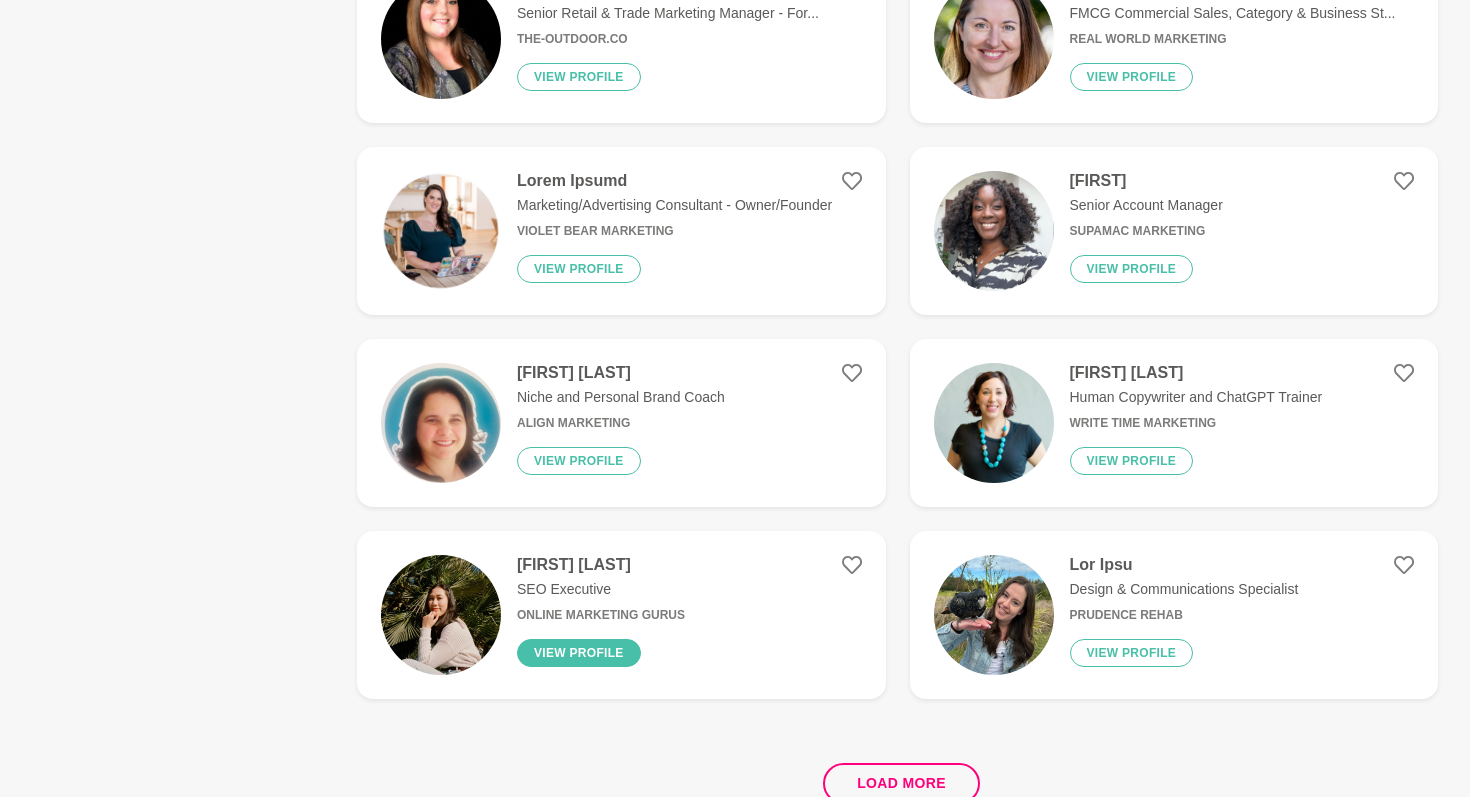 click on "View profile" at bounding box center (579, 653) 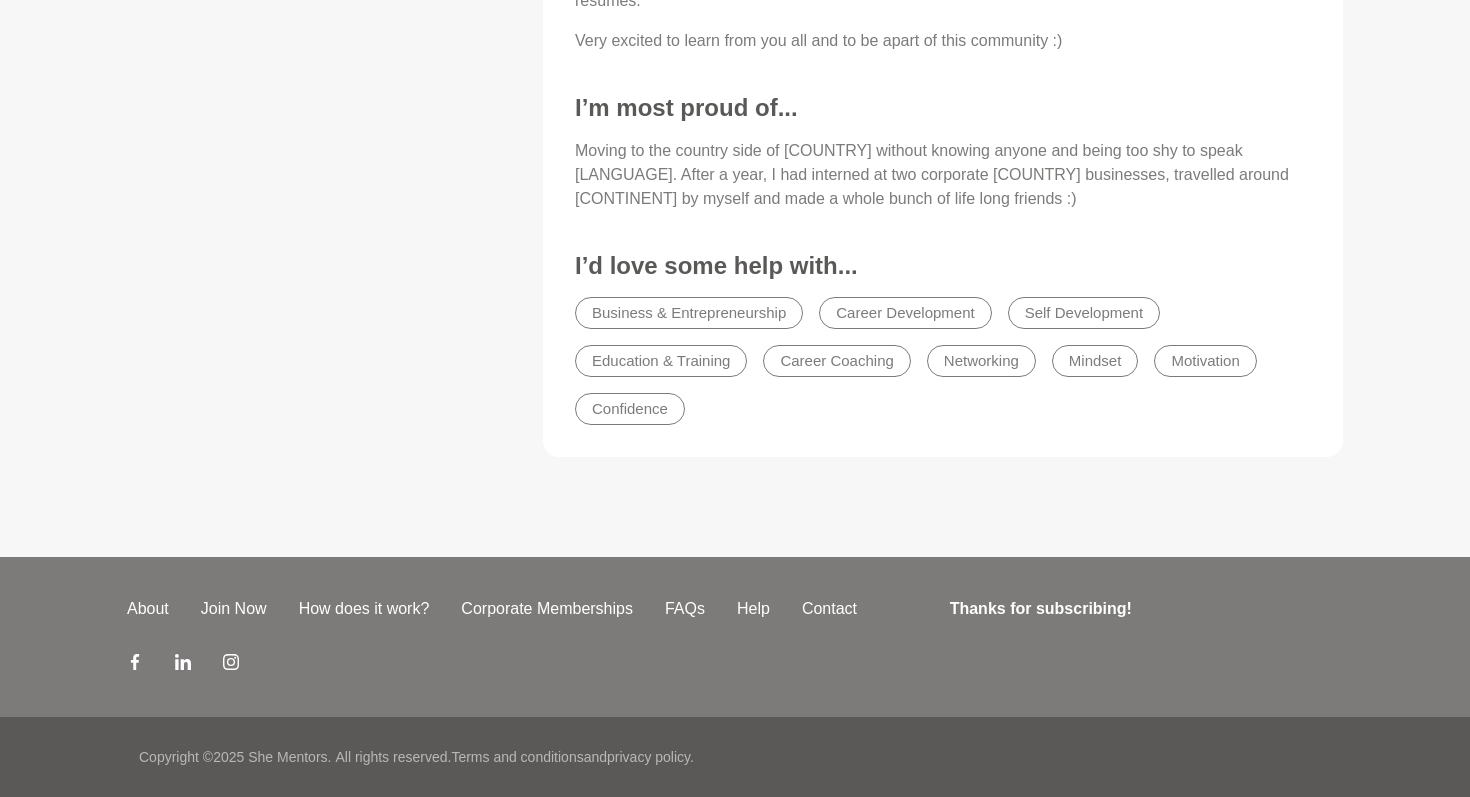 scroll, scrollTop: 0, scrollLeft: 0, axis: both 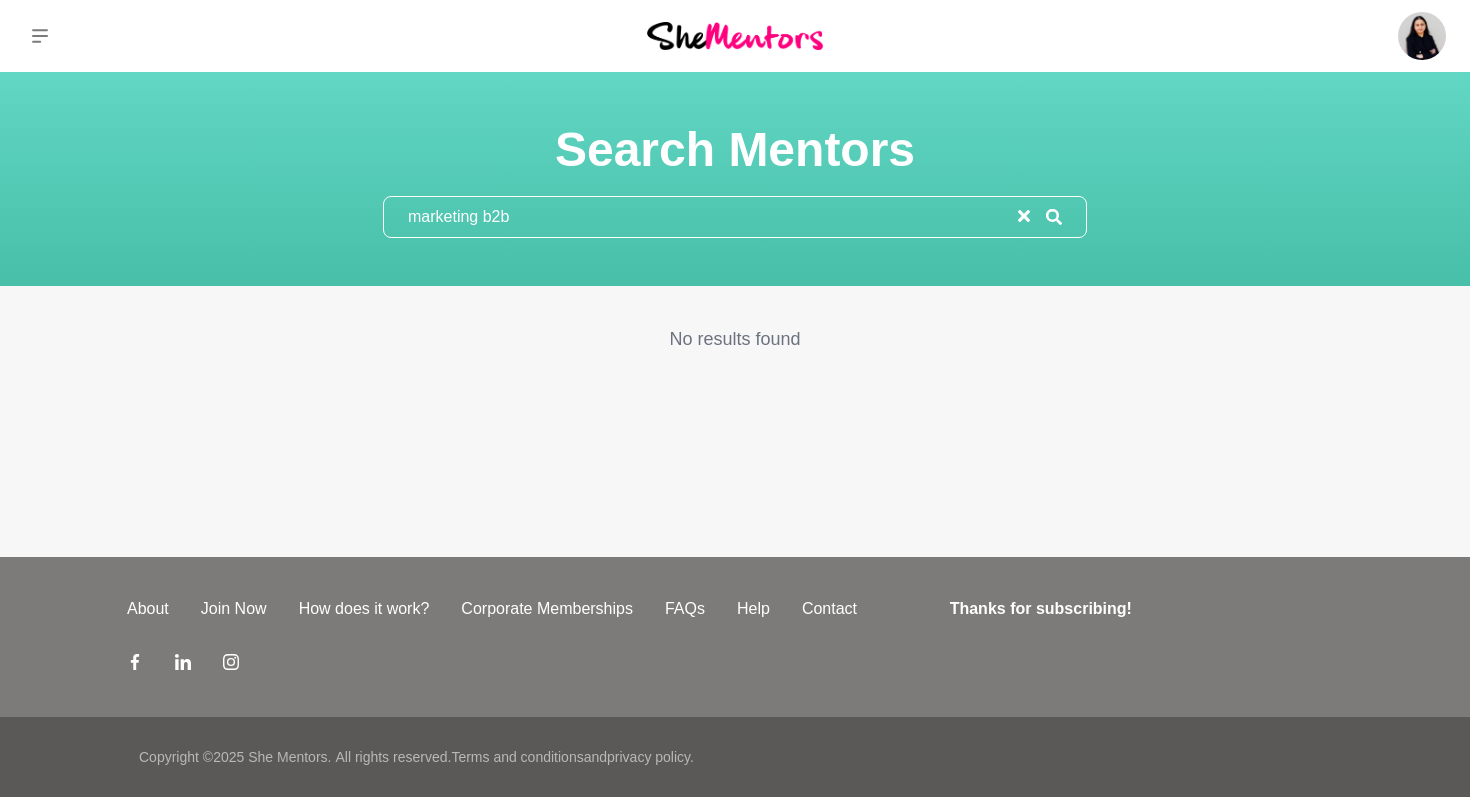 click at bounding box center (1054, 217) 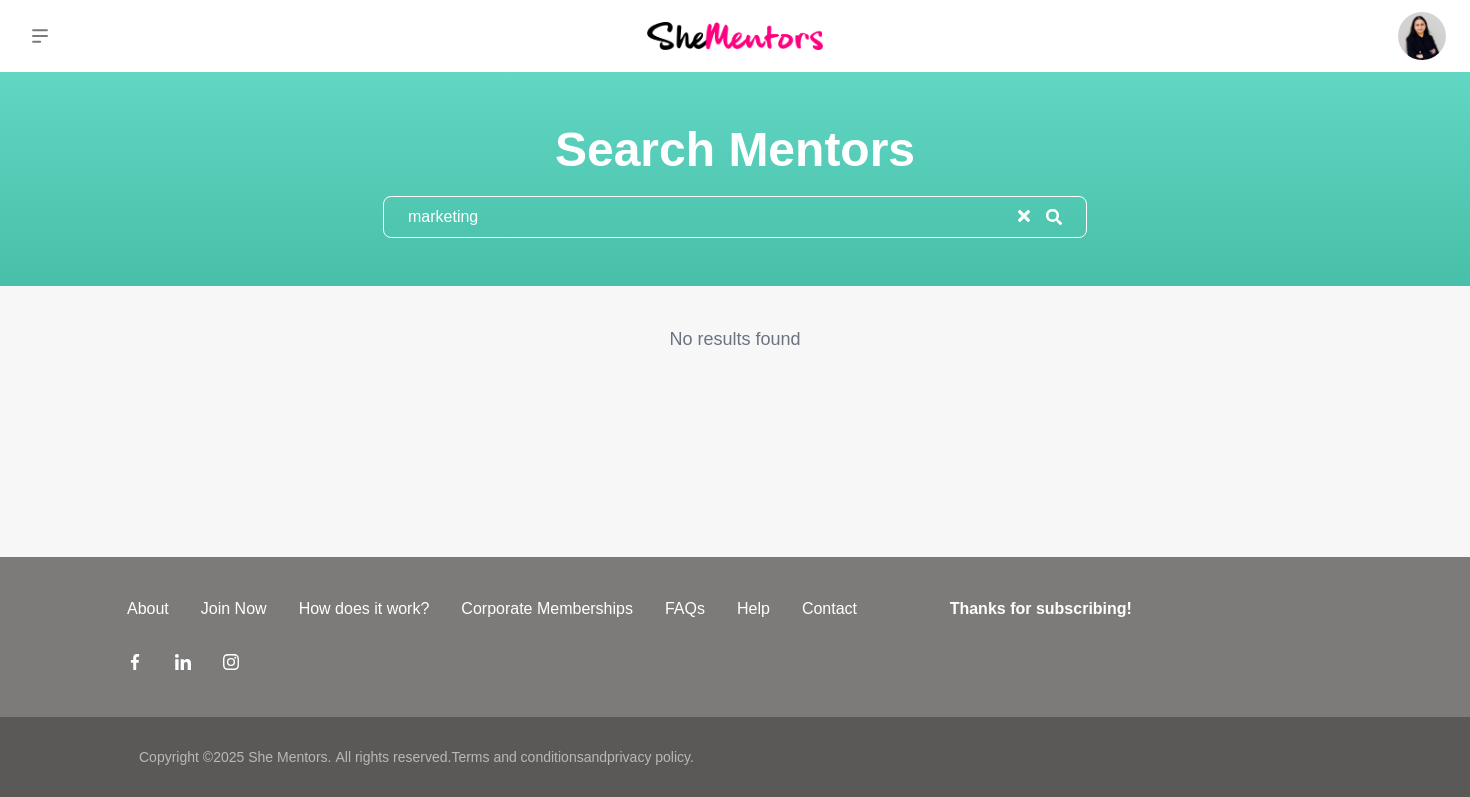 type on "marketing" 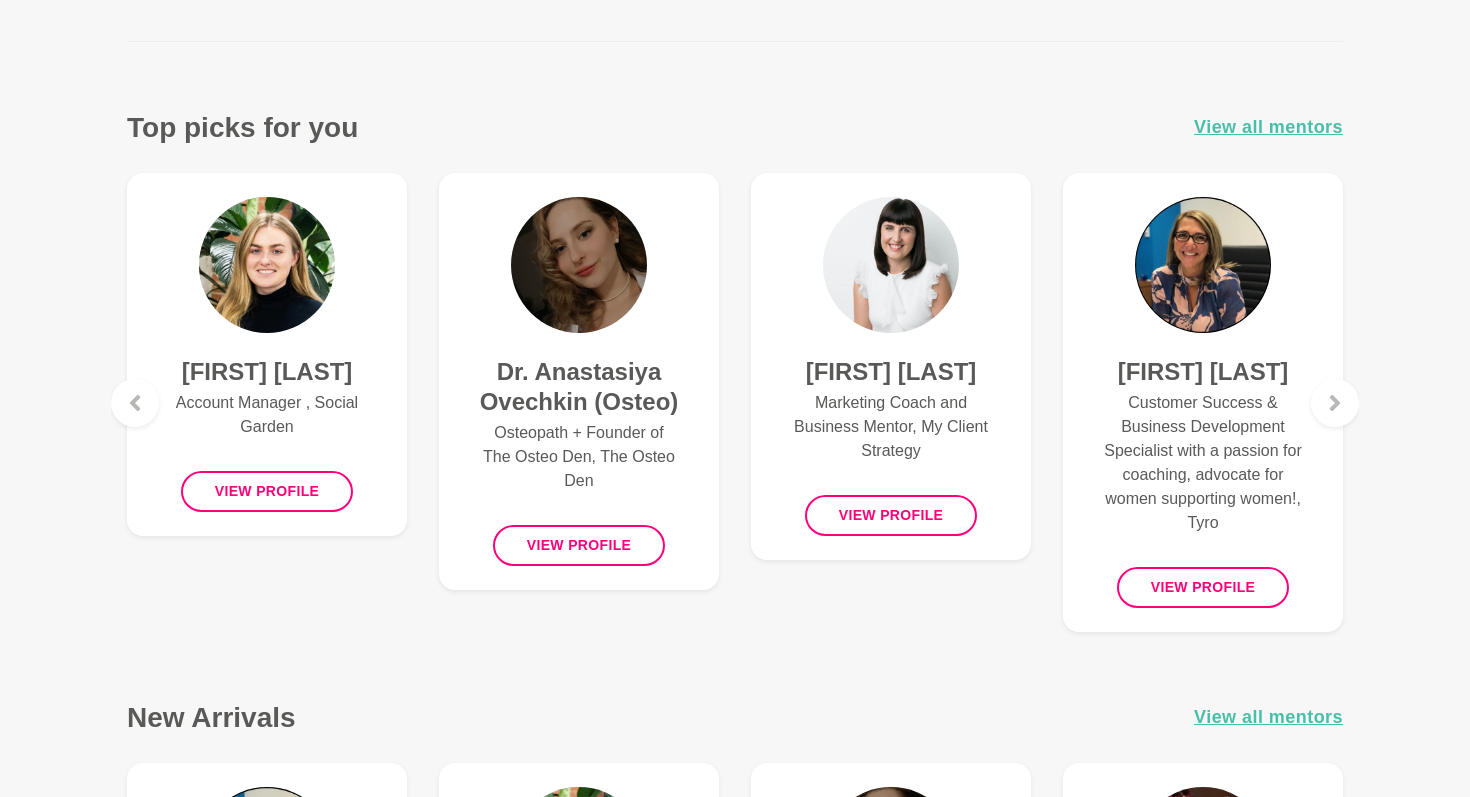 scroll, scrollTop: 744, scrollLeft: 0, axis: vertical 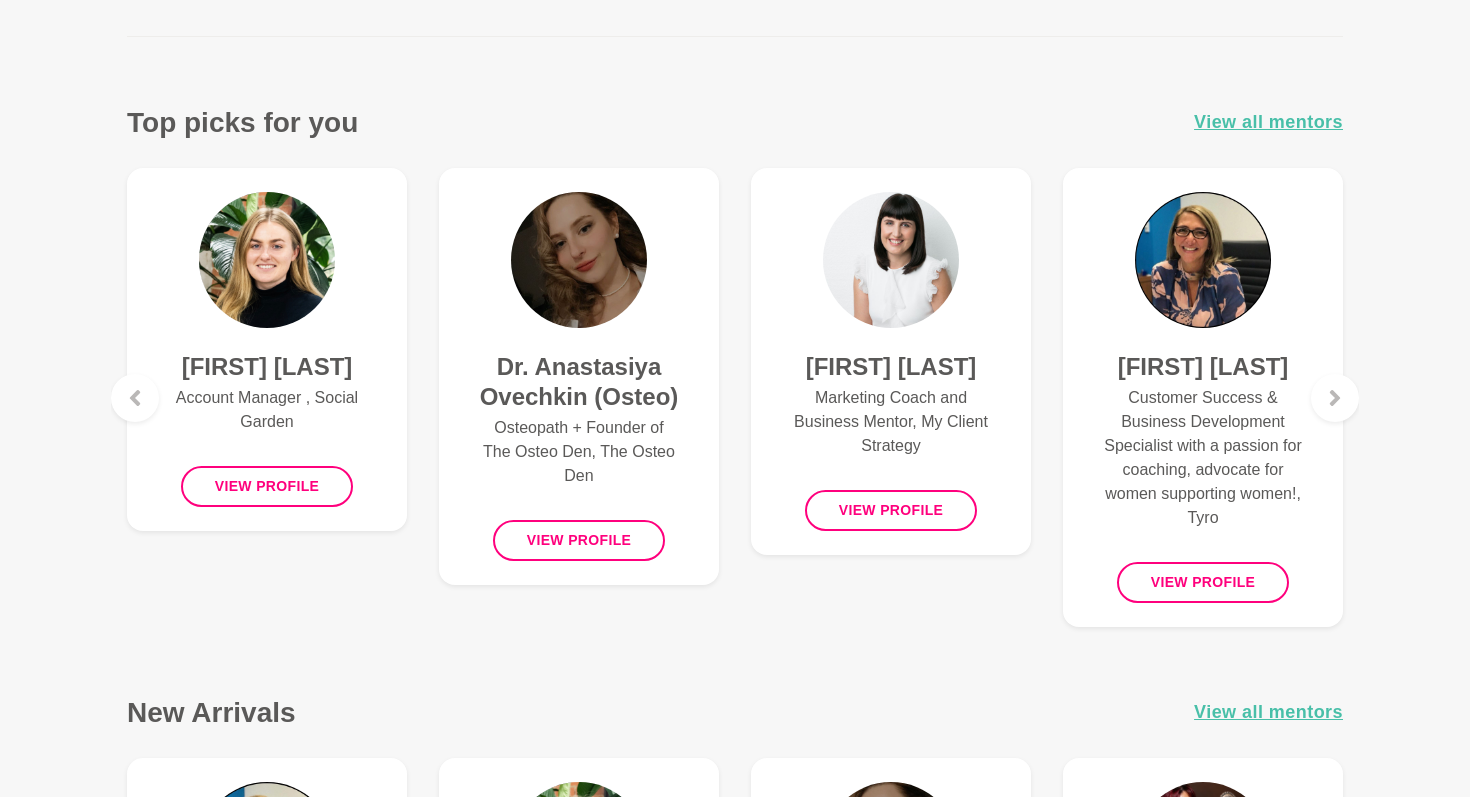 click on "Hi  [FIRST] Welcome back to She Mentors! Watch a welcome video with our founder [PERSON]. Top picks for you View all mentors   [FIRST] [LAST] Project Management and Transport Consultant, Wayfinder Labs [FIRST] [LAST] Project Management and Transport Consultant, Wayfinder Labs View profile [FIRST] [LAST] Coach, Speaker, Retailer, Business Advisor, Mum, Coach Mel [FIRST] [LAST] Coach, Speaker, Retailer, Business Advisor, Mum, Coach Mel View profile [FIRST] [LAST] Body Confidence Mentor for women, Holistic Beauty Therapist, NLP Practitioner, CEO for Courageous, Curvy Confident [FIRST] [LAST] Body Confidence Mentor for women, Holistic Beauty Therapist, NLP Practitioner, CEO for Courageous, Curvy Confident View profile [FIRST] [LAST] Economic Growth Advisor/Director - Food & Beverage/Tourism. Life Coach, Director [FIRST] [LAST] Economic Growth Advisor/Director - Food & Beverage/Tourism. Life Coach, Director View profile [FIRST] [LAST] Account Manager , Social Garden  [FIRST] [LAST] View profile View profile" at bounding box center (735, 1346) 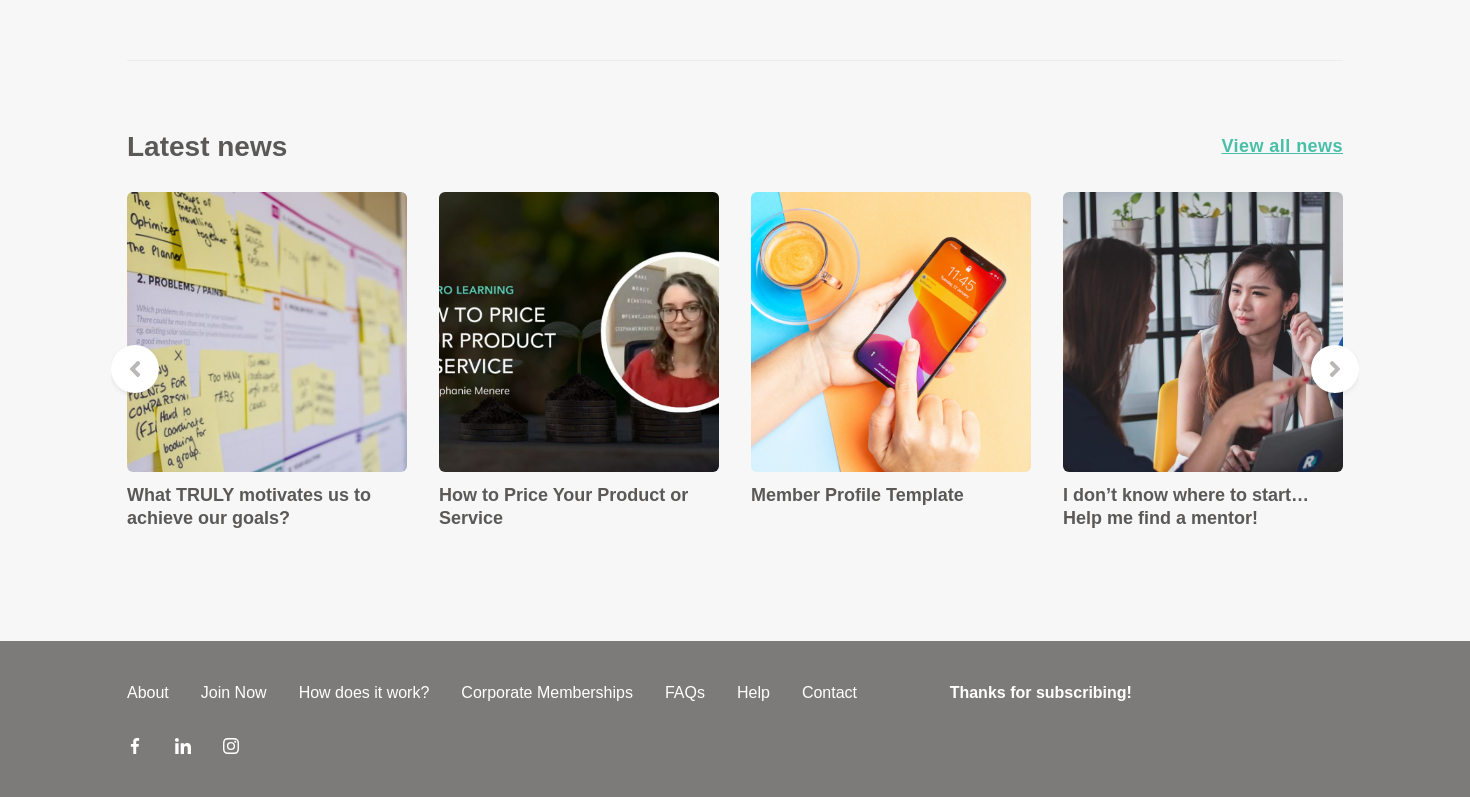 scroll, scrollTop: 3552, scrollLeft: 0, axis: vertical 